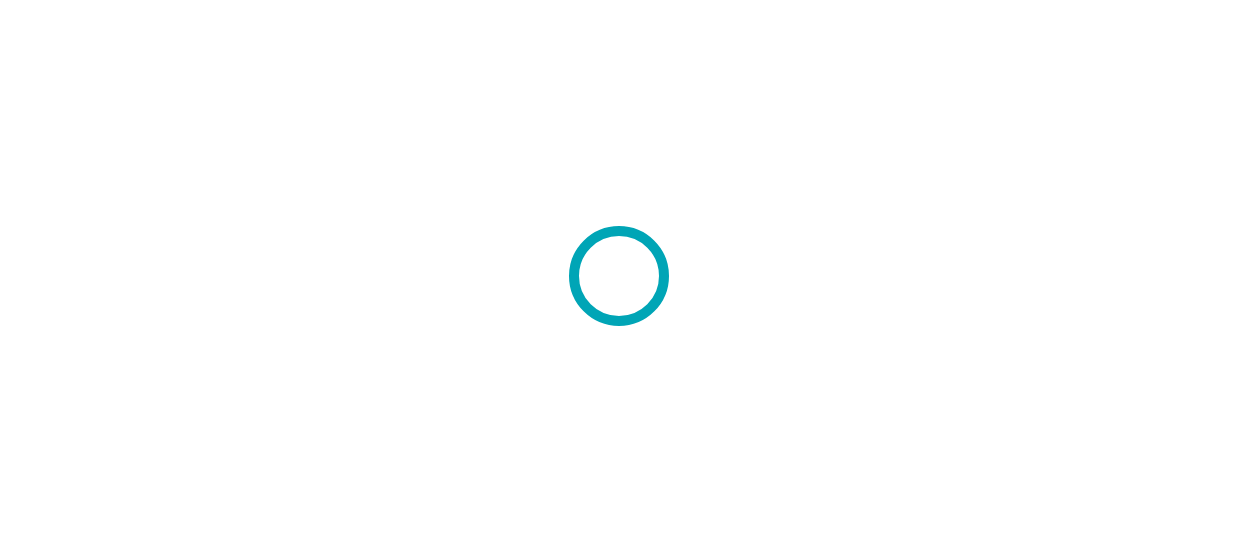 scroll, scrollTop: 0, scrollLeft: 0, axis: both 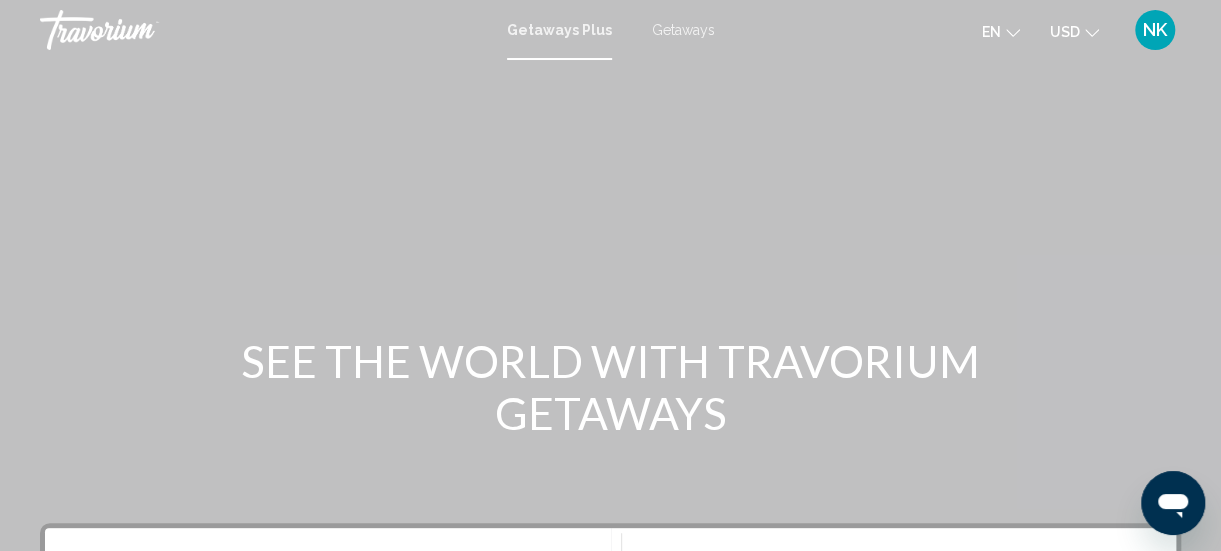 click on "Getaways" at bounding box center [683, 30] 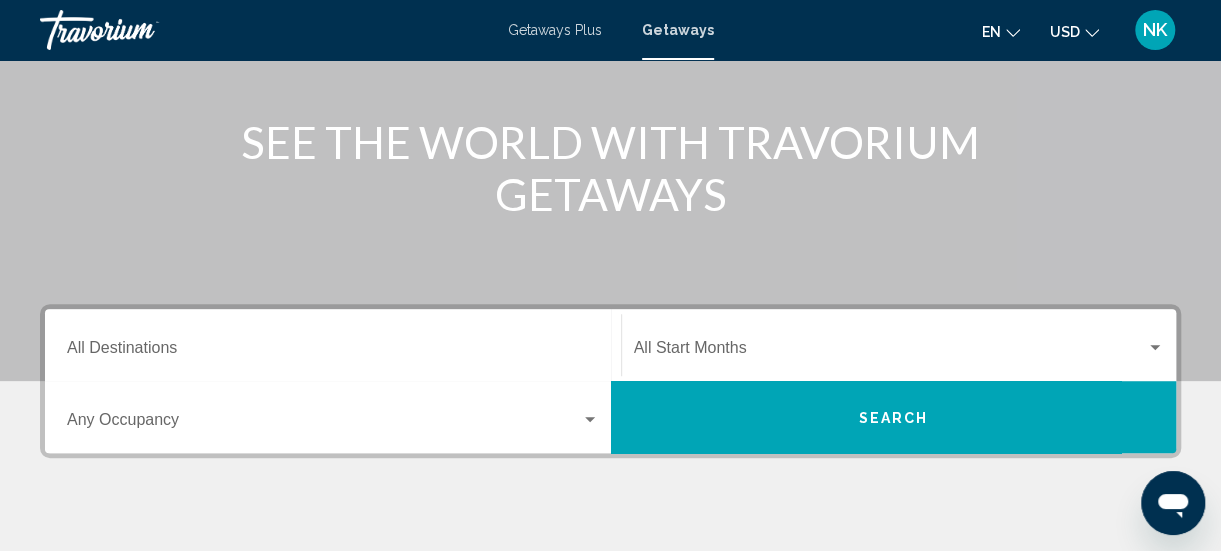 scroll, scrollTop: 240, scrollLeft: 0, axis: vertical 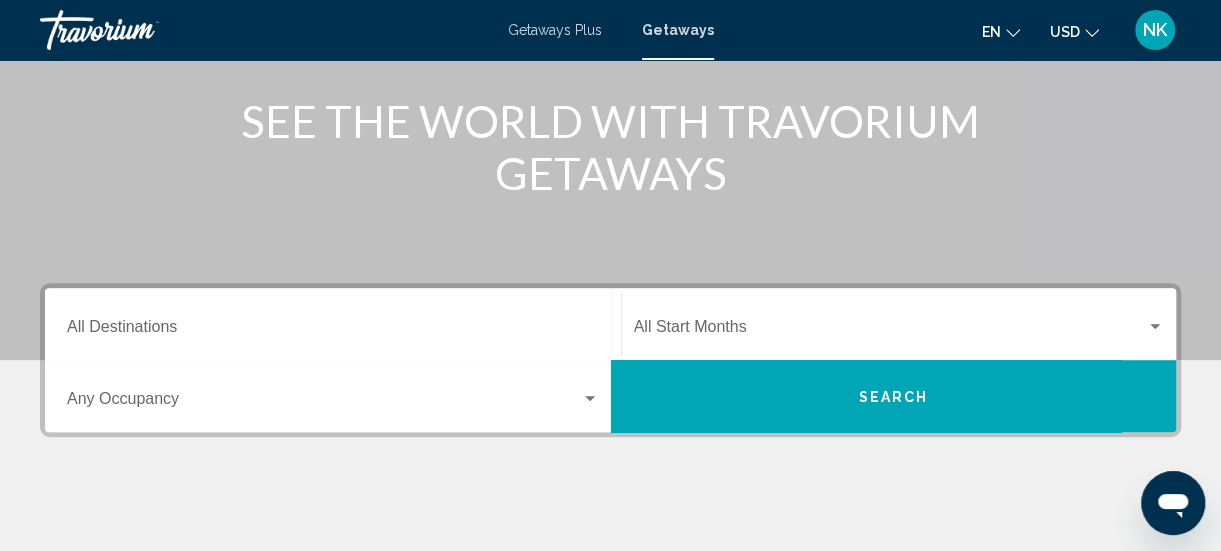 click on "Destination All Destinations" at bounding box center [333, 331] 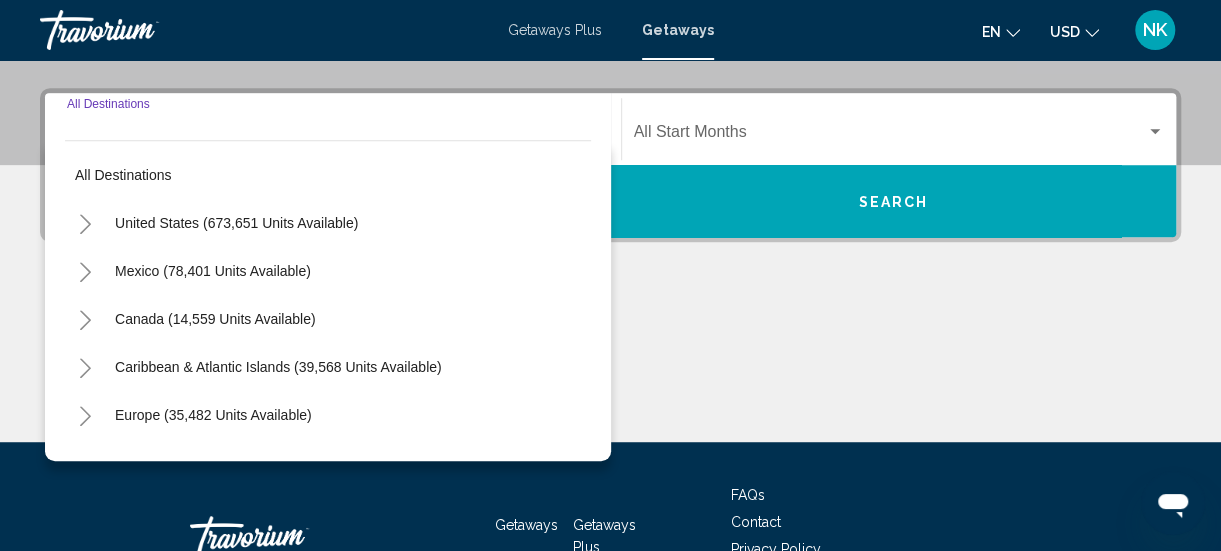 scroll, scrollTop: 458, scrollLeft: 0, axis: vertical 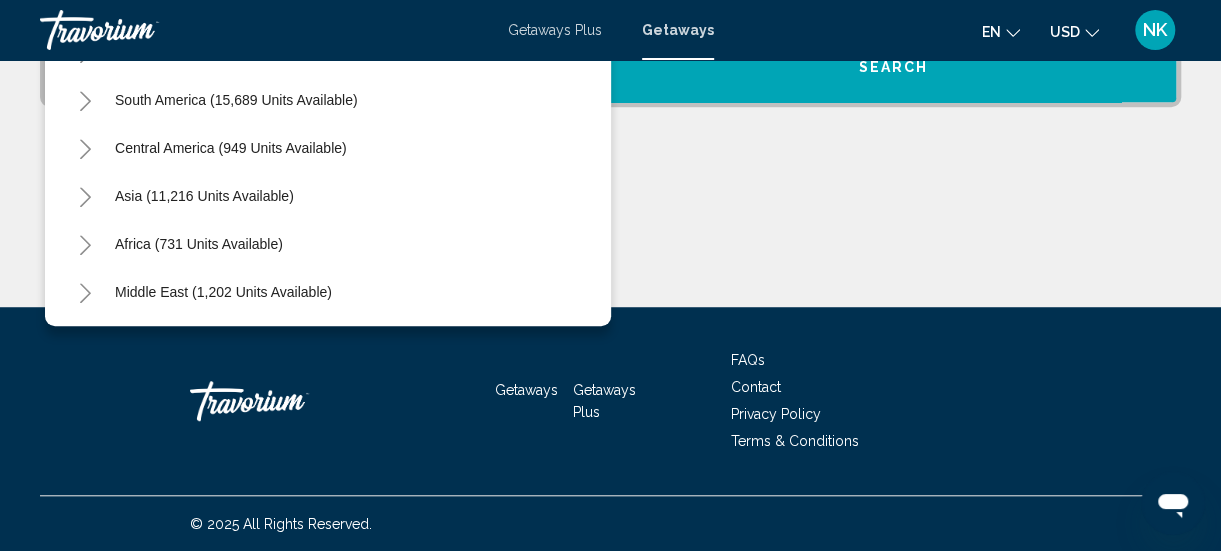 click on "All destinations
United States (673,651 units available)
Mexico (78,401 units available)
Canada (14,559 units available)
Caribbean & Atlantic Islands (39,568 units available)
Europe (35,482 units available)
Australia (3,139 units available)
South Pacific and Oceania (287 units available)
South America (15,689 units available)
Central America (949 units available)
Asia (11,216 units available)
Africa (731 units available)
Middle East (1,202 units available)" at bounding box center (328, 165) 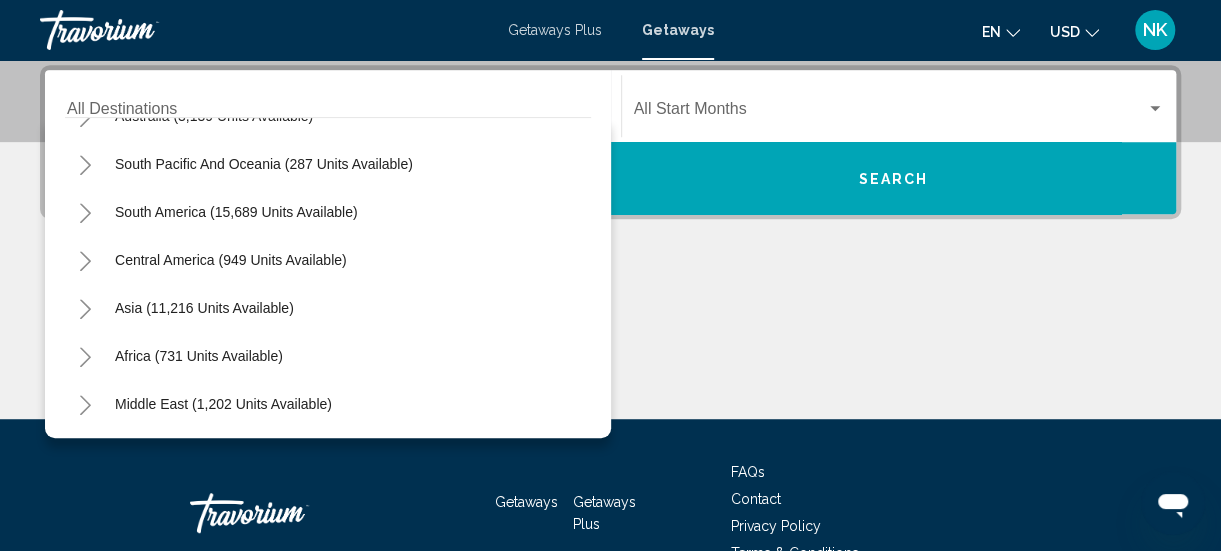 scroll, scrollTop: 468, scrollLeft: 0, axis: vertical 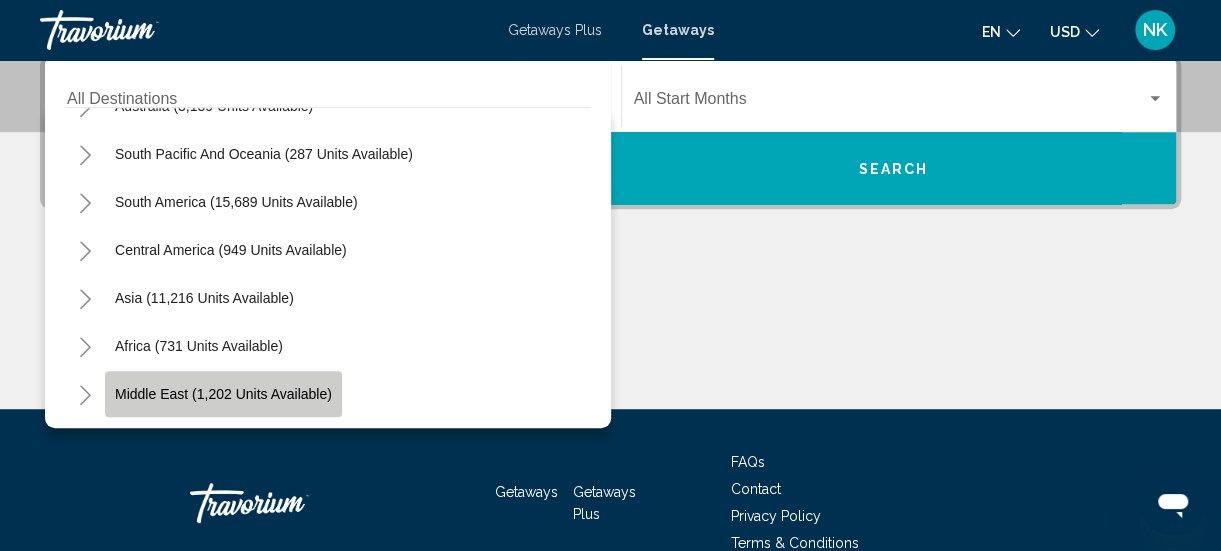click on "Middle East (1,202 units available)" 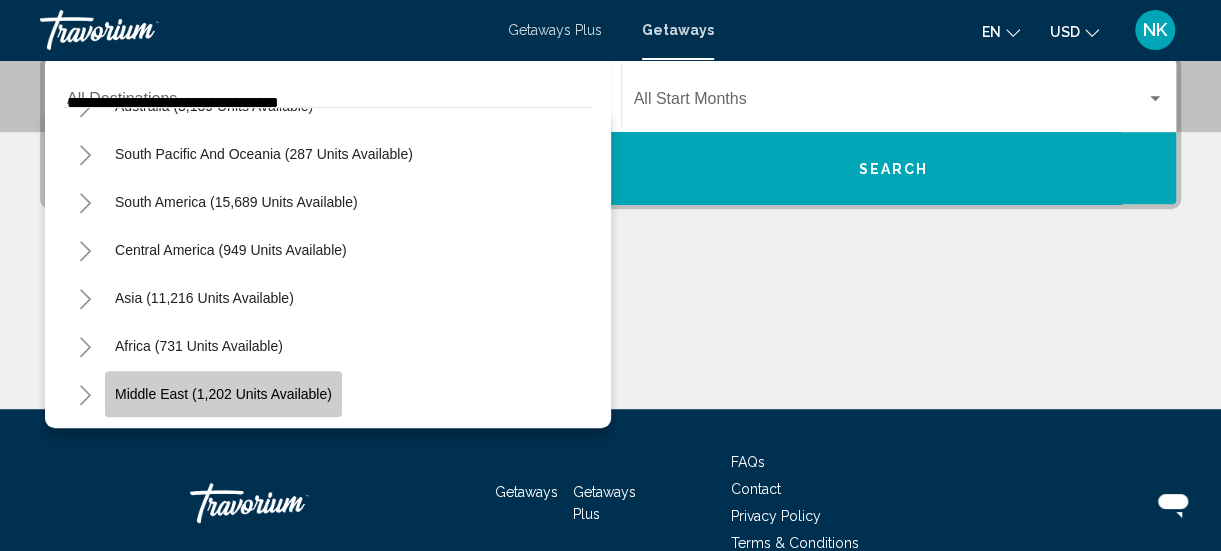 scroll, scrollTop: 458, scrollLeft: 0, axis: vertical 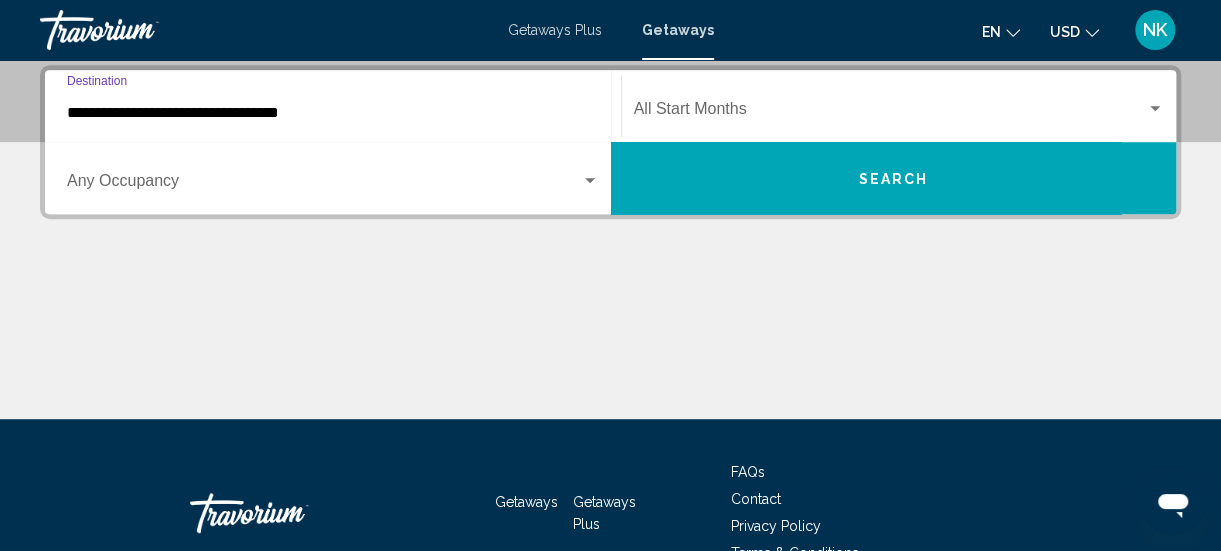 click on "**********" at bounding box center (333, 113) 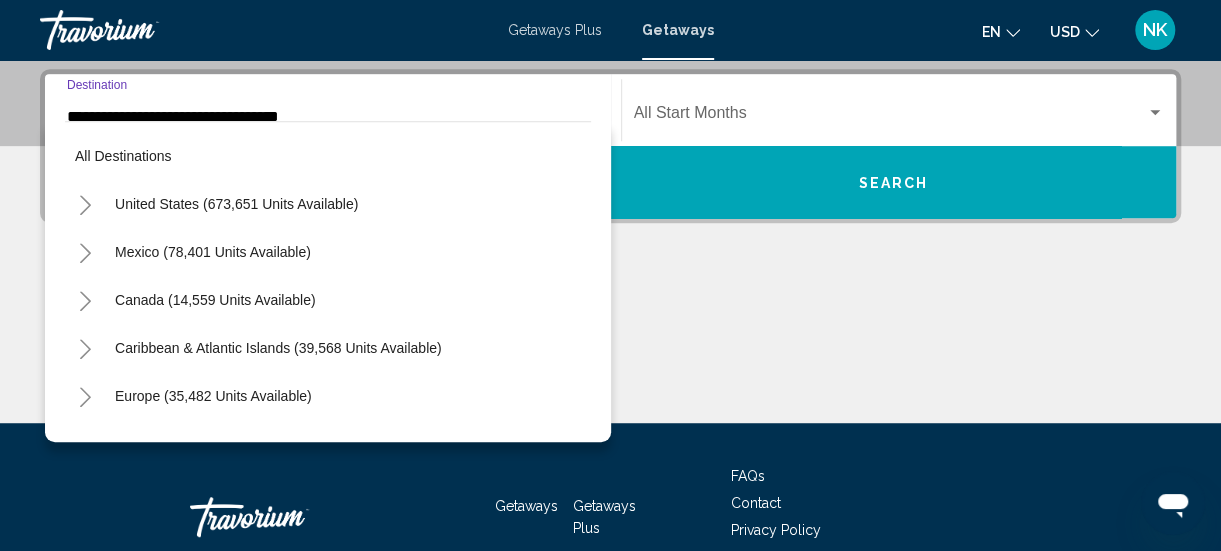 scroll, scrollTop: 455, scrollLeft: 0, axis: vertical 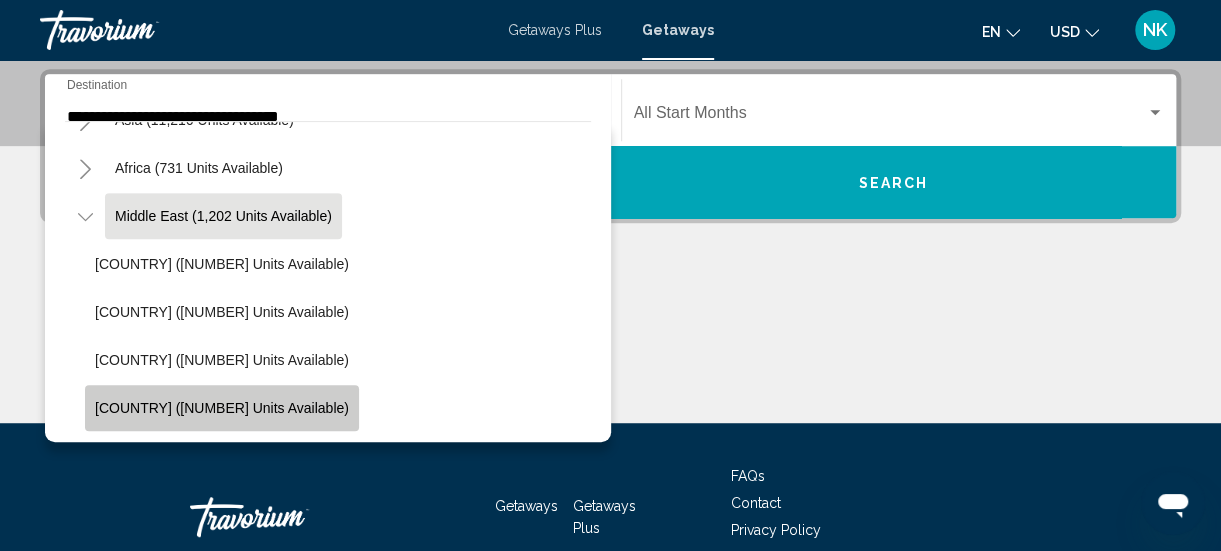 click on "United Arab Emirates (238 units available)" 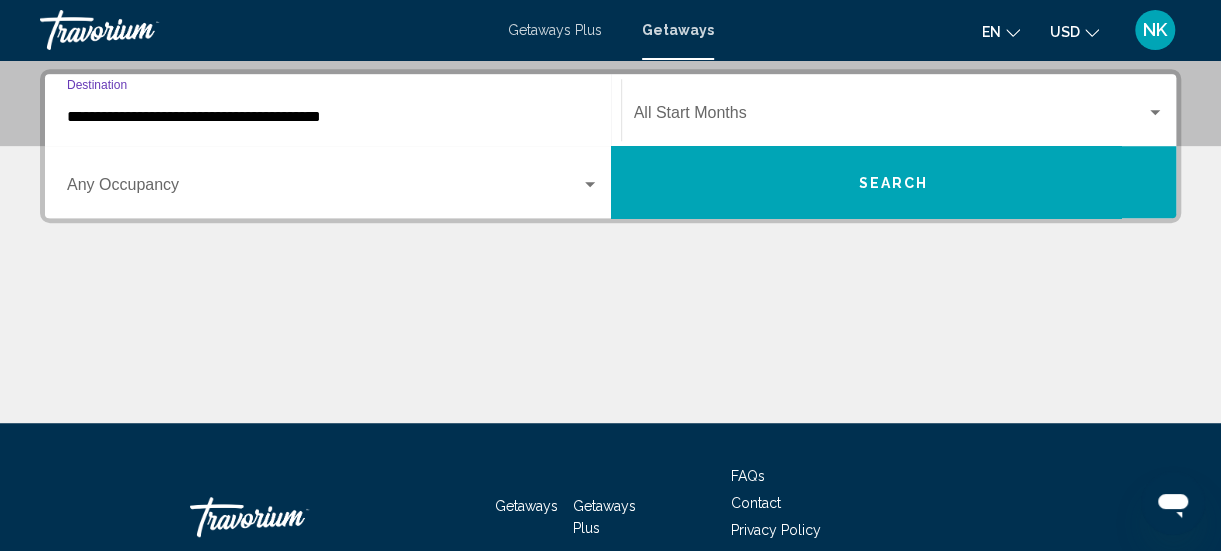 scroll, scrollTop: 458, scrollLeft: 0, axis: vertical 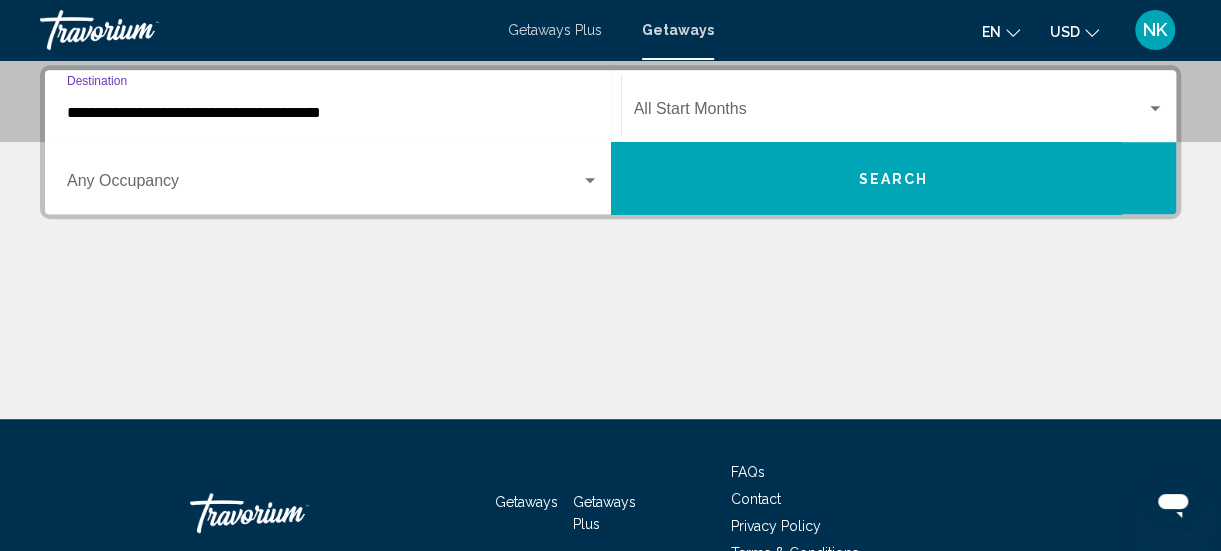 click on "**********" at bounding box center [333, 113] 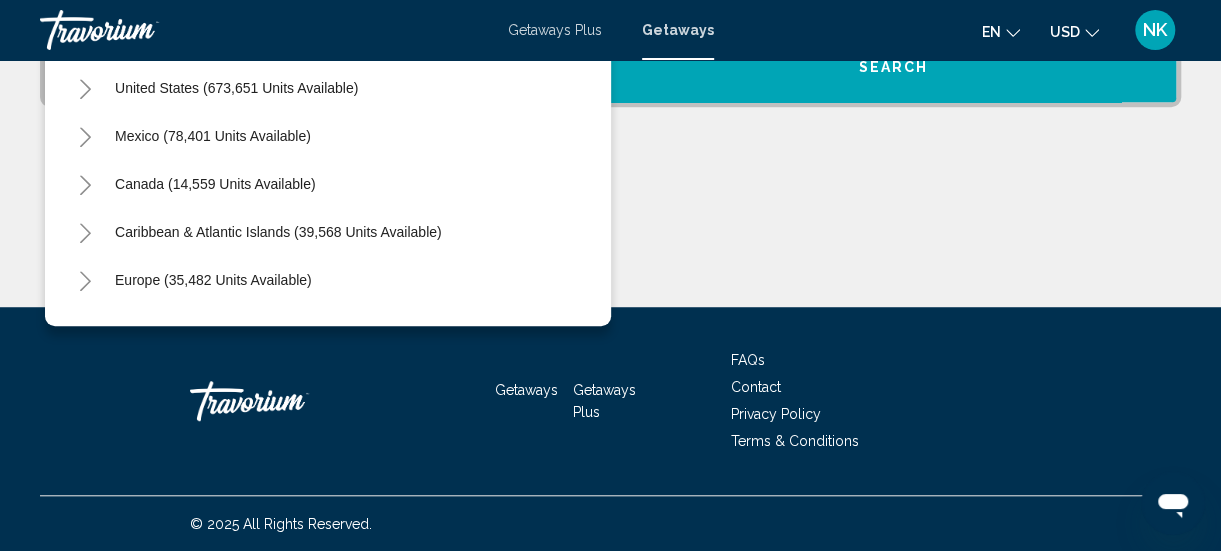 scroll, scrollTop: 516, scrollLeft: 0, axis: vertical 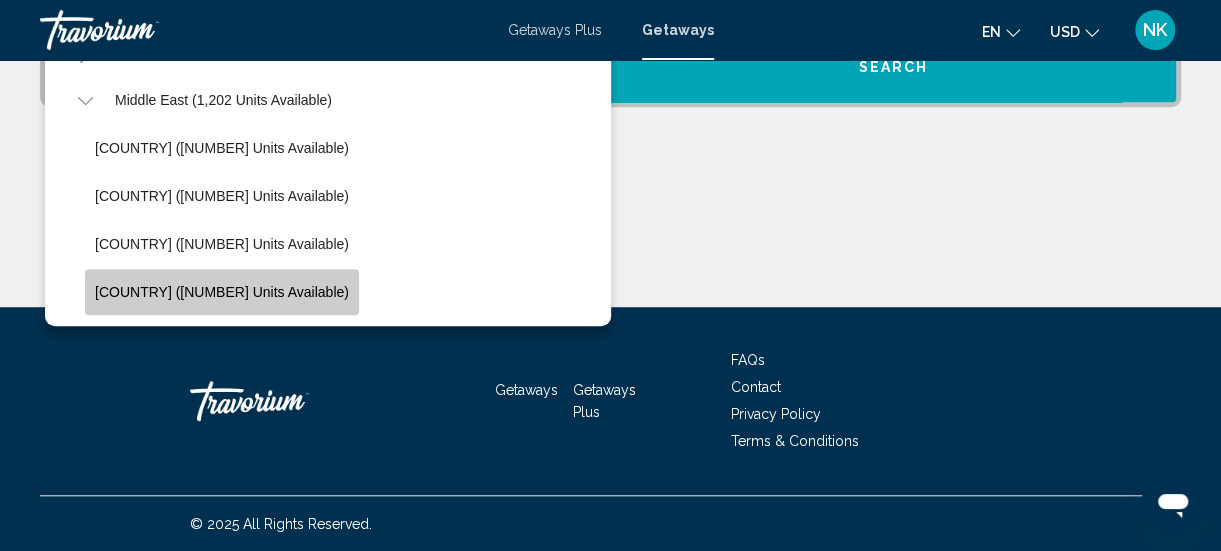 click on "United Arab Emirates (238 units available)" 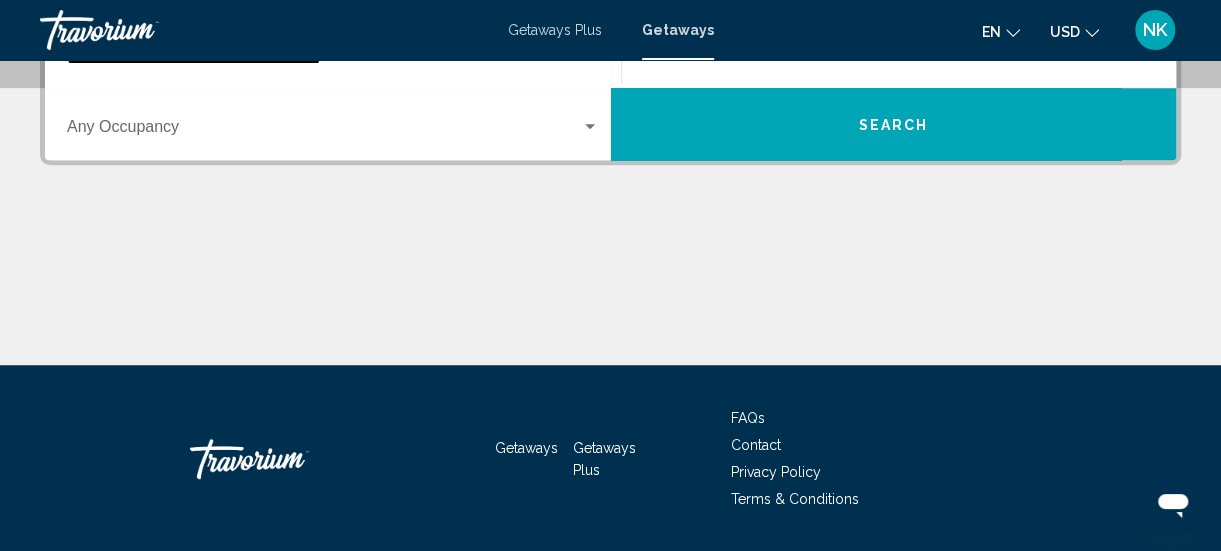 scroll, scrollTop: 458, scrollLeft: 0, axis: vertical 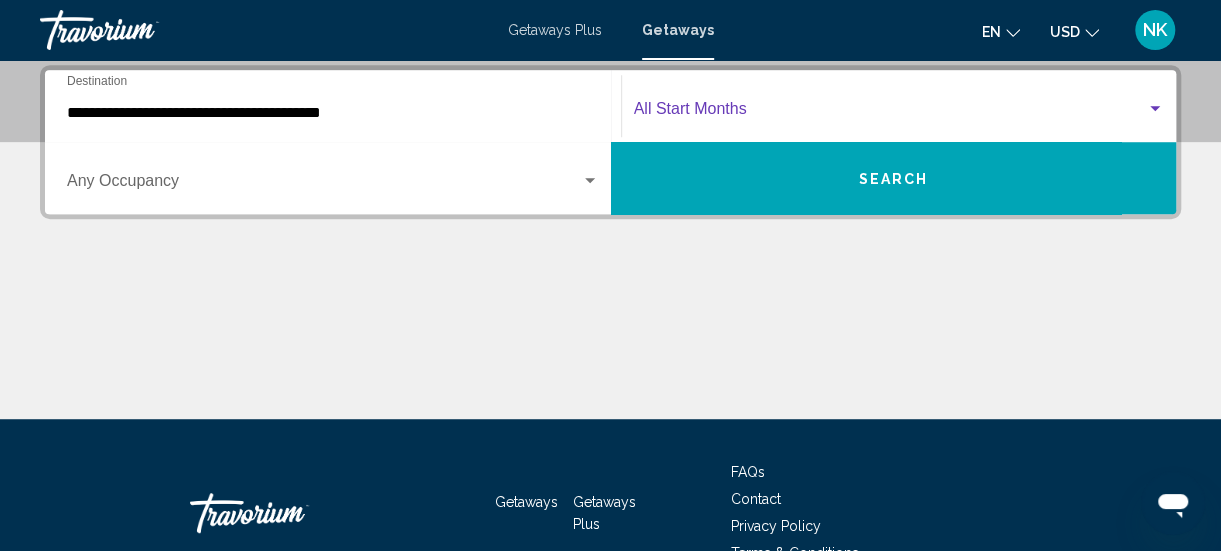 click at bounding box center [890, 113] 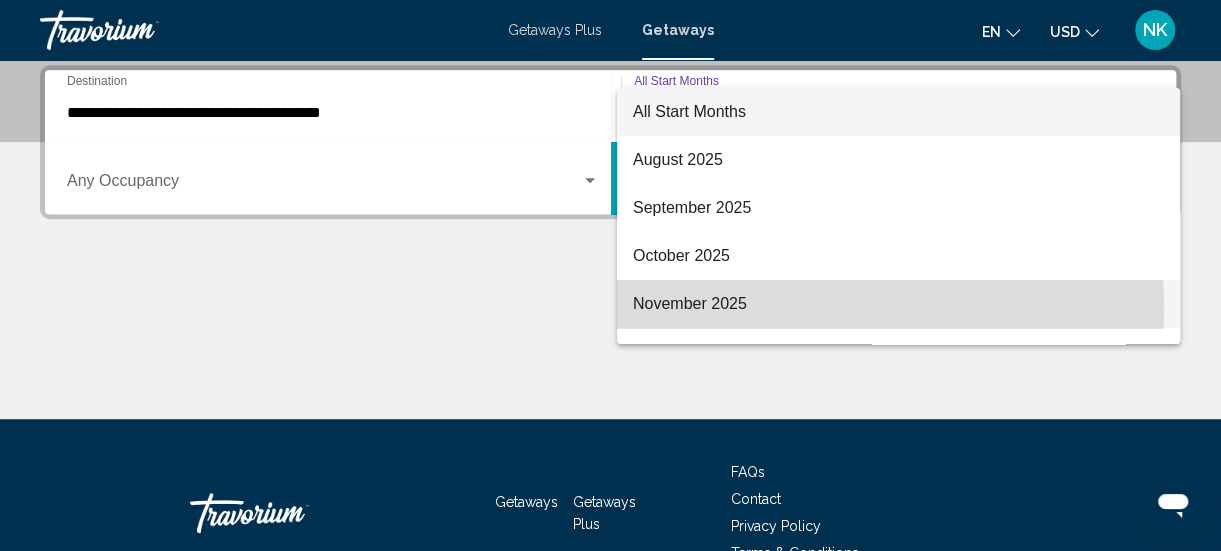 click on "November 2025" at bounding box center [898, 304] 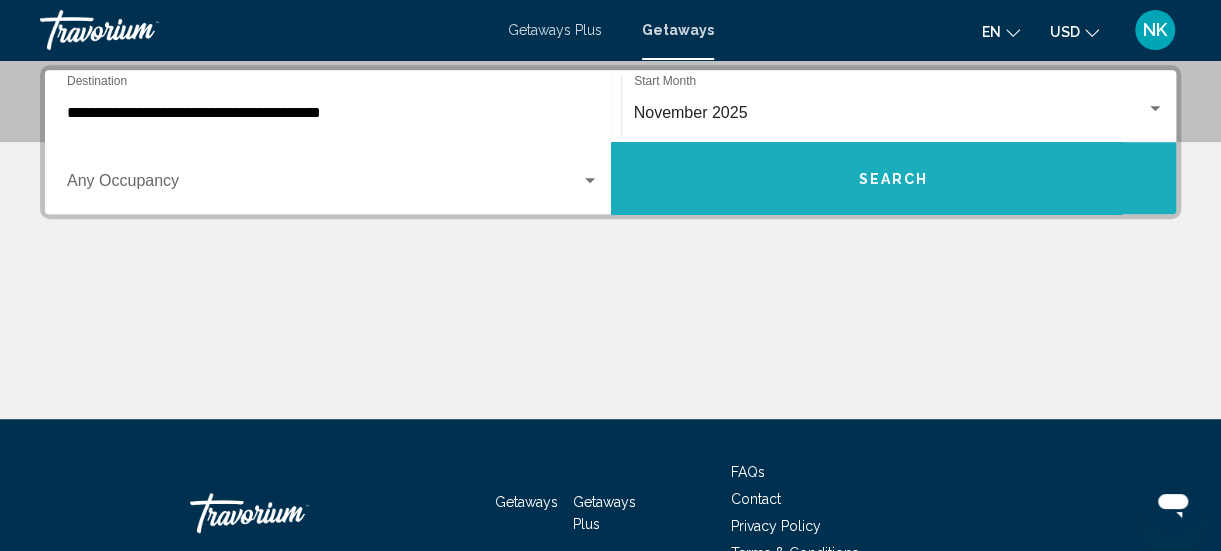 click on "Search" at bounding box center [893, 179] 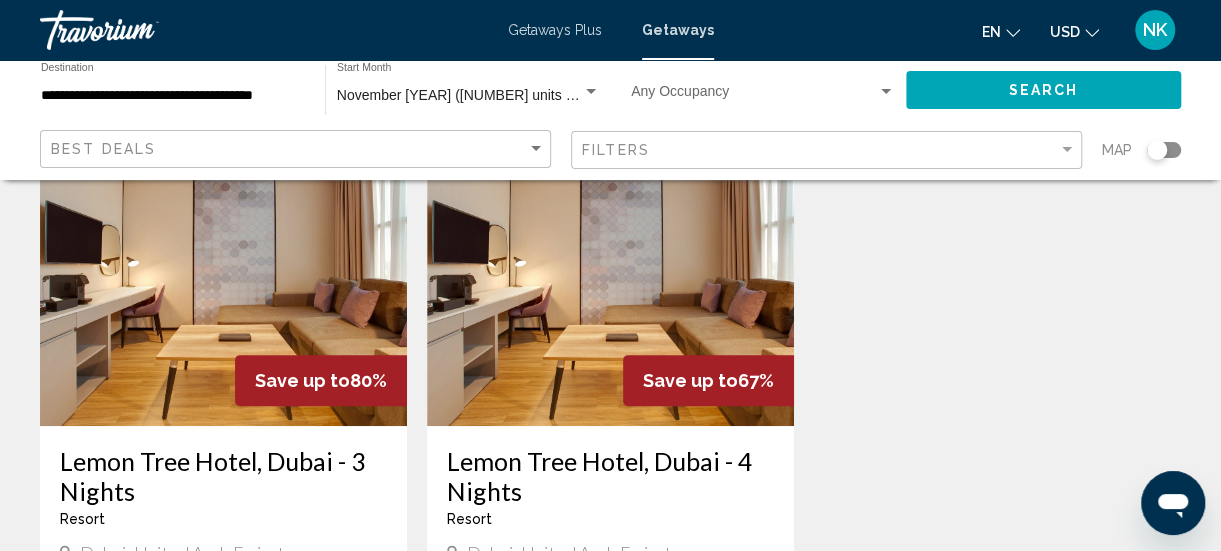 scroll, scrollTop: 154, scrollLeft: 0, axis: vertical 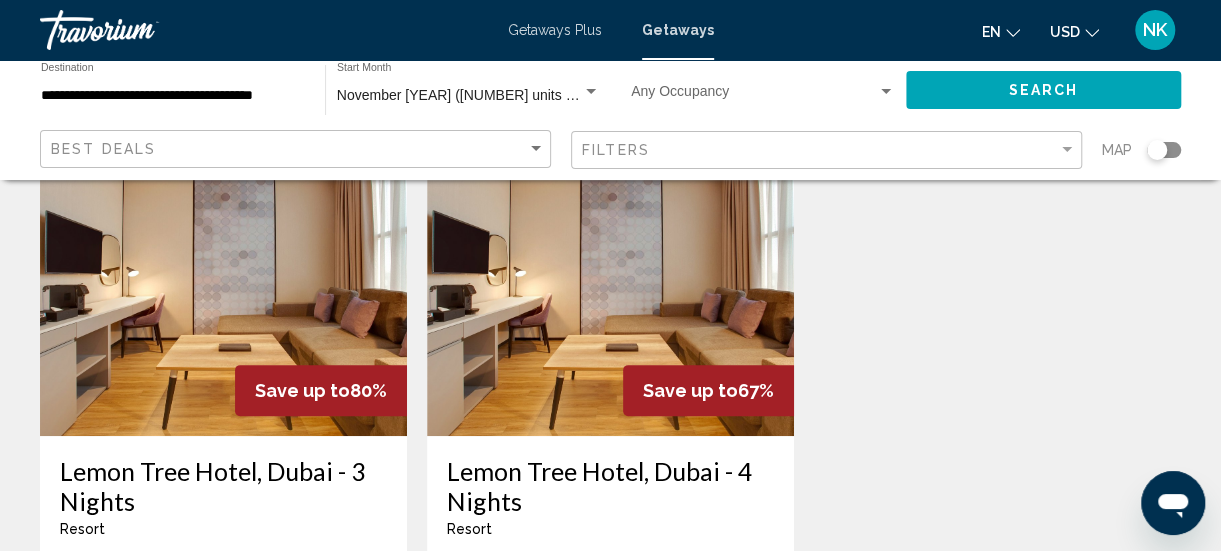 click at bounding box center (610, 276) 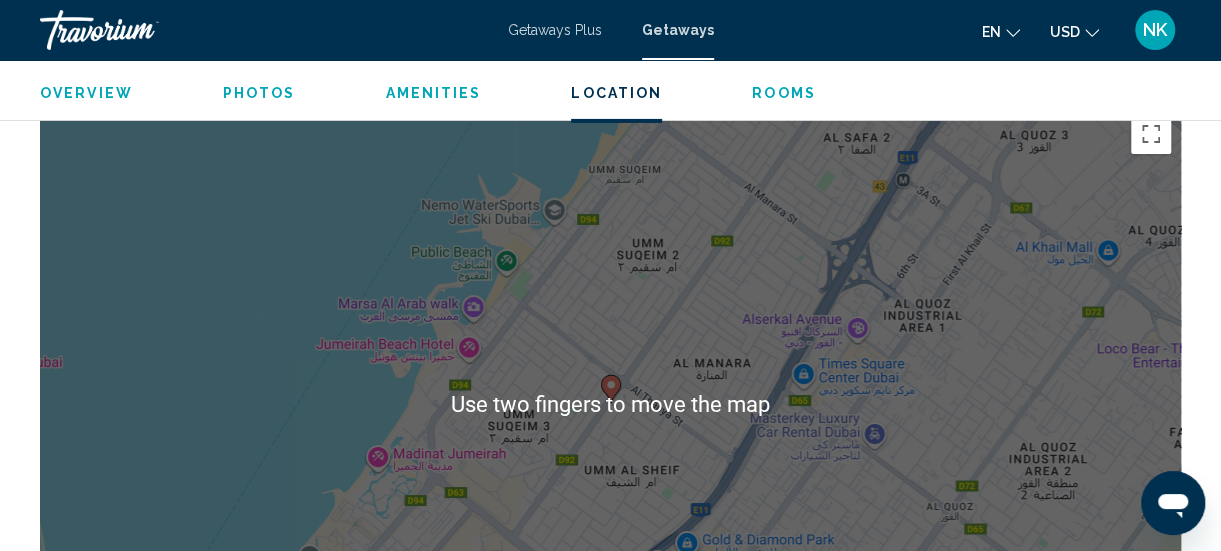 scroll, scrollTop: 3208, scrollLeft: 0, axis: vertical 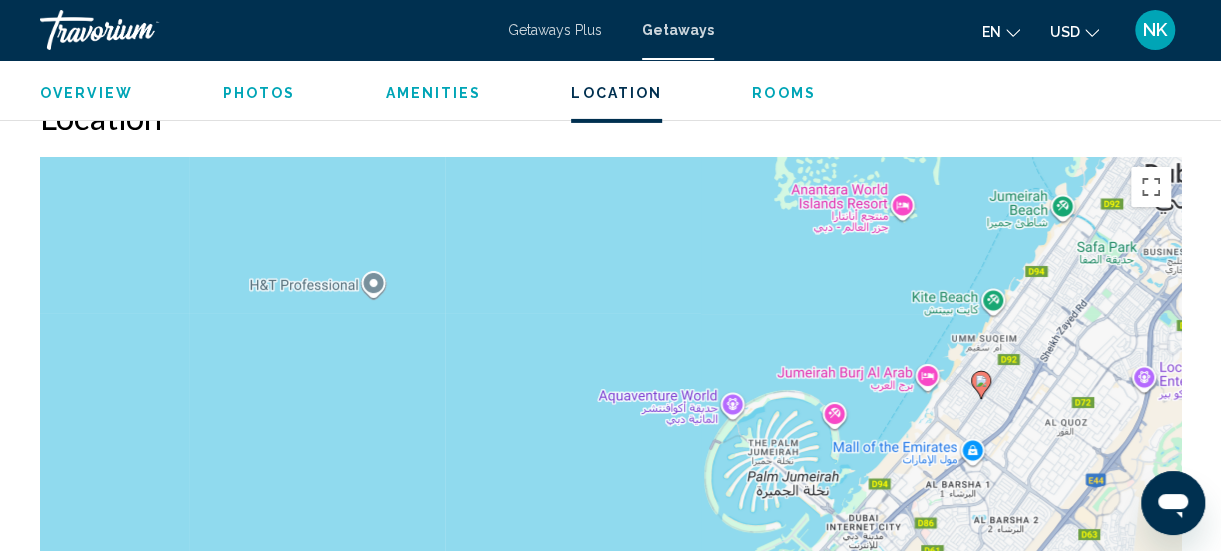 click on "Overview" at bounding box center (86, 93) 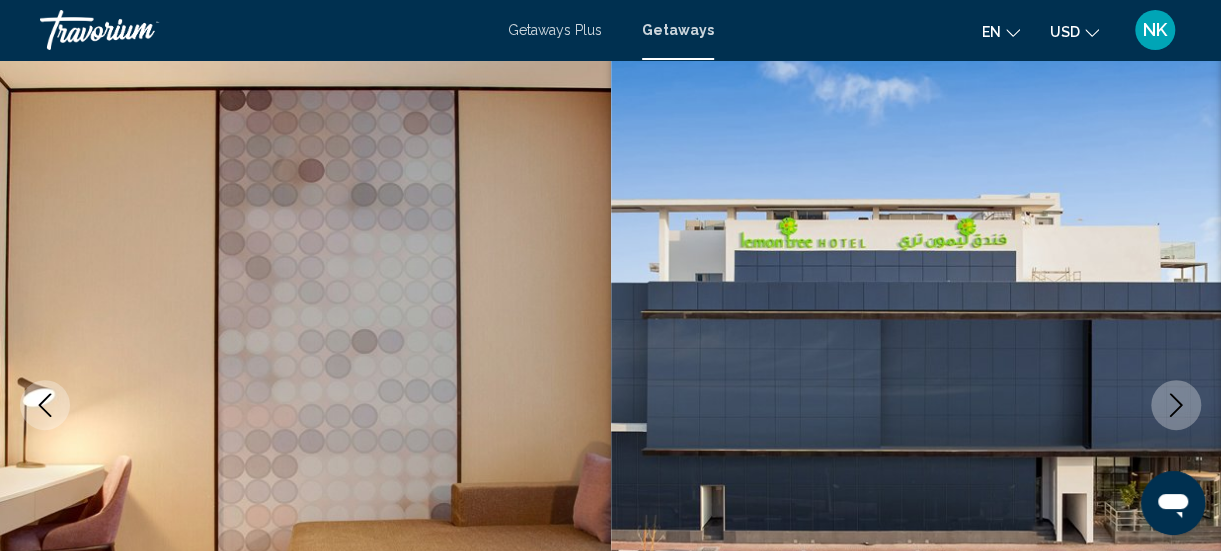 scroll, scrollTop: 0, scrollLeft: 0, axis: both 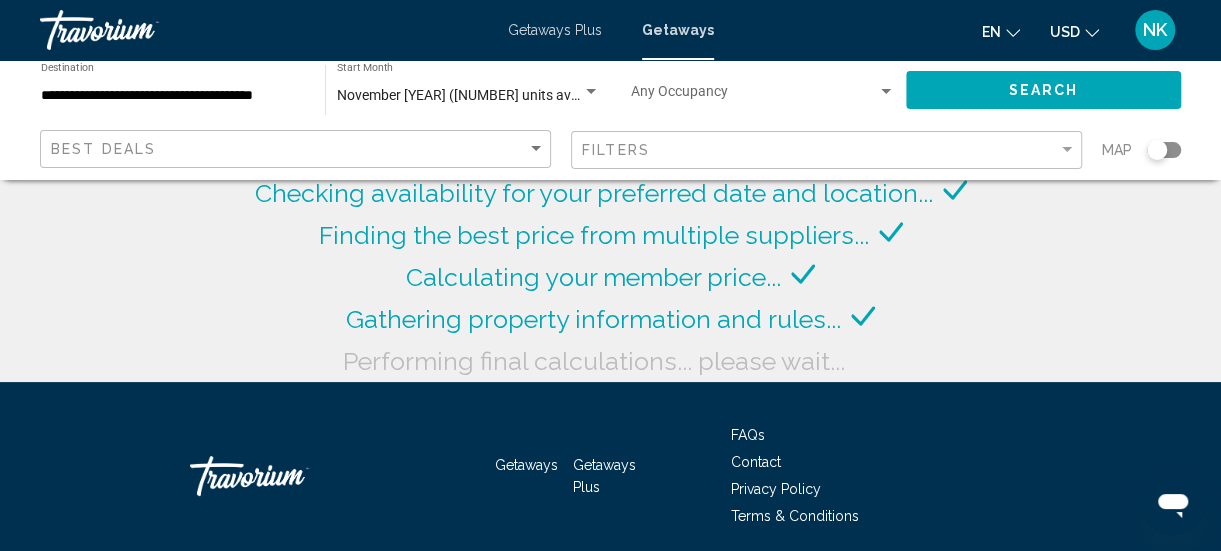 click at bounding box center (886, 91) 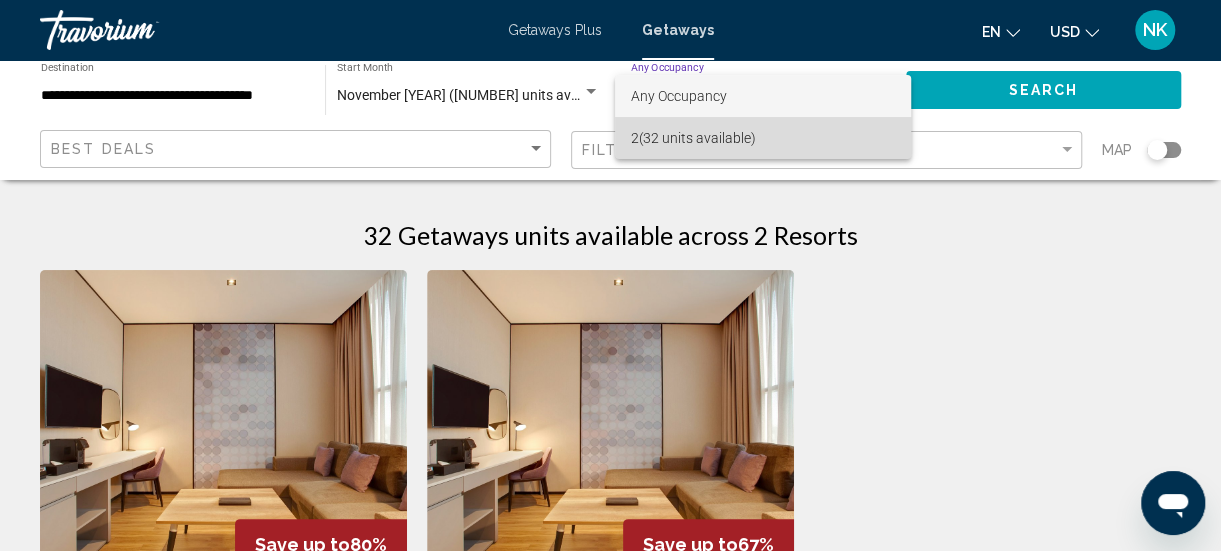 click on "2  (32 units available)" at bounding box center (763, 138) 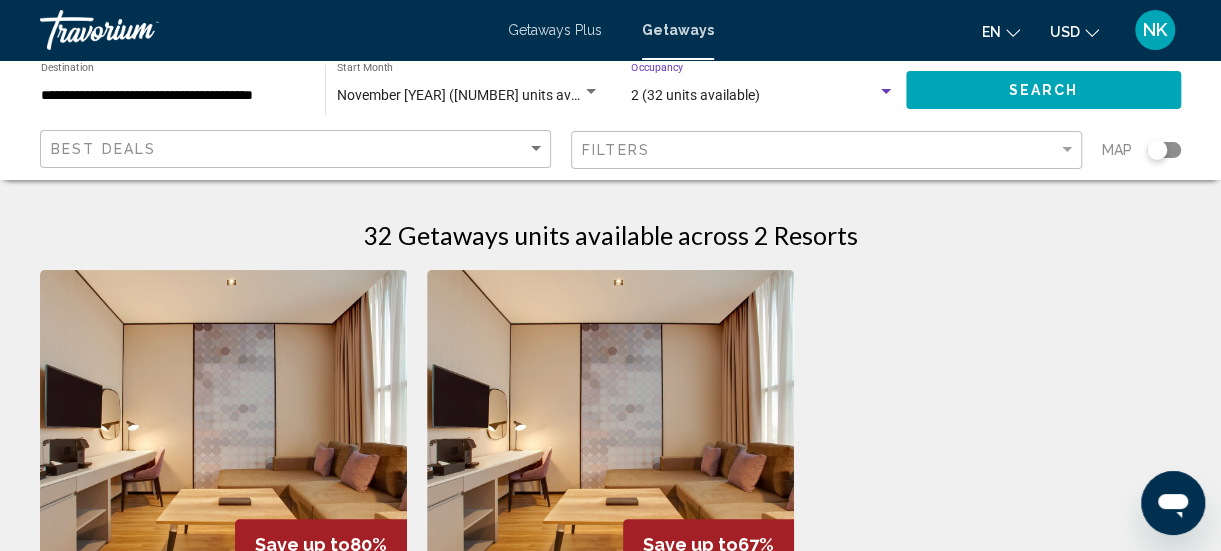 click at bounding box center (886, 91) 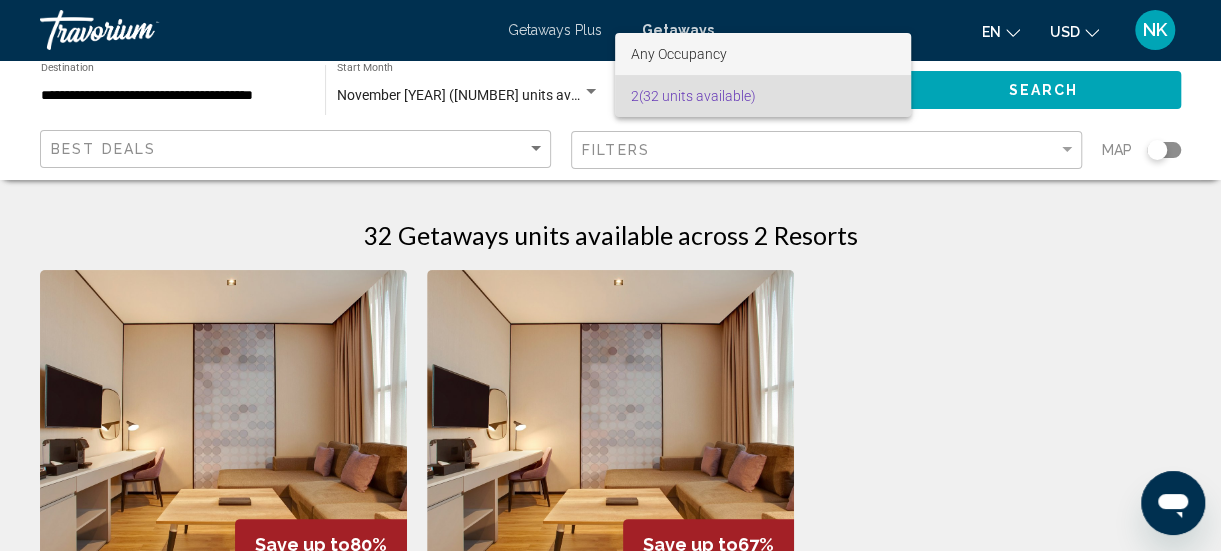 click on "Any Occupancy" at bounding box center [763, 54] 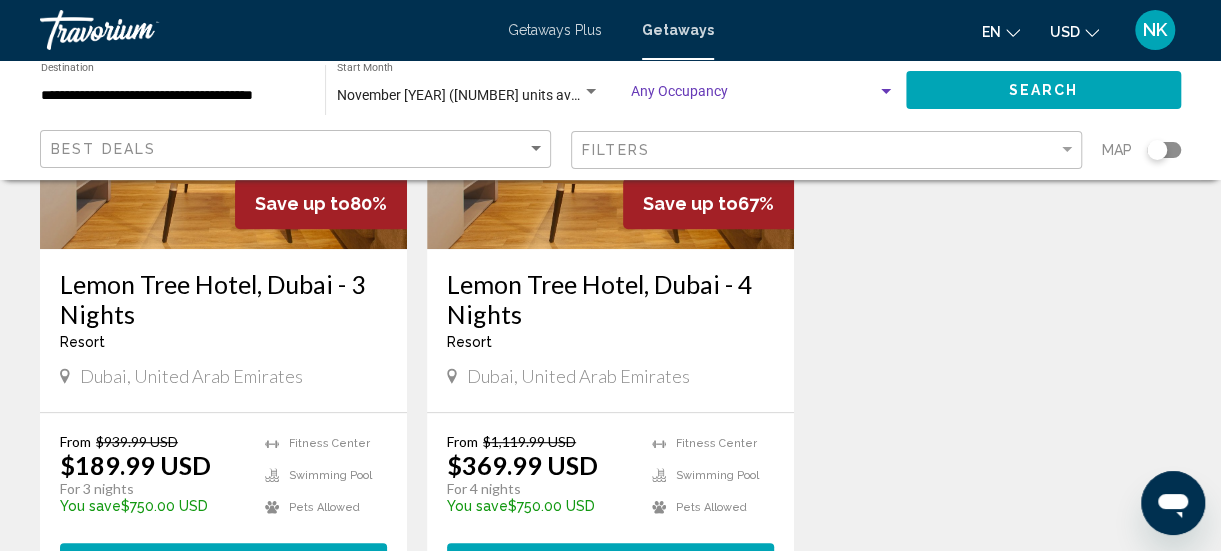 scroll, scrollTop: 336, scrollLeft: 0, axis: vertical 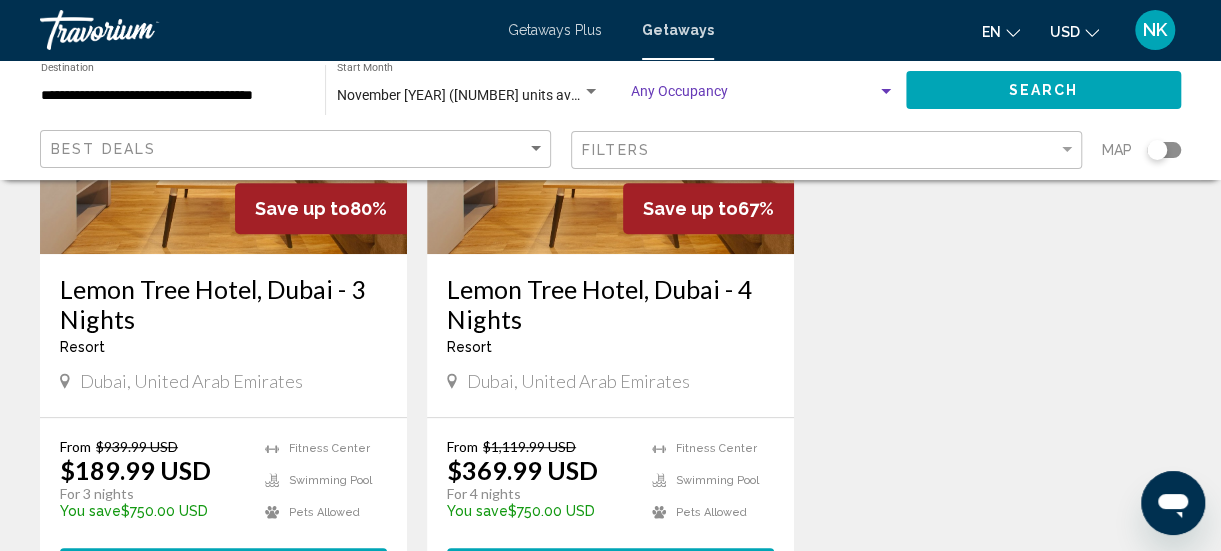 click on "Lemon Tree Hotel, Dubai - 4 Nights  Resort  -  This is an adults only resort" at bounding box center (610, 322) 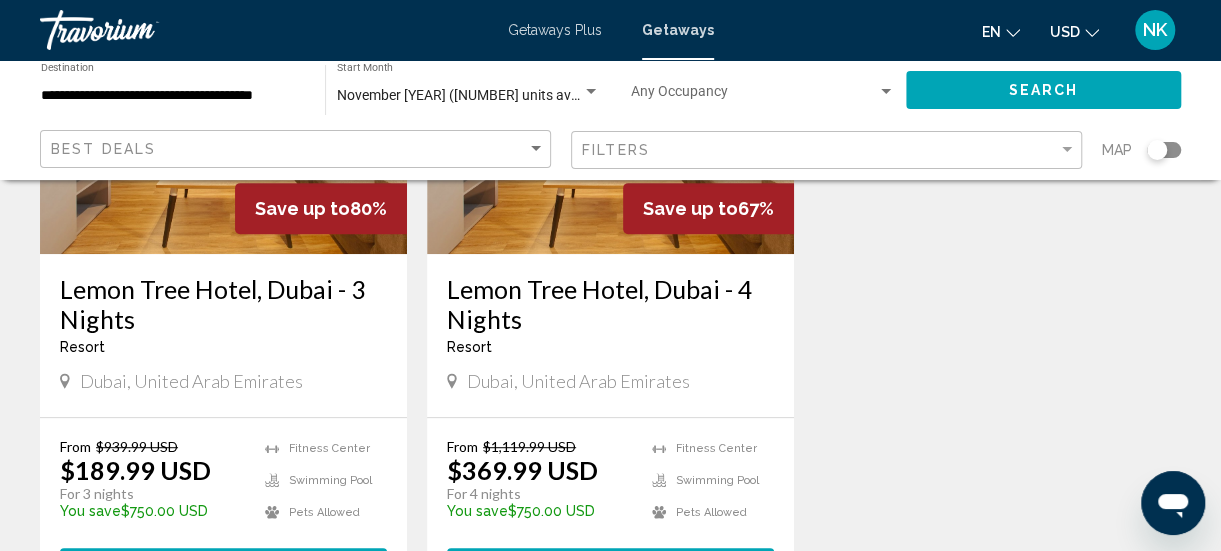 click on "Resort  -  This is an adults only resort" at bounding box center [610, 347] 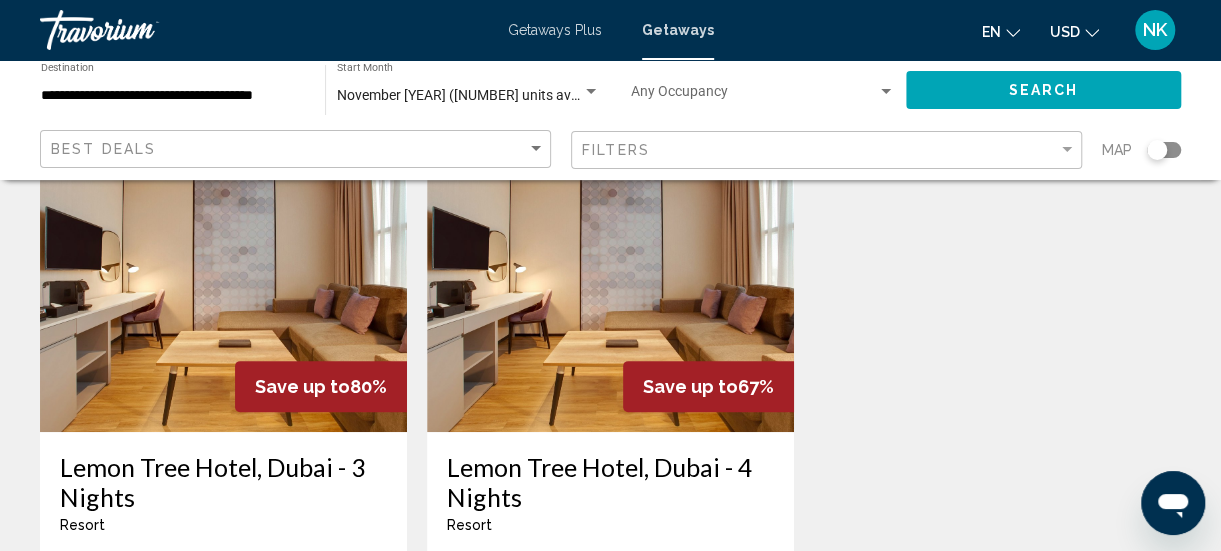 click at bounding box center (610, 272) 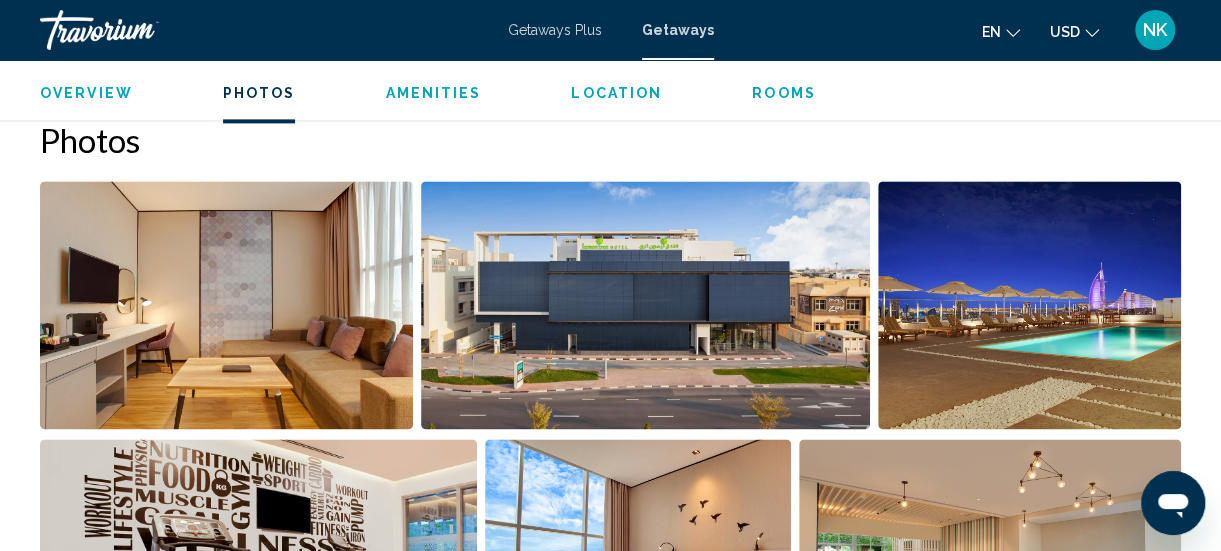 click on "Rooms" at bounding box center [784, 93] 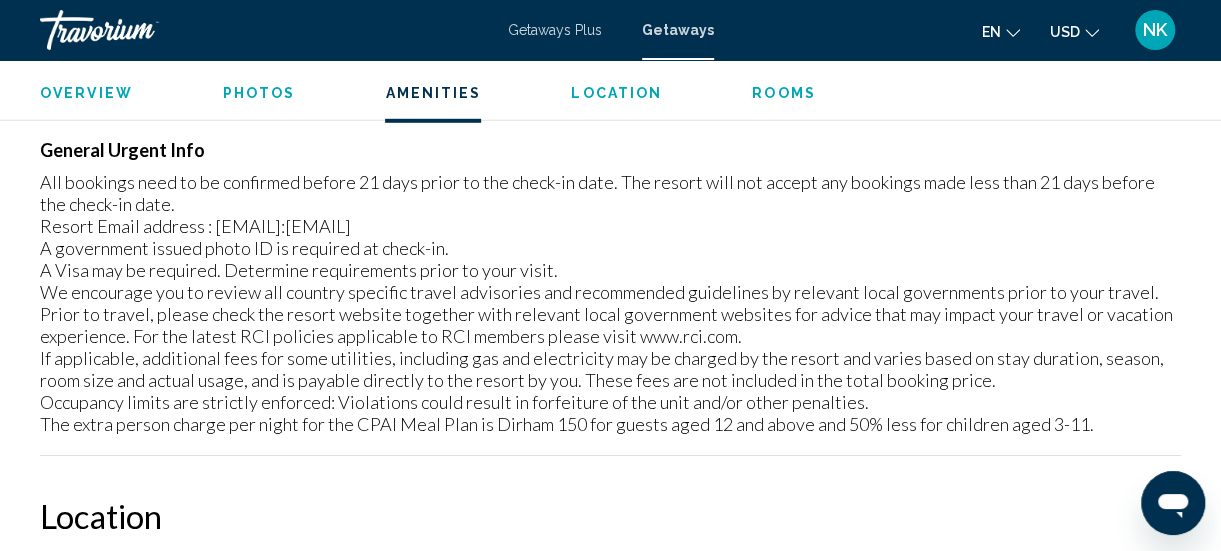 scroll, scrollTop: 2808, scrollLeft: 0, axis: vertical 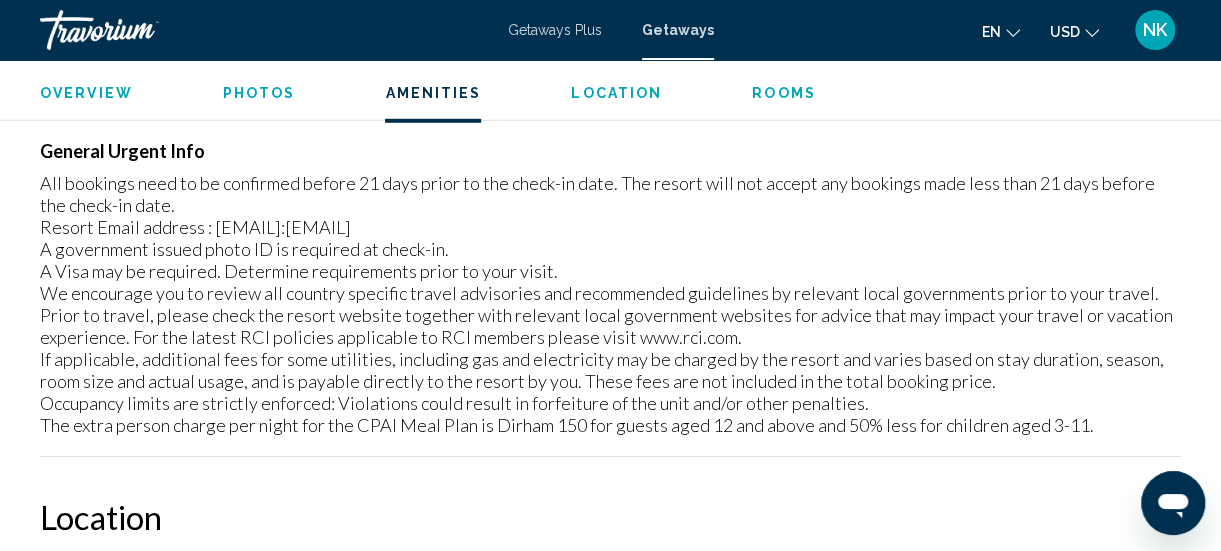 click on "Getaways Plus" at bounding box center [555, 30] 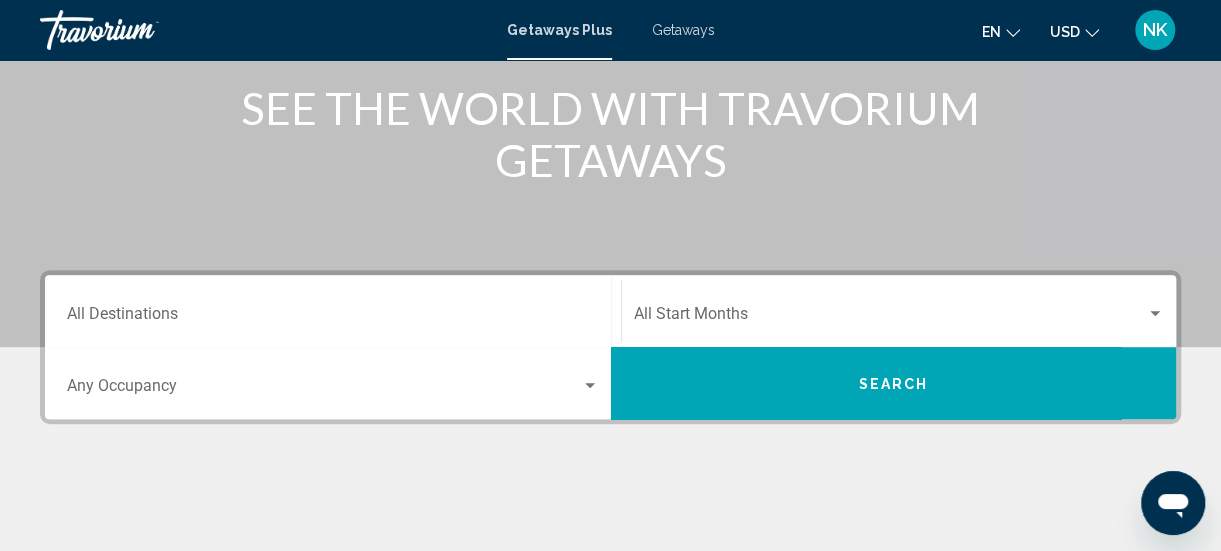 scroll, scrollTop: 254, scrollLeft: 0, axis: vertical 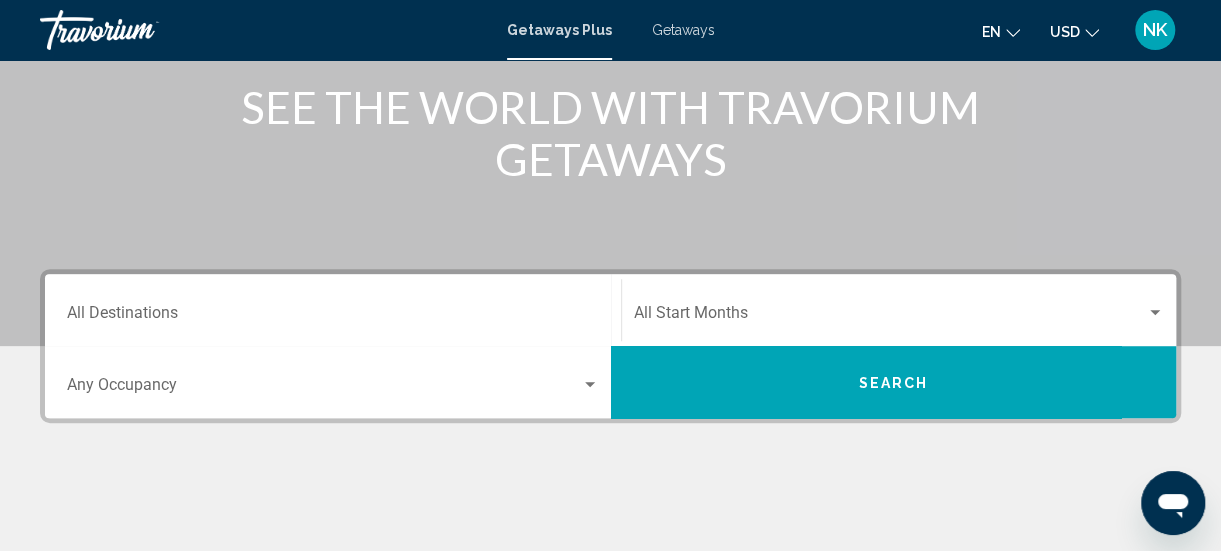 click on "Destination All Destinations" at bounding box center [333, 317] 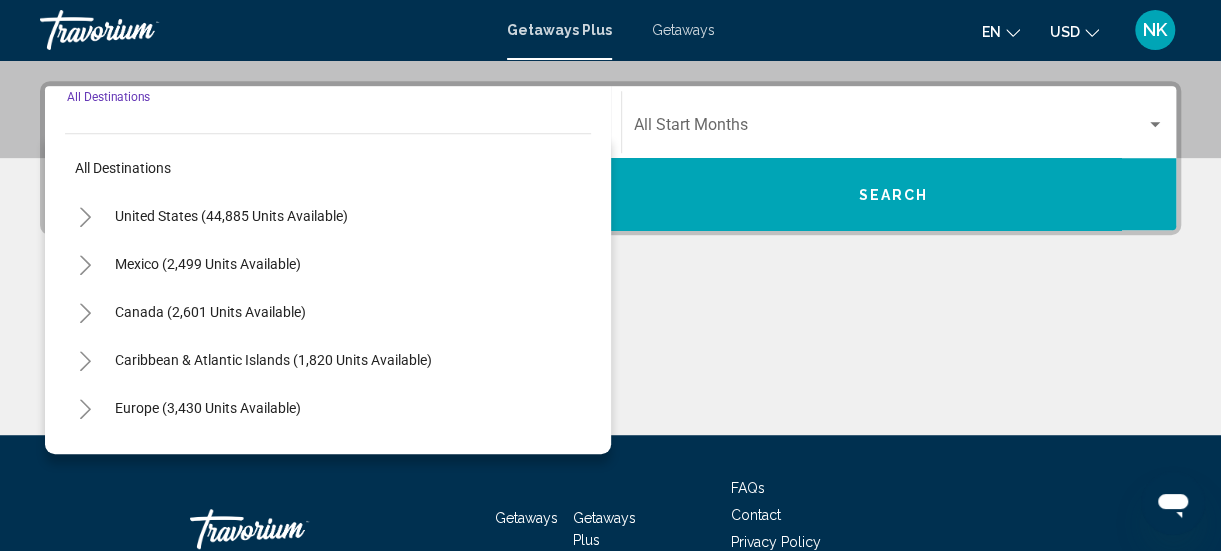 scroll, scrollTop: 458, scrollLeft: 0, axis: vertical 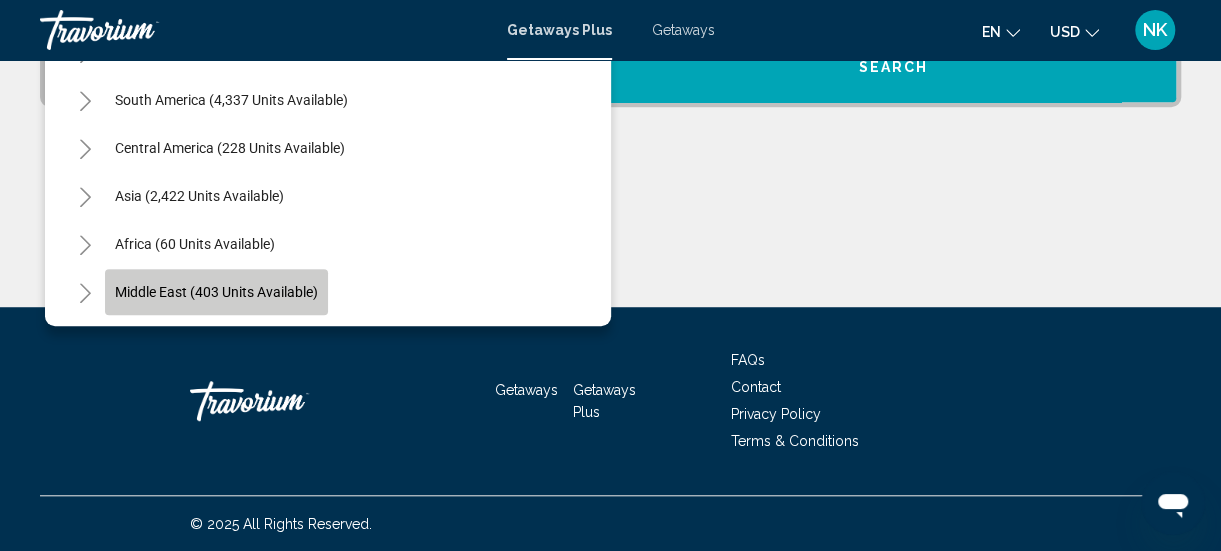 click on "Middle East (403 units available)" 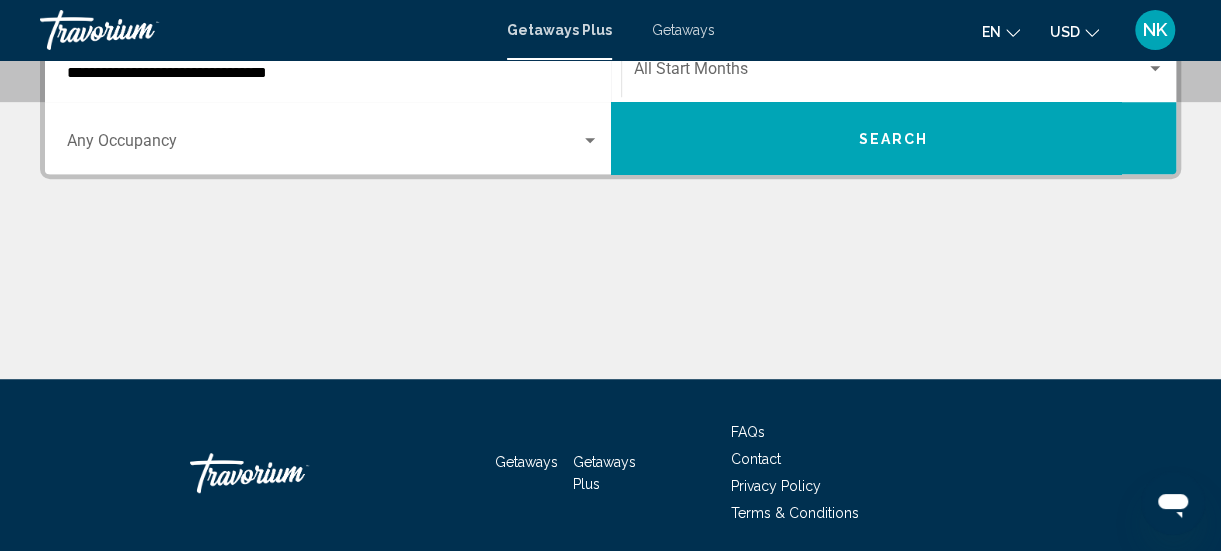 scroll, scrollTop: 458, scrollLeft: 0, axis: vertical 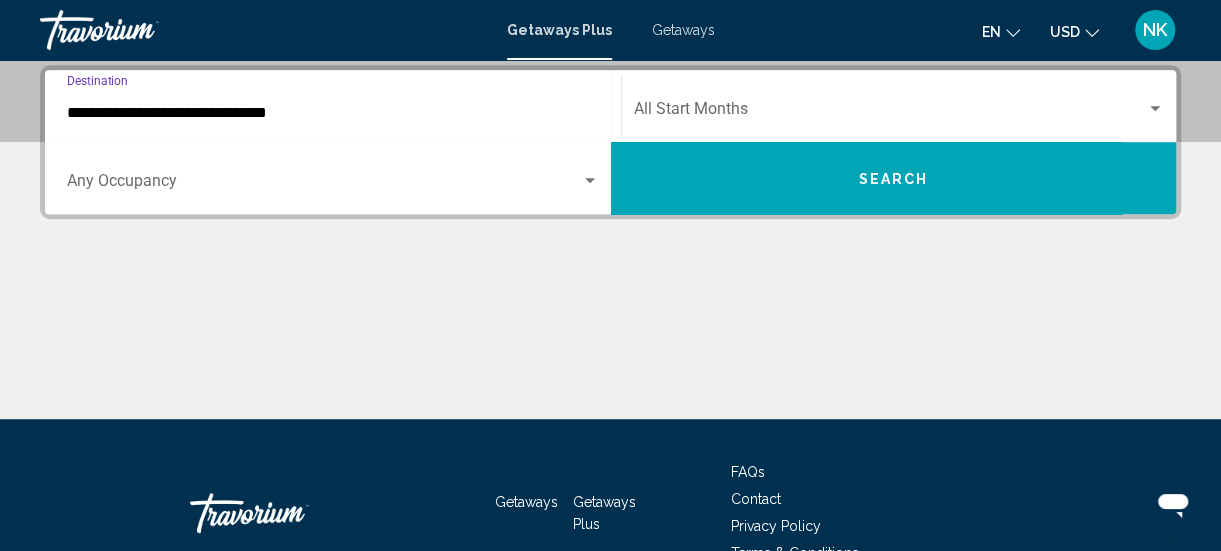 click on "**********" at bounding box center (333, 113) 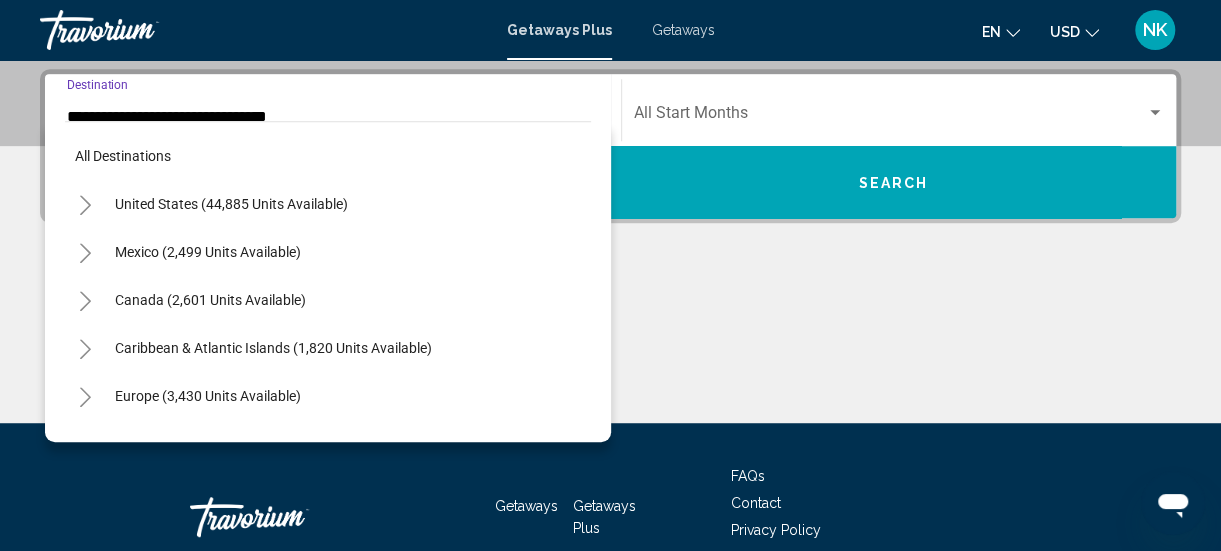 scroll, scrollTop: 455, scrollLeft: 0, axis: vertical 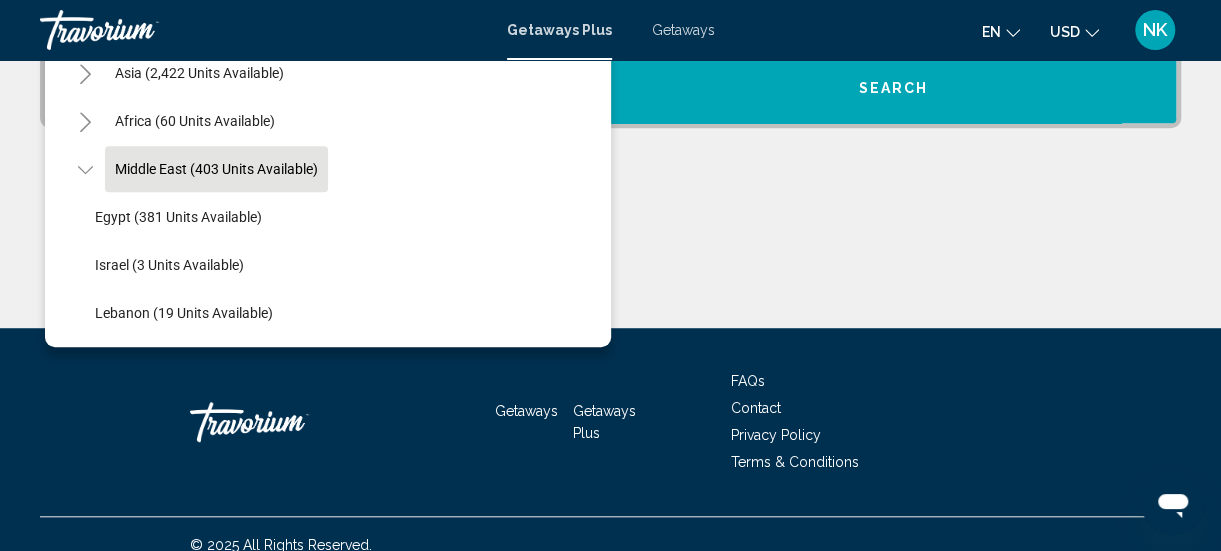 click on "Lebanon (19 units available)" 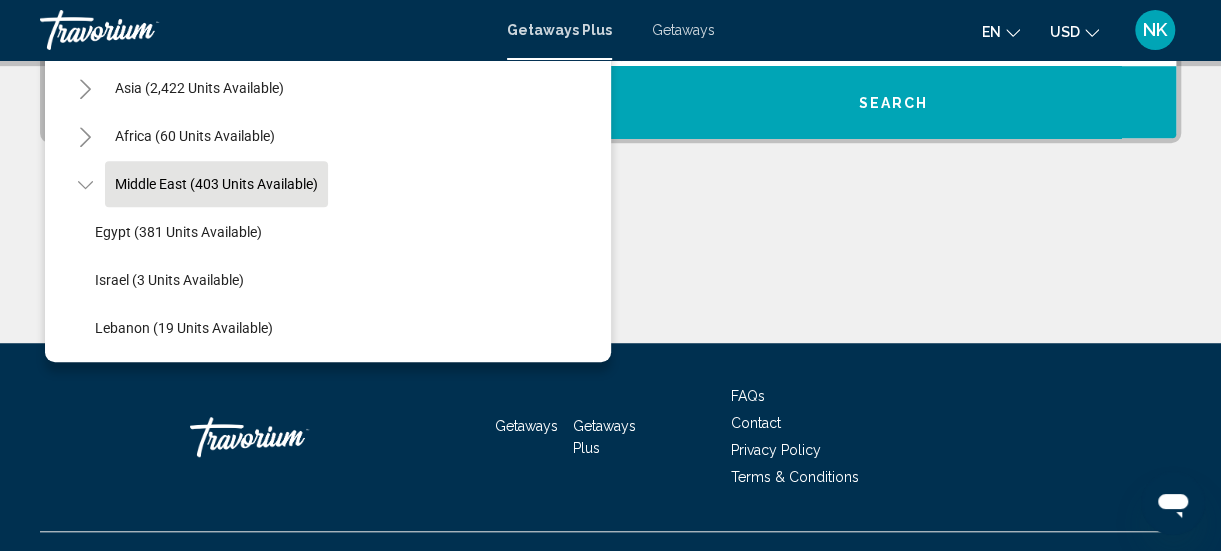 scroll, scrollTop: 538, scrollLeft: 0, axis: vertical 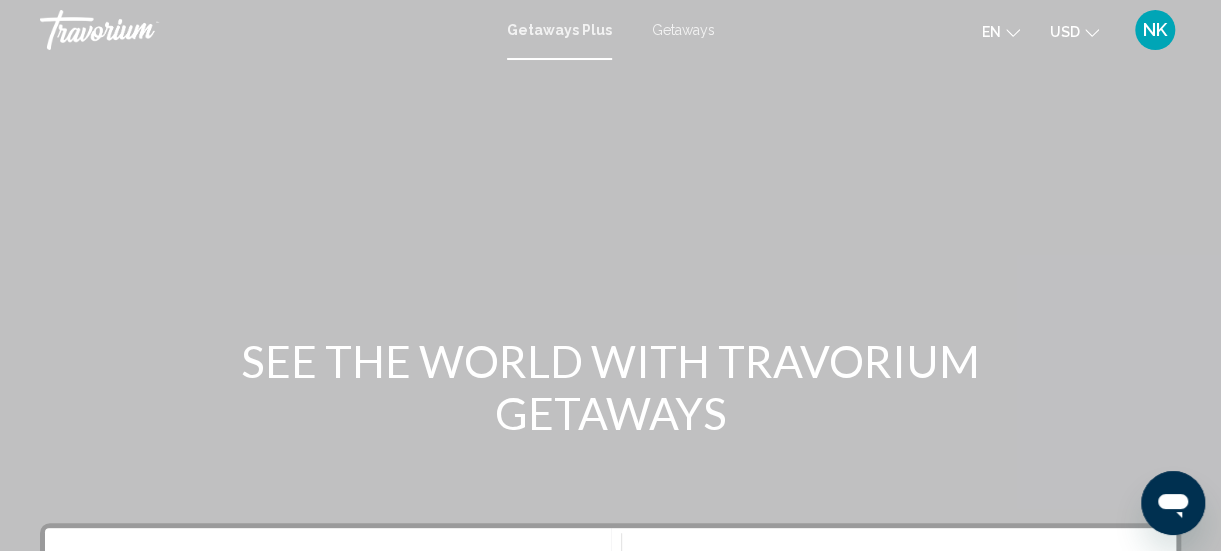 click on "Getaways Plus  Getaways en
English Español Français Italiano Português русский USD
USD ($) MXN (Mex$) CAD (Can$) GBP (£) EUR (€) AUD (A$) NZD (NZ$) CNY (CN¥) NK Login" at bounding box center [610, 30] 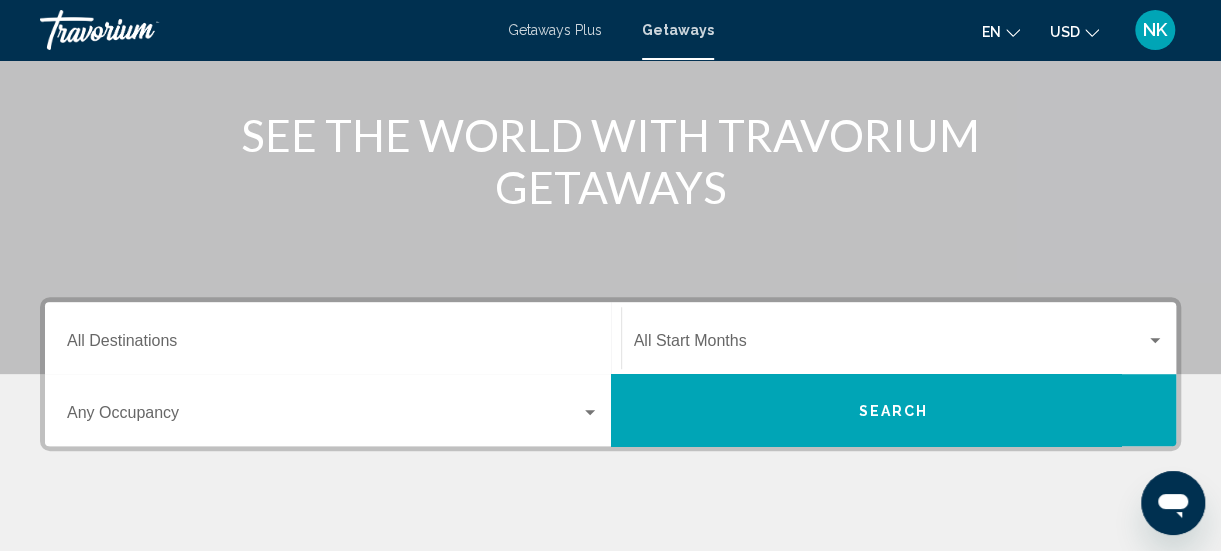 scroll, scrollTop: 372, scrollLeft: 0, axis: vertical 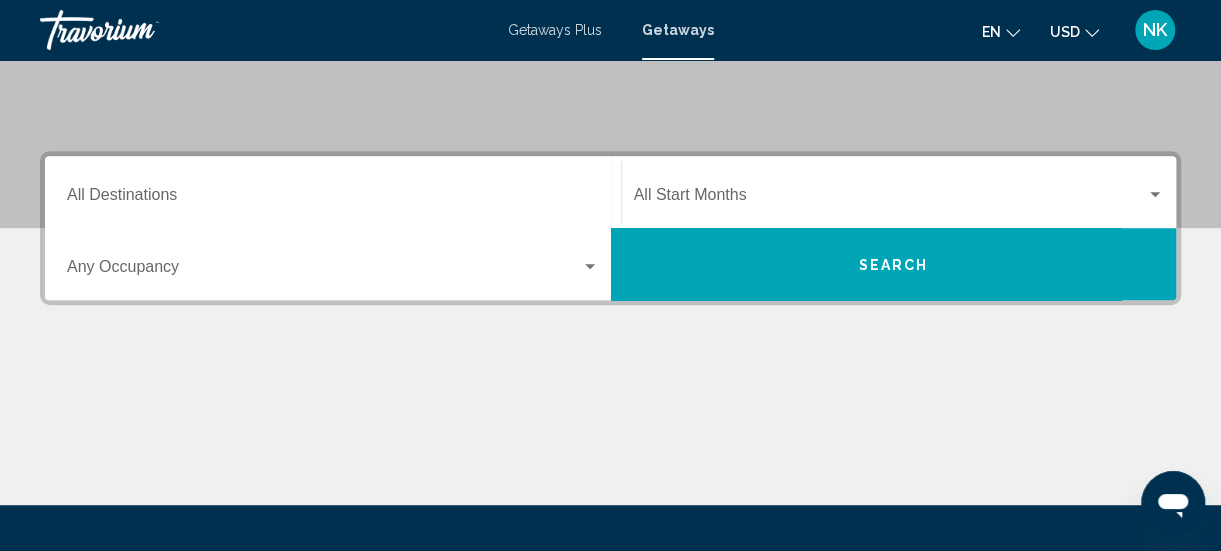 click on "Destination All Destinations" at bounding box center (333, 199) 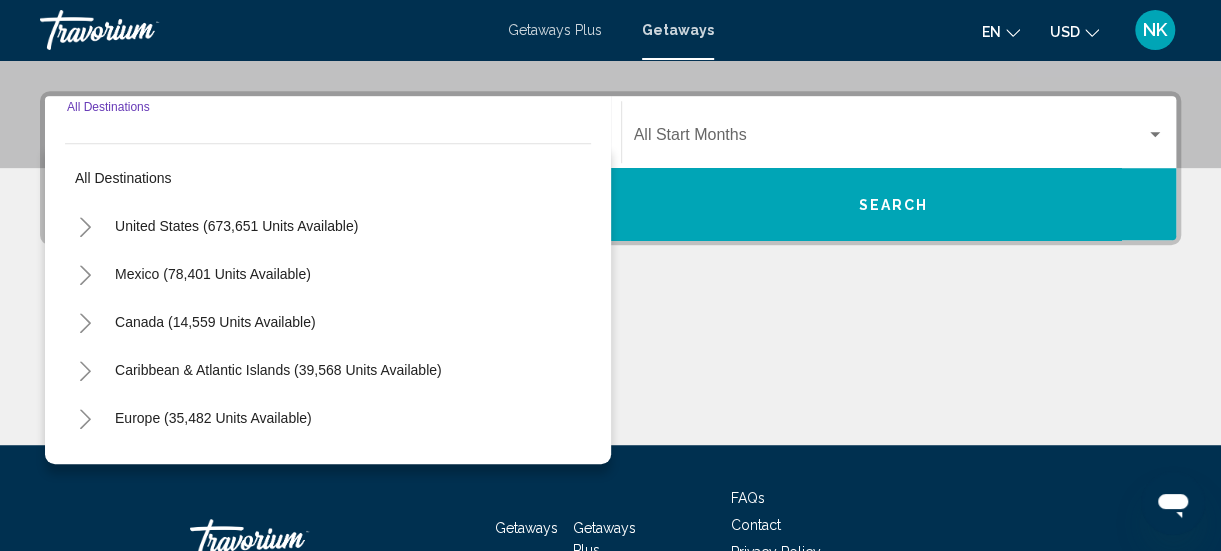 scroll, scrollTop: 458, scrollLeft: 0, axis: vertical 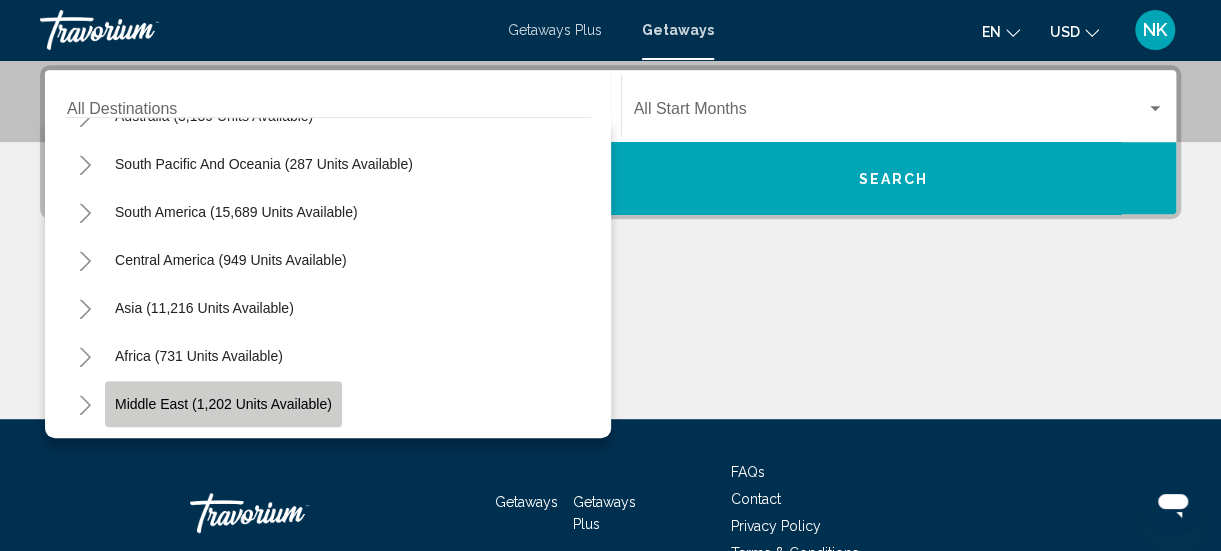 click on "Middle East (1,202 units available)" 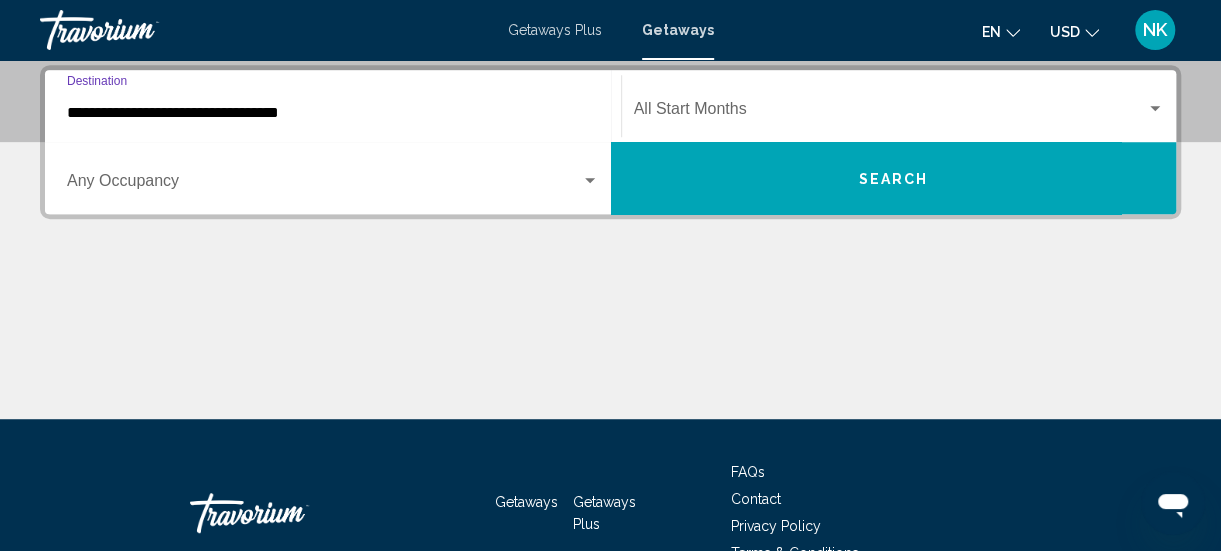 click on "**********" at bounding box center [333, 113] 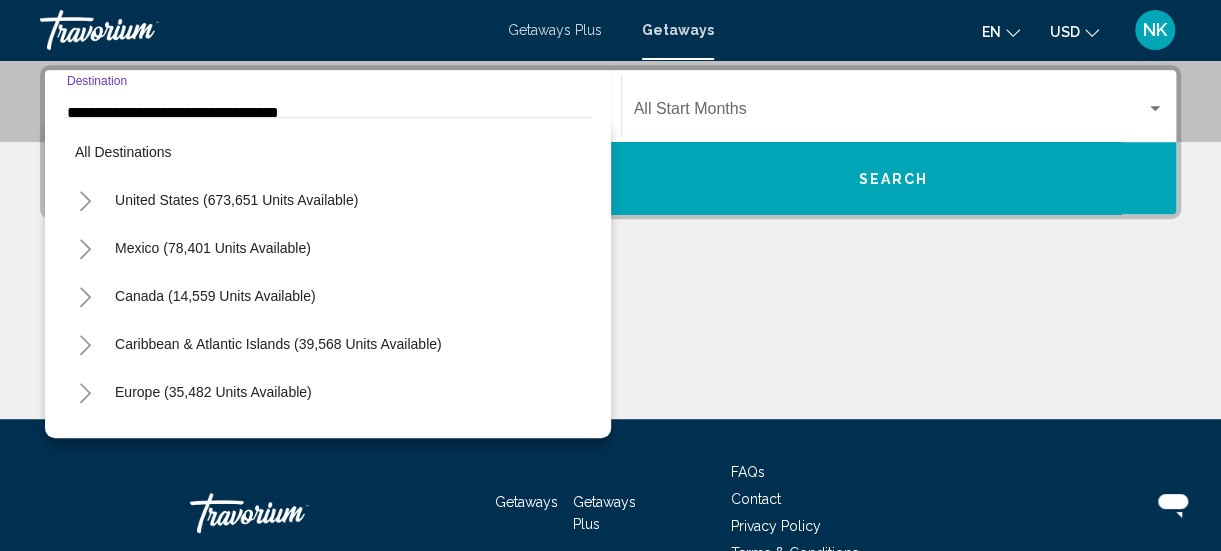 scroll, scrollTop: 454, scrollLeft: 0, axis: vertical 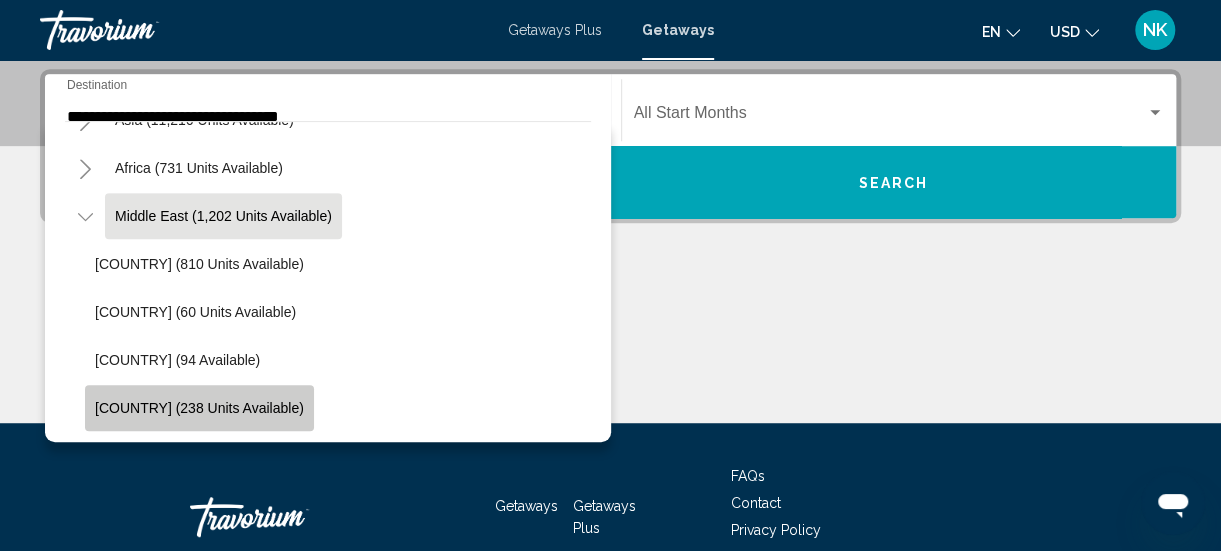 click on "United Arab Emirates (238 units available)" 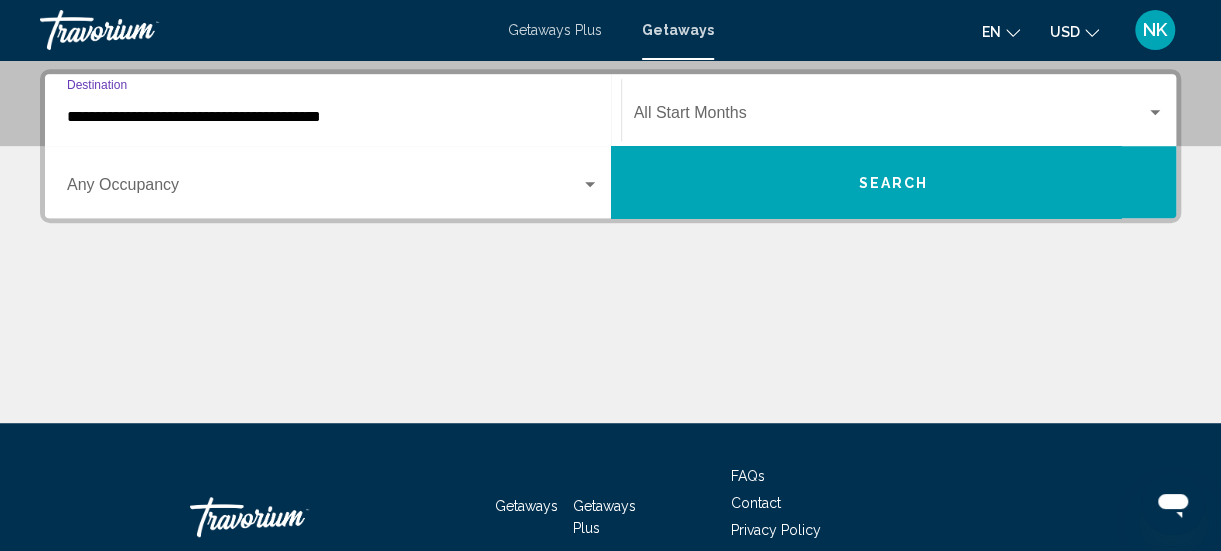 scroll, scrollTop: 458, scrollLeft: 0, axis: vertical 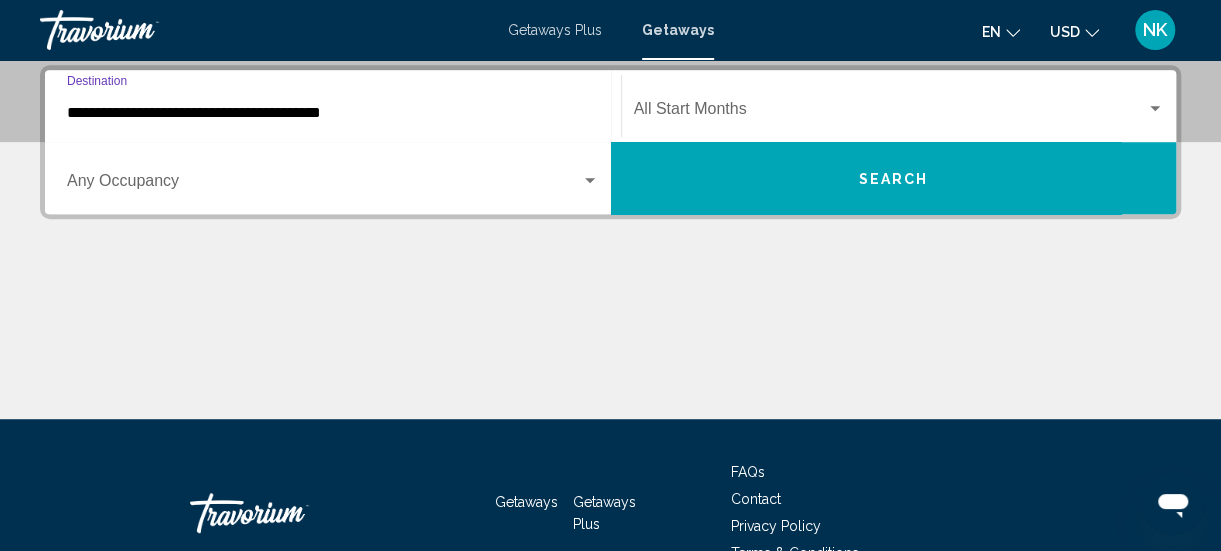 click at bounding box center [1155, 109] 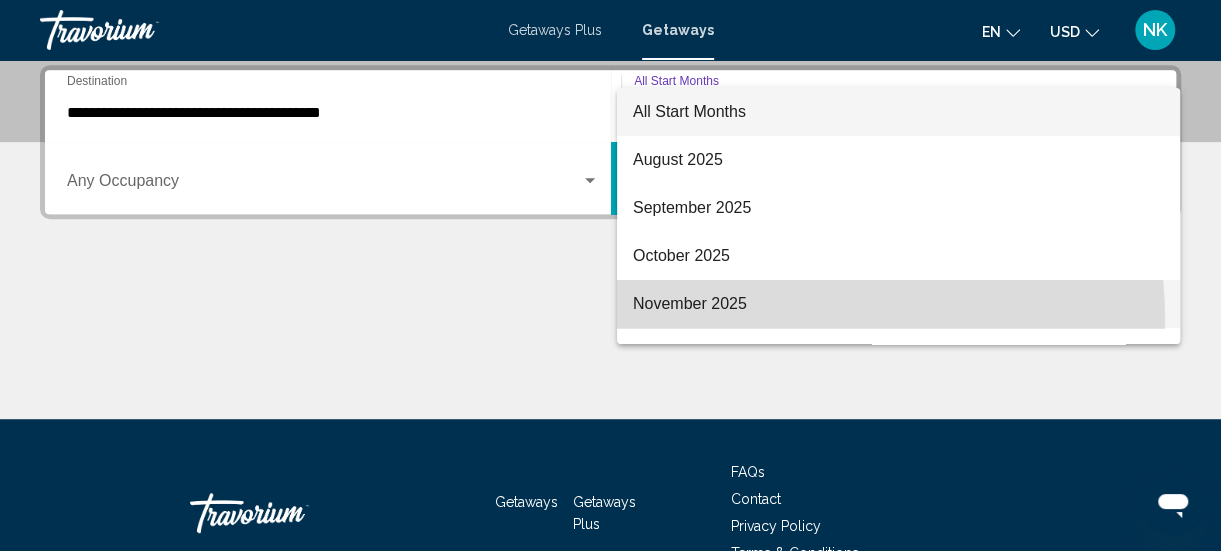 click on "November 2025" at bounding box center (898, 304) 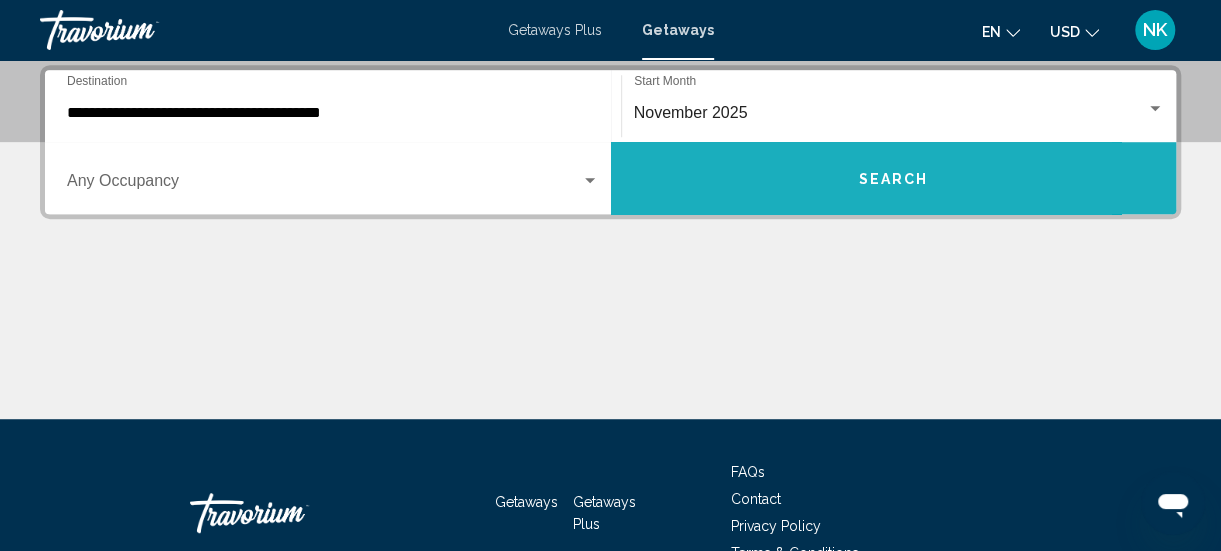 click on "Search" at bounding box center (893, 179) 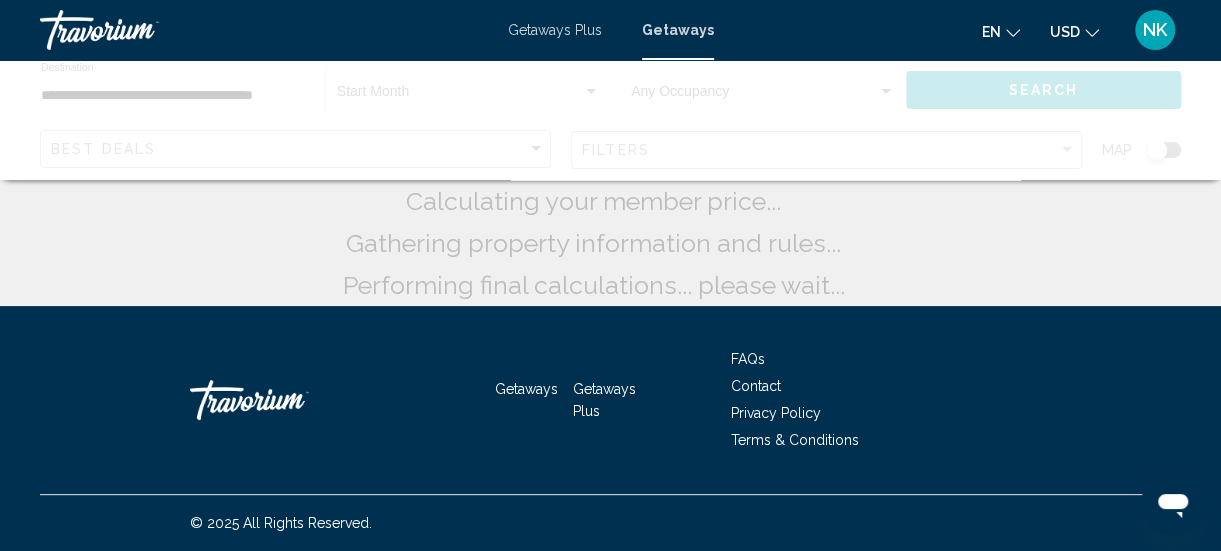 scroll, scrollTop: 0, scrollLeft: 0, axis: both 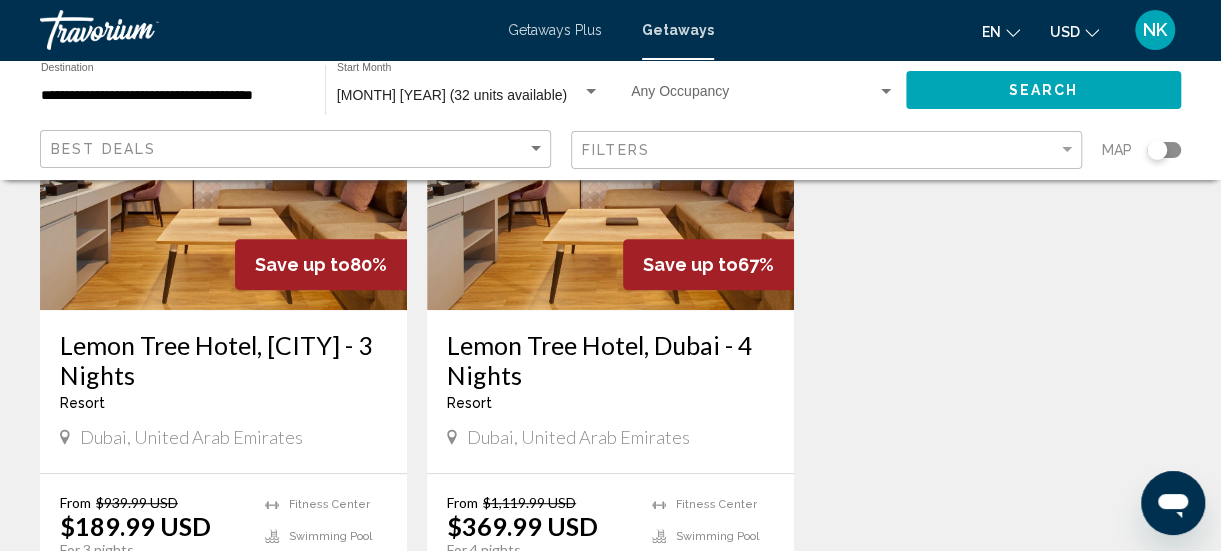 click at bounding box center [223, 150] 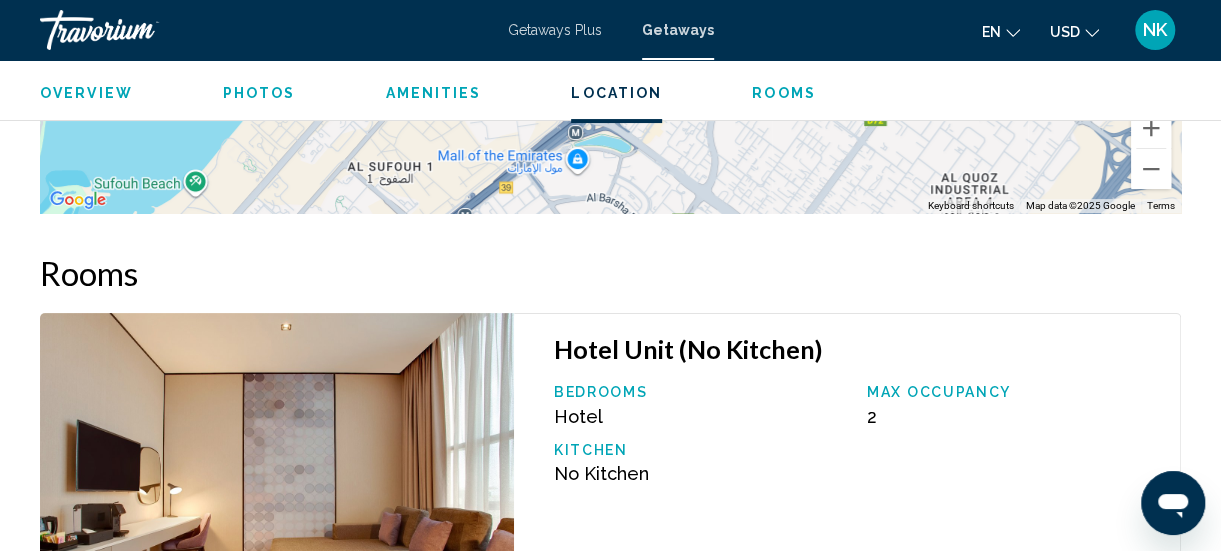 scroll, scrollTop: 3846, scrollLeft: 0, axis: vertical 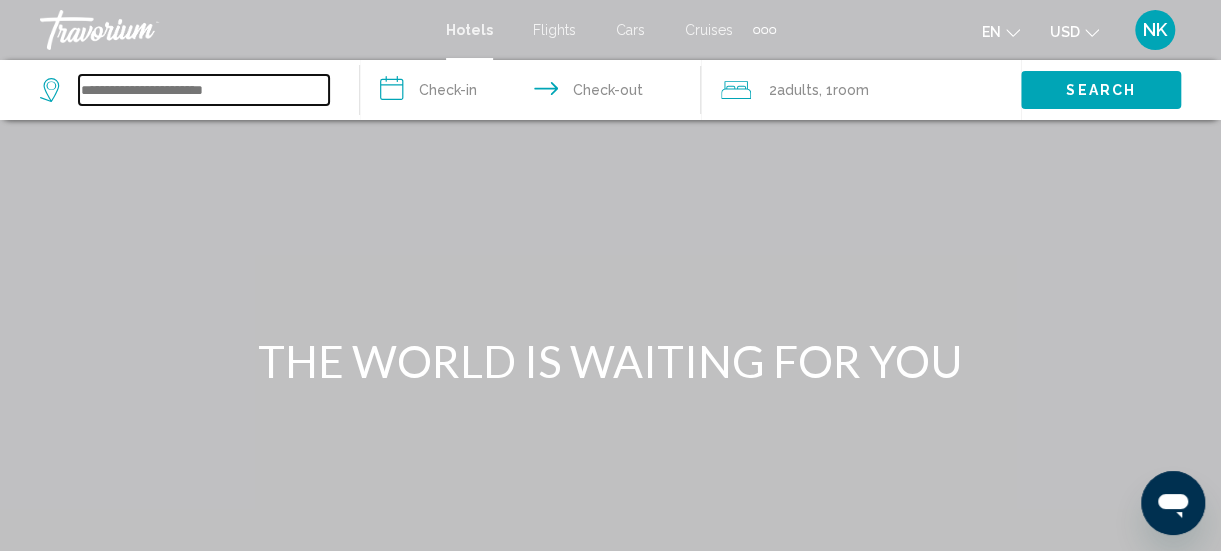click at bounding box center (204, 90) 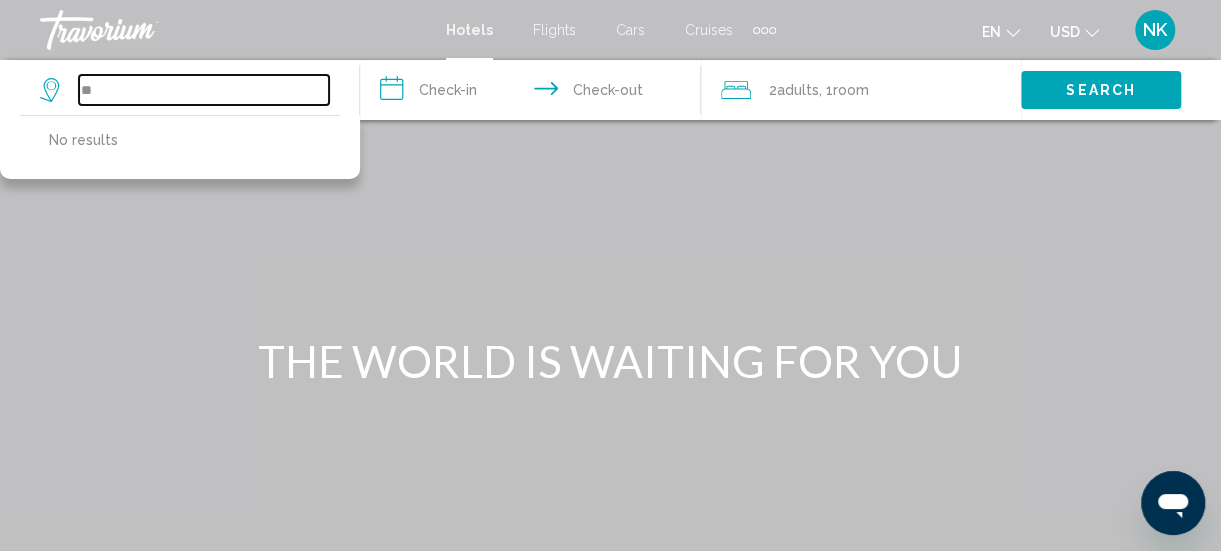 type on "*" 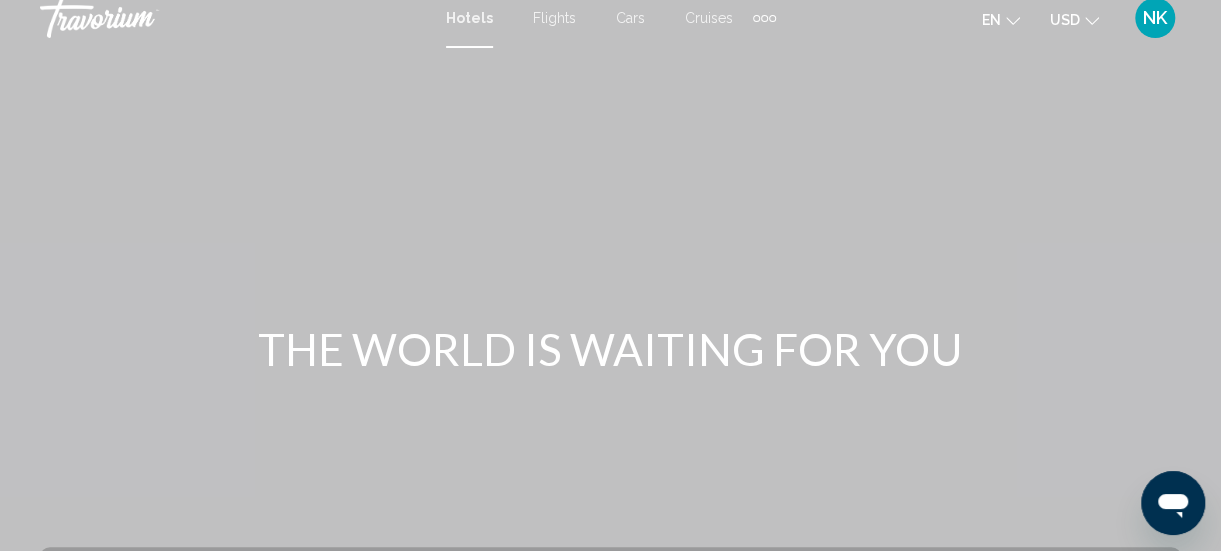 scroll, scrollTop: 0, scrollLeft: 0, axis: both 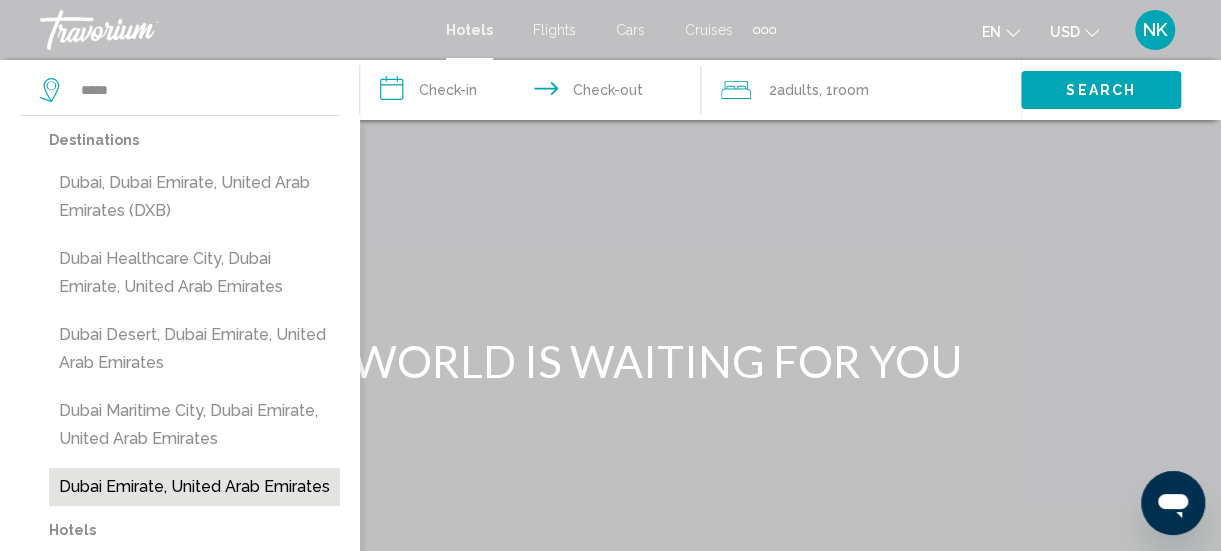 click on "Dubai Emirate, United Arab Emirates" at bounding box center [194, 487] 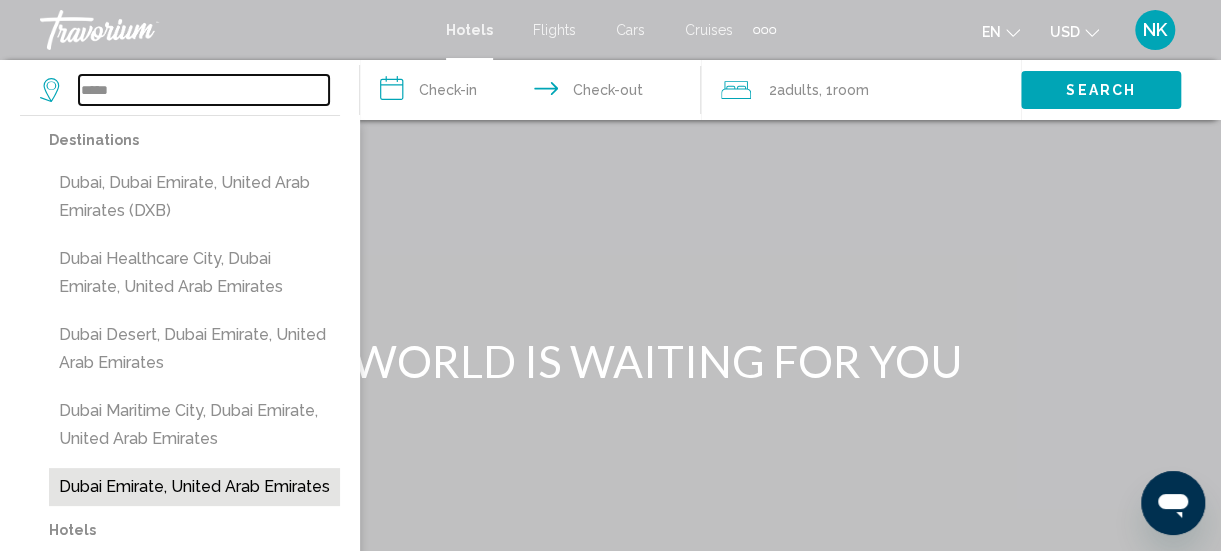 type on "**********" 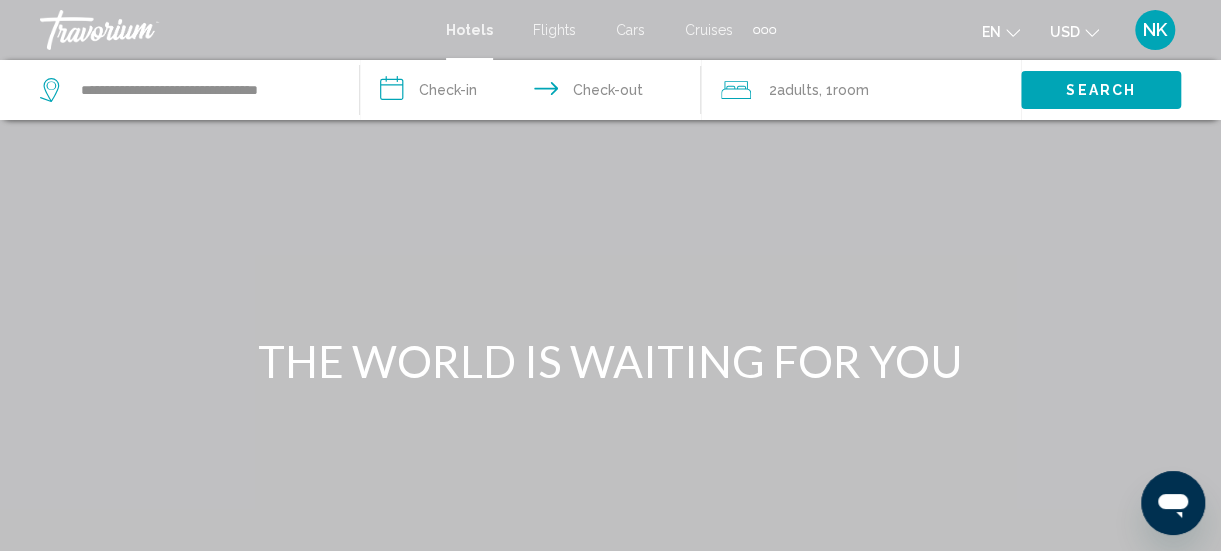 click on "**********" at bounding box center (534, 93) 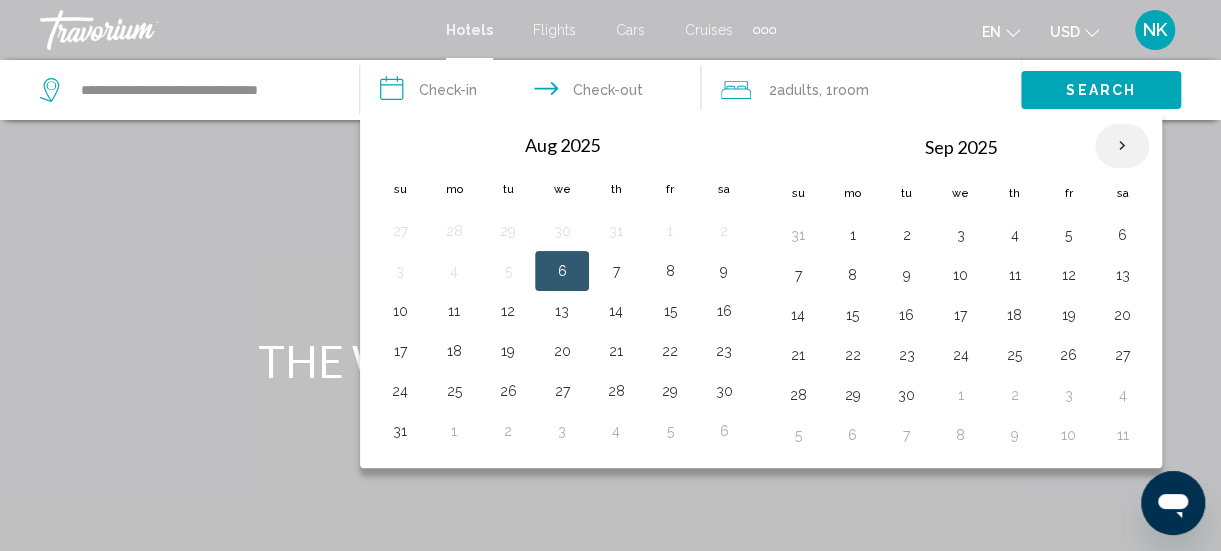 click at bounding box center [1122, 146] 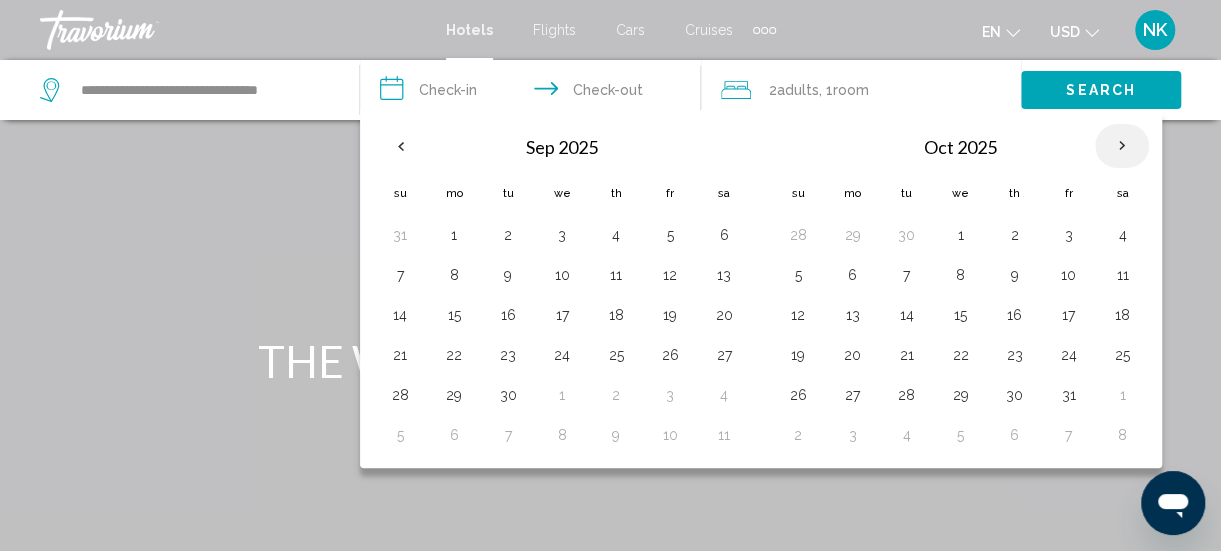 click at bounding box center (1122, 146) 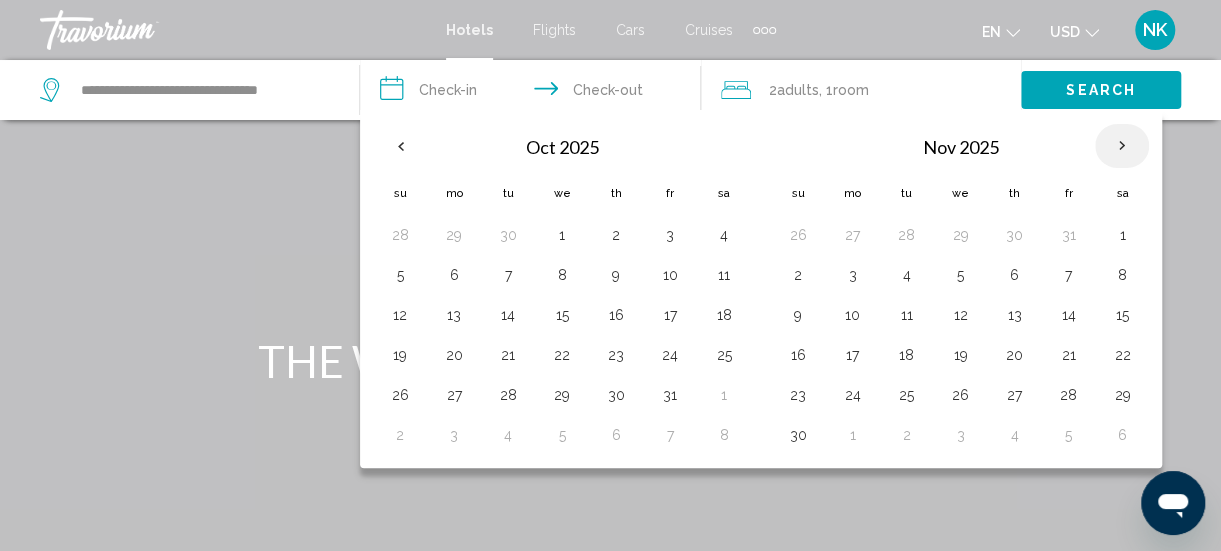 click at bounding box center [1122, 146] 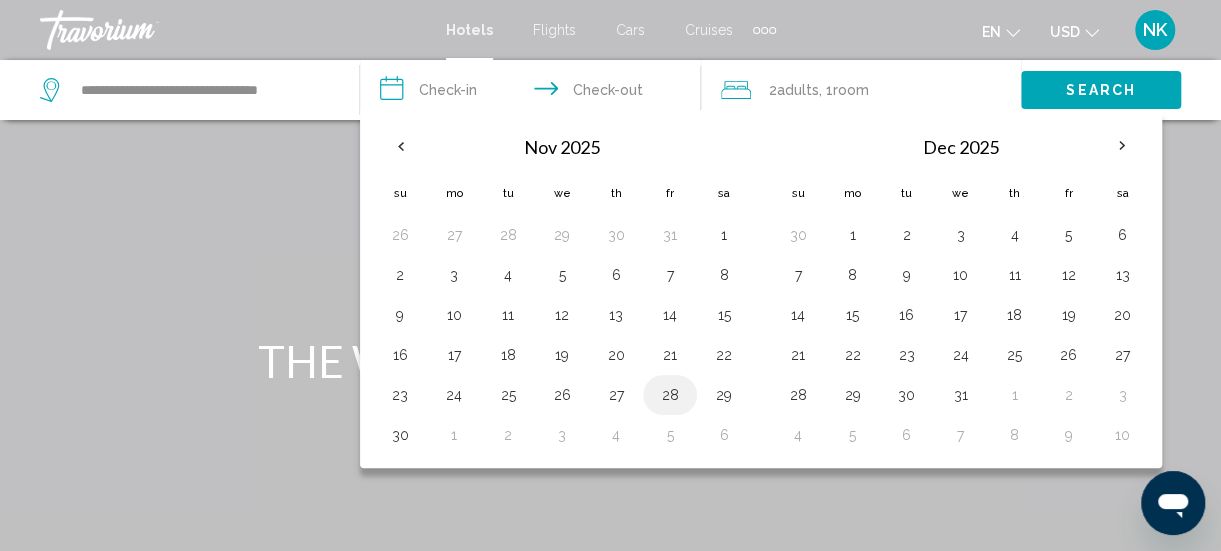 click on "28" at bounding box center [670, 395] 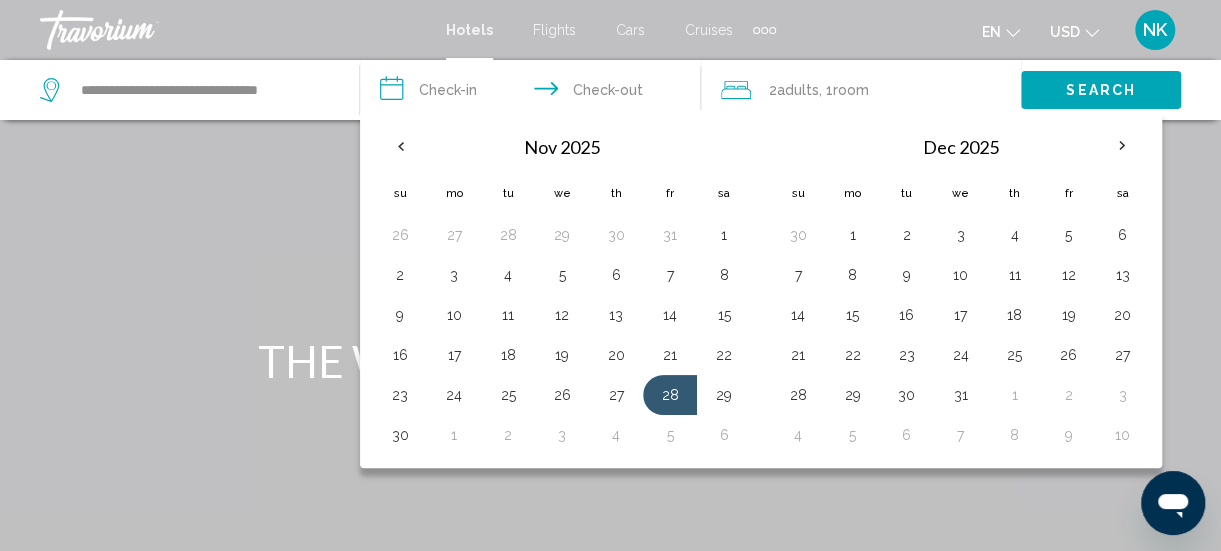 click on "**********" at bounding box center [534, 93] 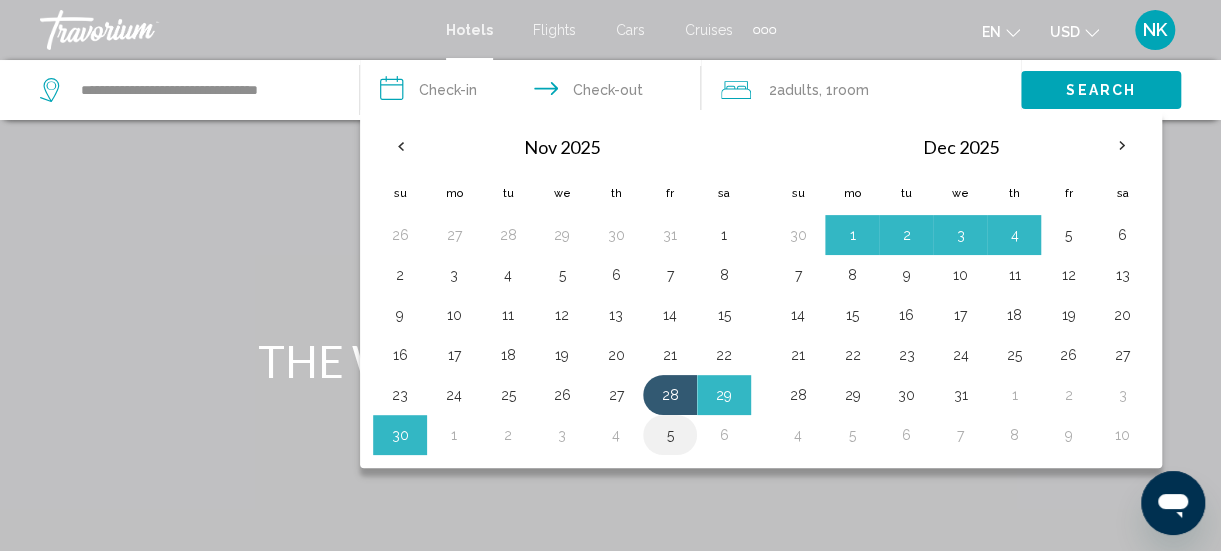 click on "5" at bounding box center (670, 435) 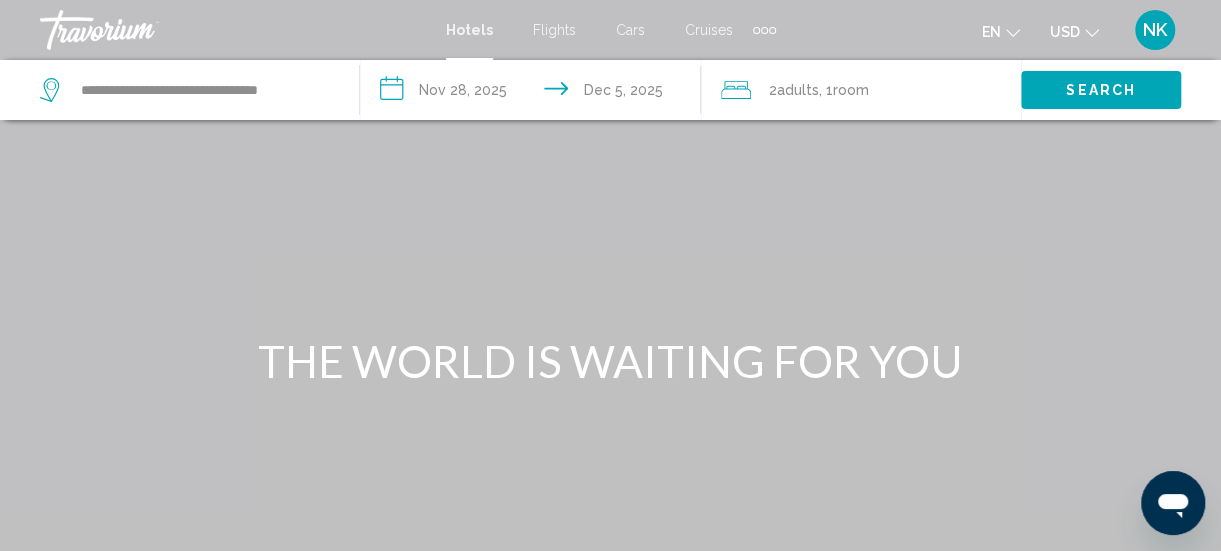click 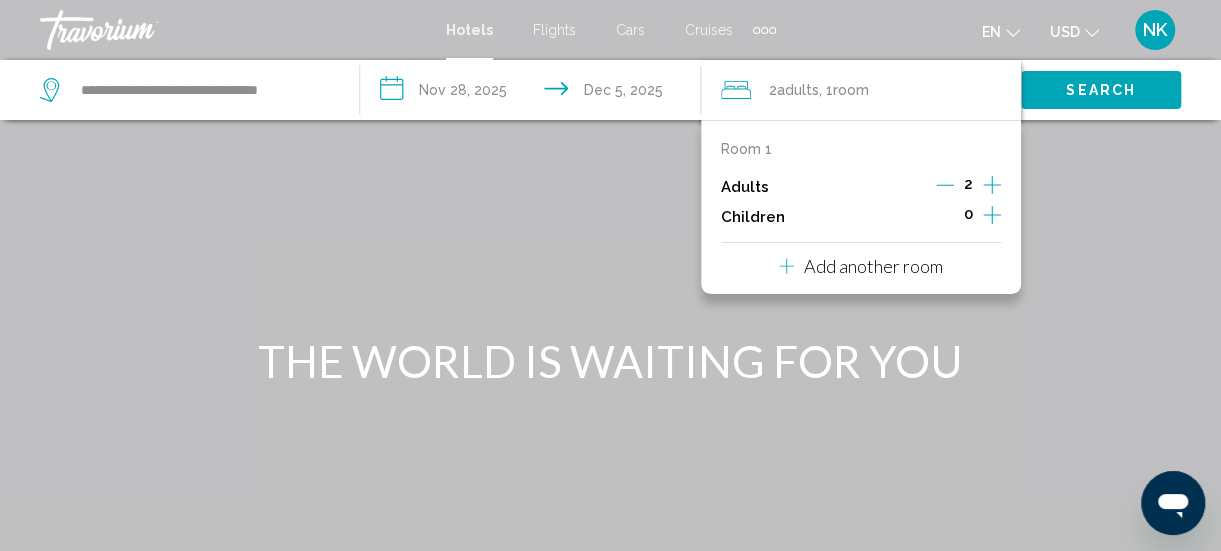 click 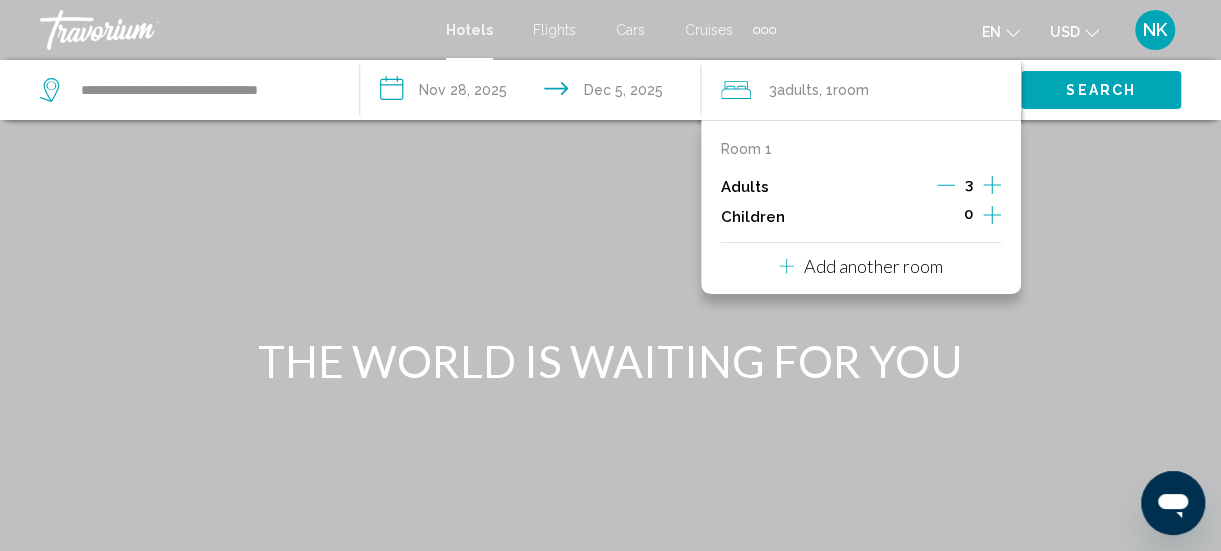 click 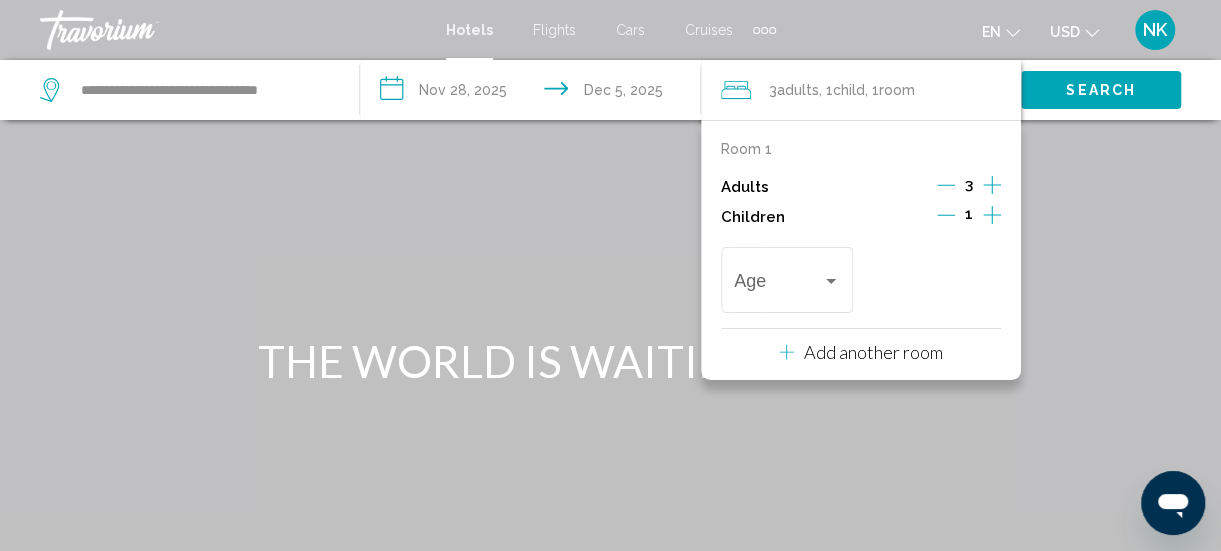 click 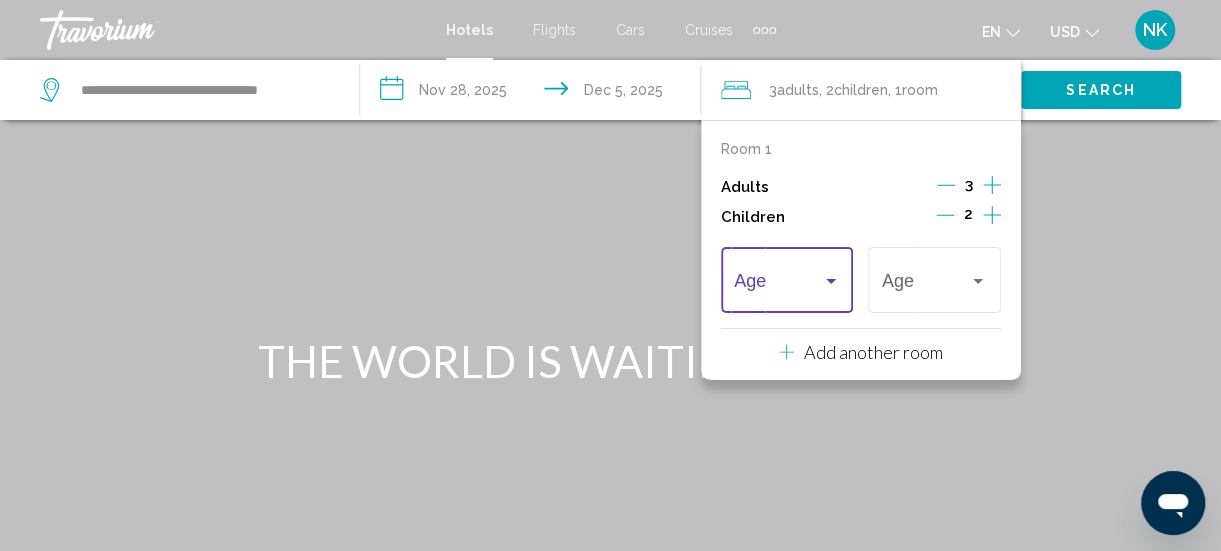 click at bounding box center (831, 281) 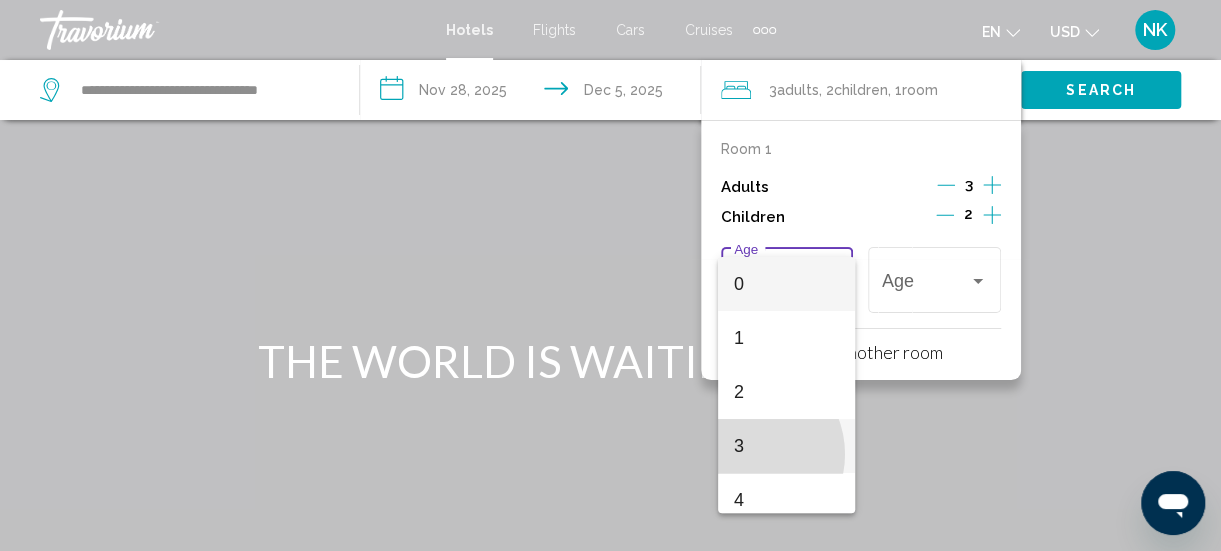 click on "3" at bounding box center [787, 446] 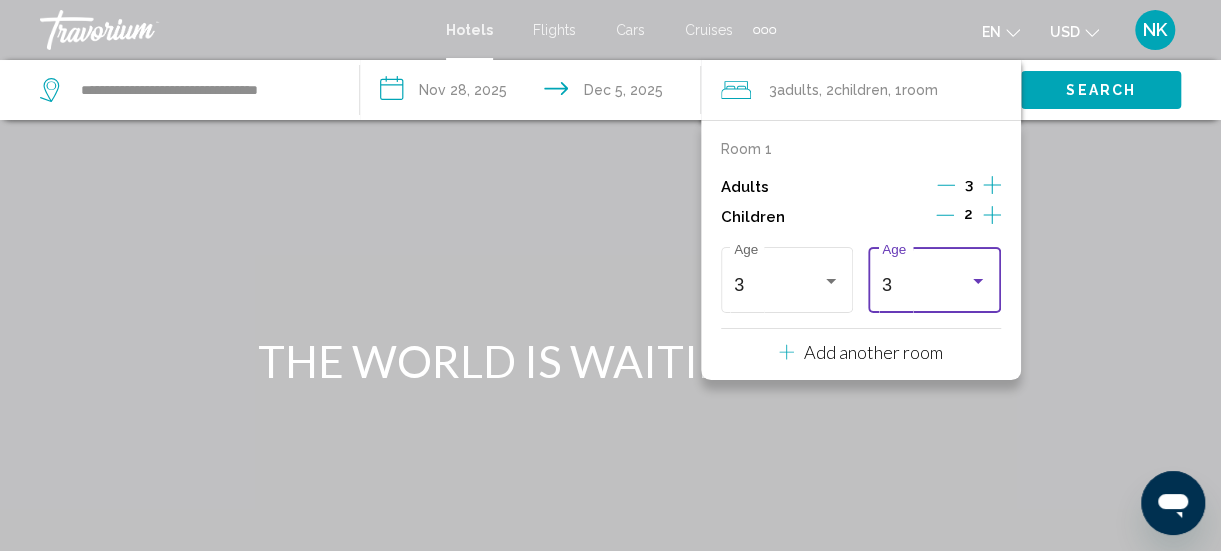 click at bounding box center [978, 281] 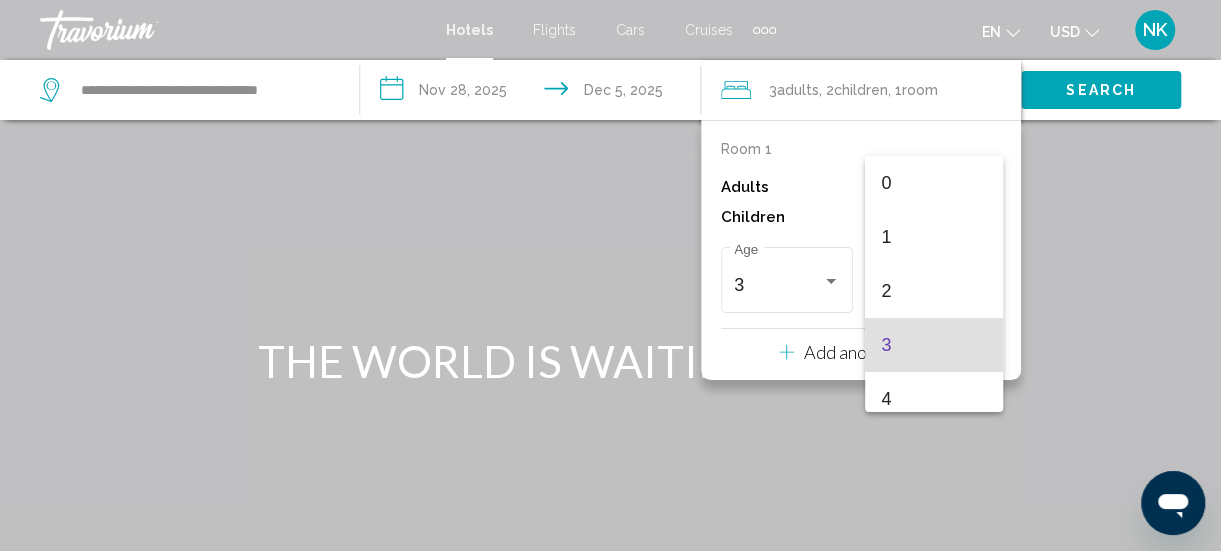 scroll, scrollTop: 60, scrollLeft: 0, axis: vertical 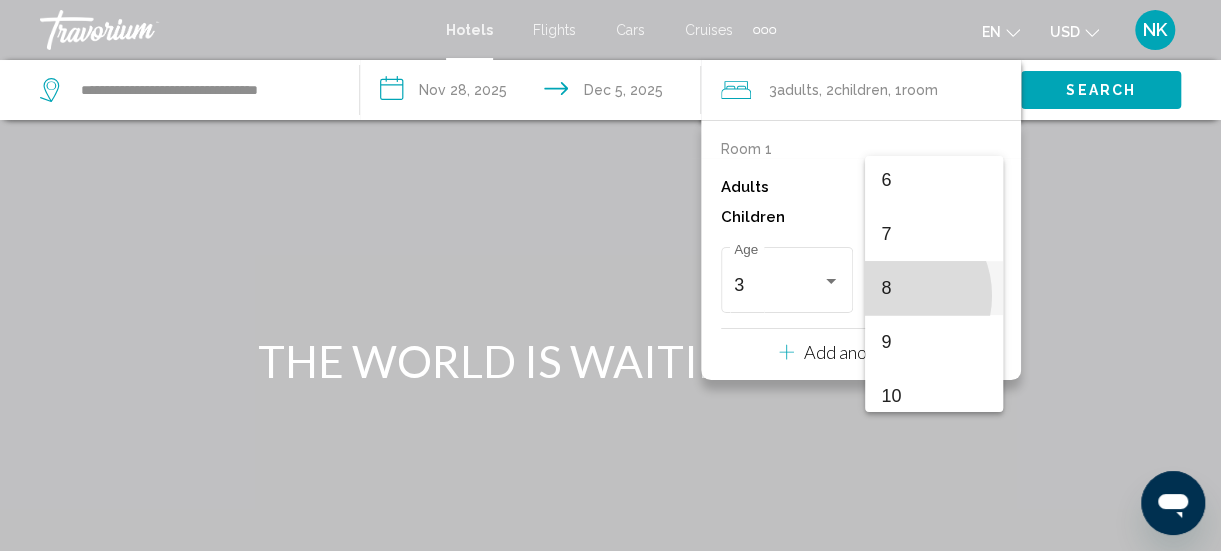click on "8" at bounding box center [934, 288] 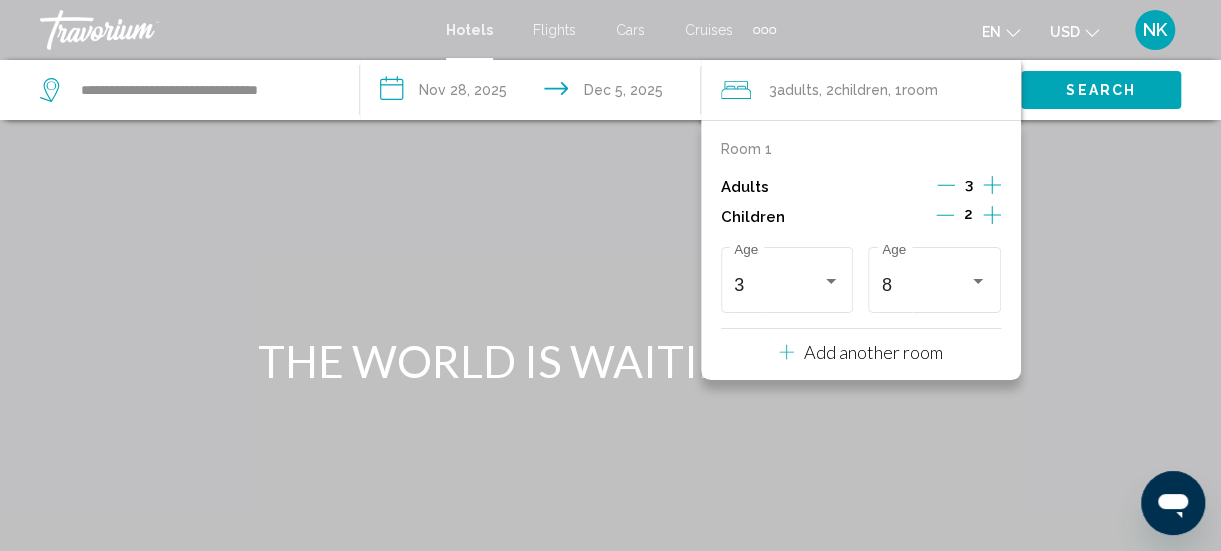 click on "Search" at bounding box center [1101, 89] 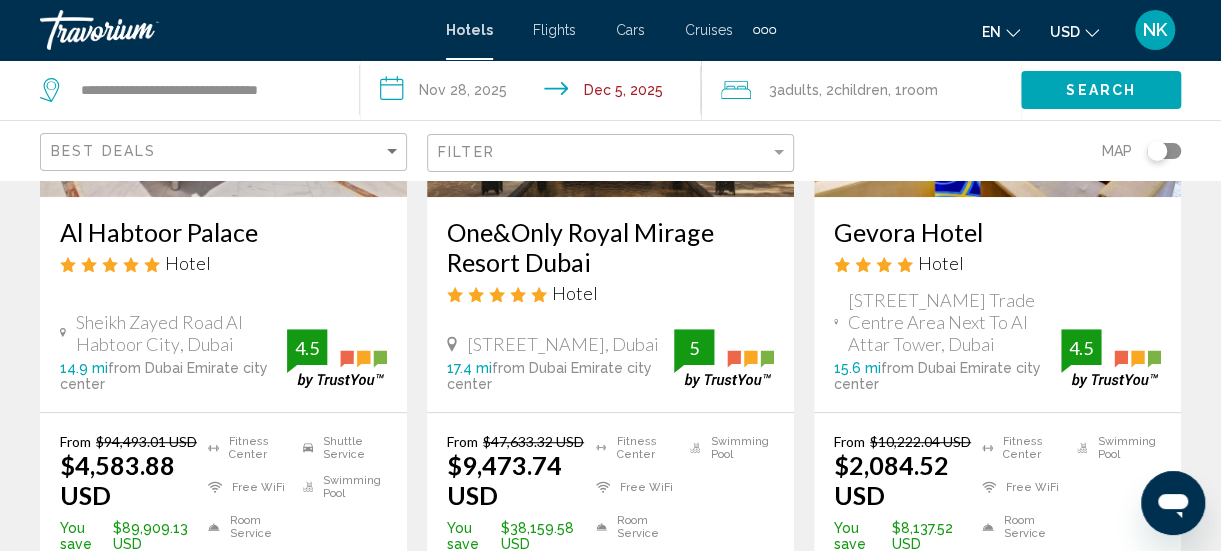 scroll, scrollTop: 386, scrollLeft: 0, axis: vertical 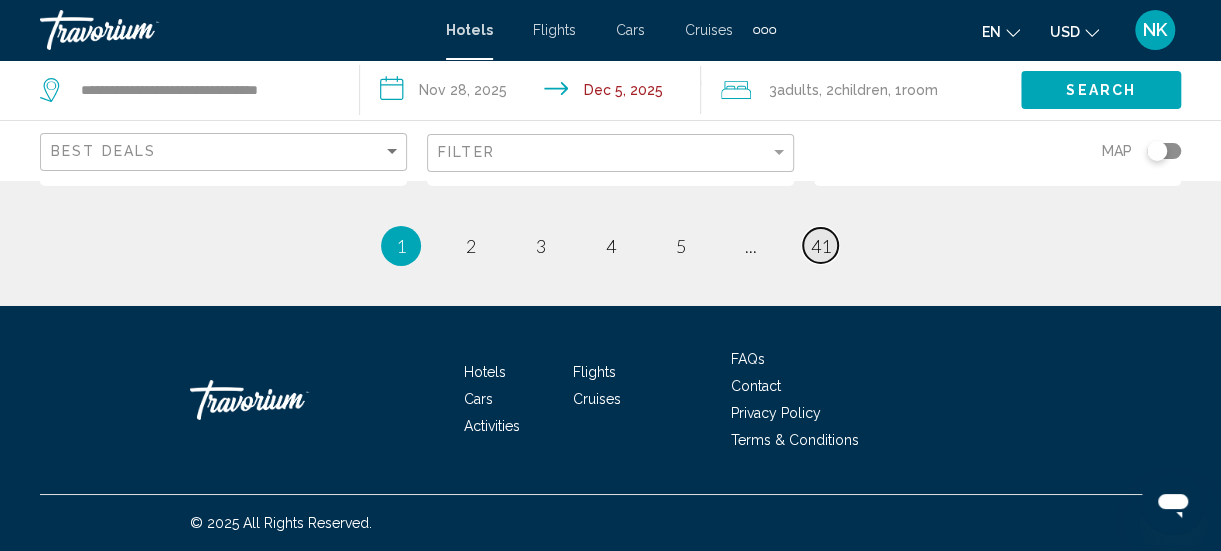click on "41" at bounding box center (821, 246) 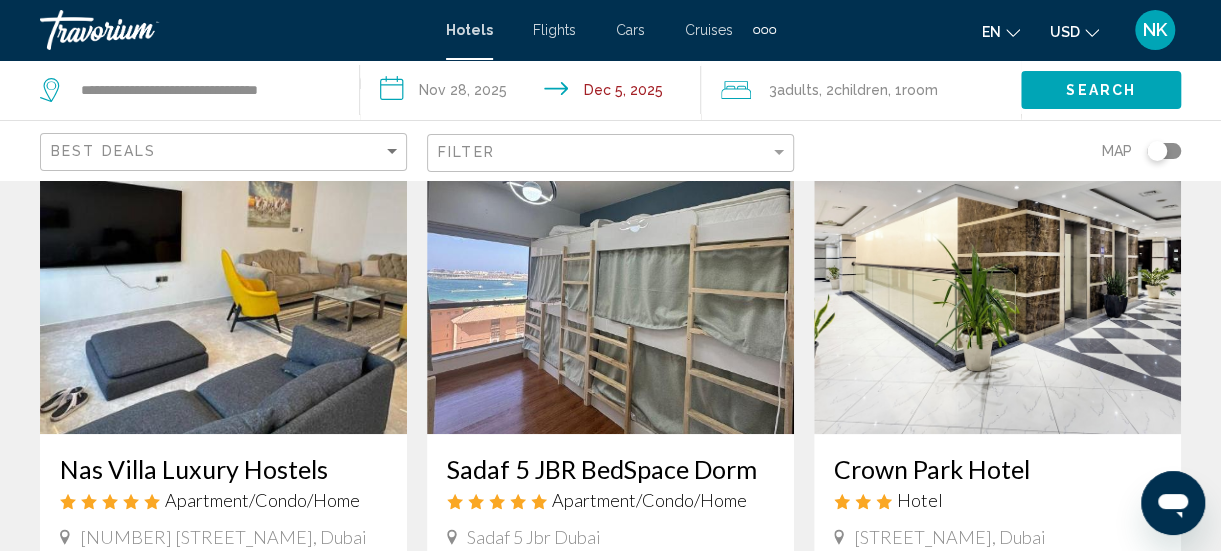 scroll, scrollTop: 0, scrollLeft: 0, axis: both 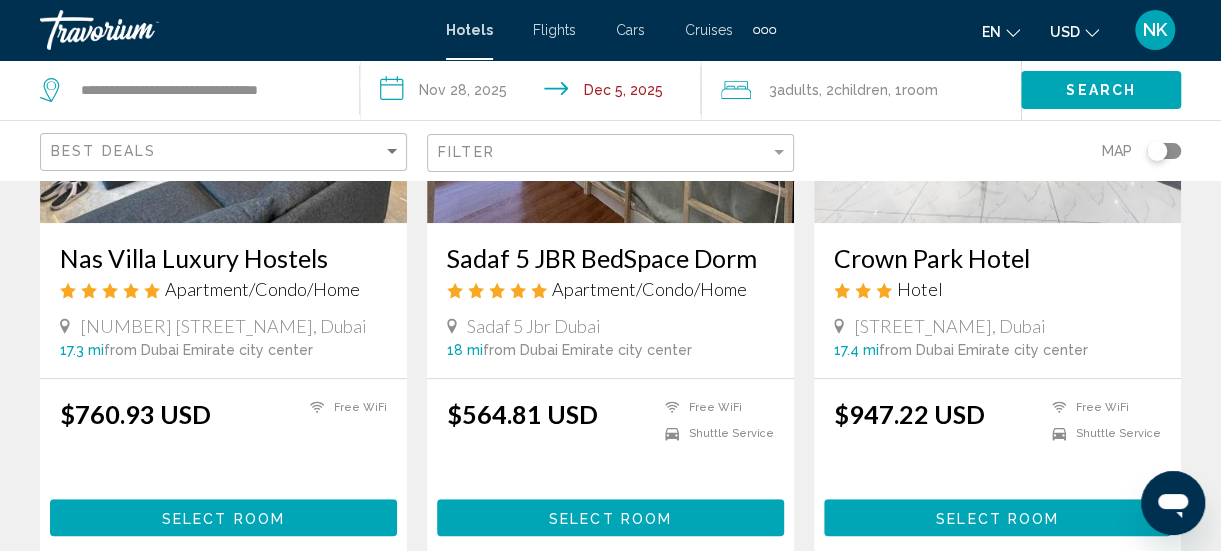 click on "Crown Park Hotel" at bounding box center (997, 258) 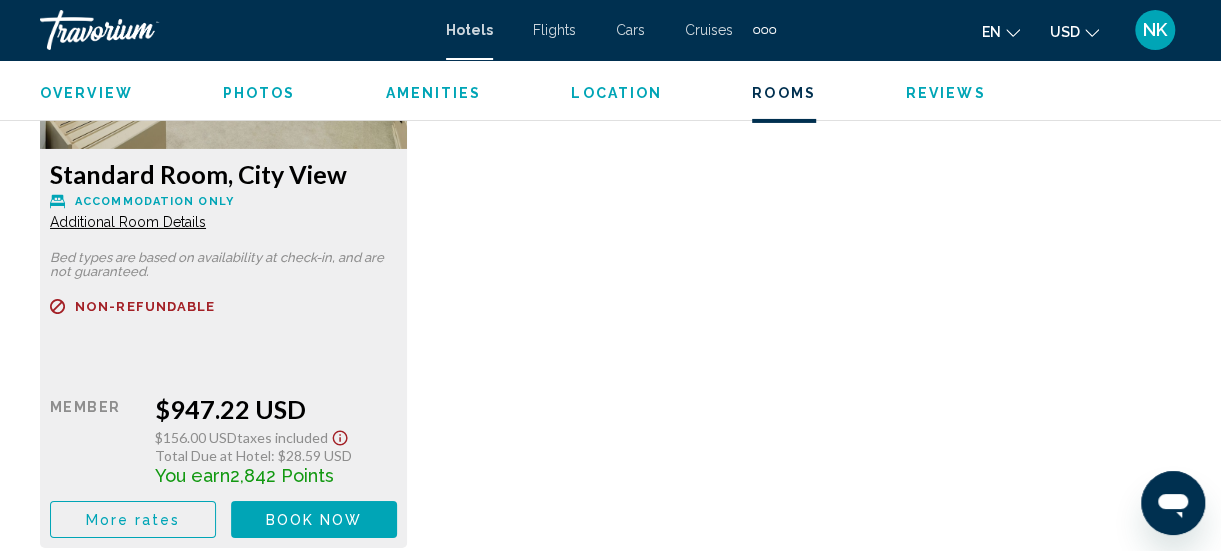 scroll, scrollTop: 3297, scrollLeft: 0, axis: vertical 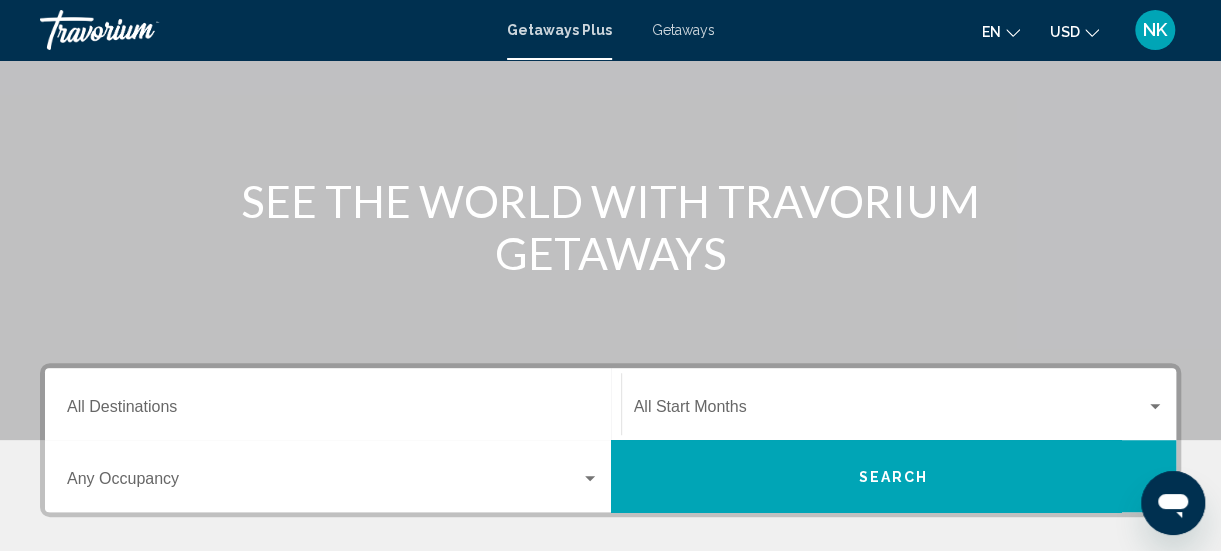 click on "Destination All Destinations" at bounding box center [333, 411] 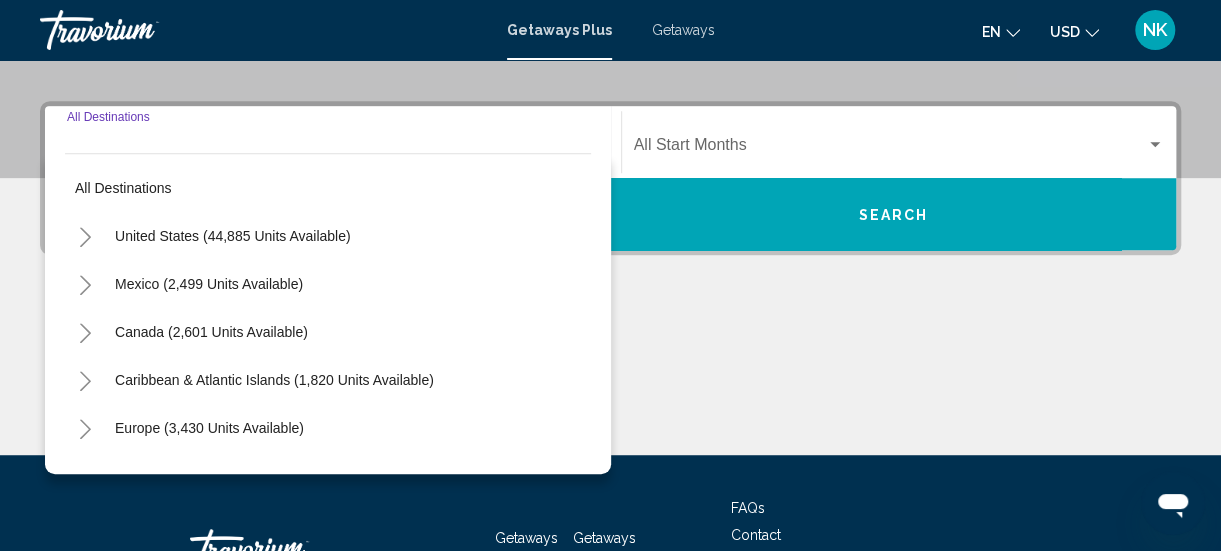 scroll, scrollTop: 458, scrollLeft: 0, axis: vertical 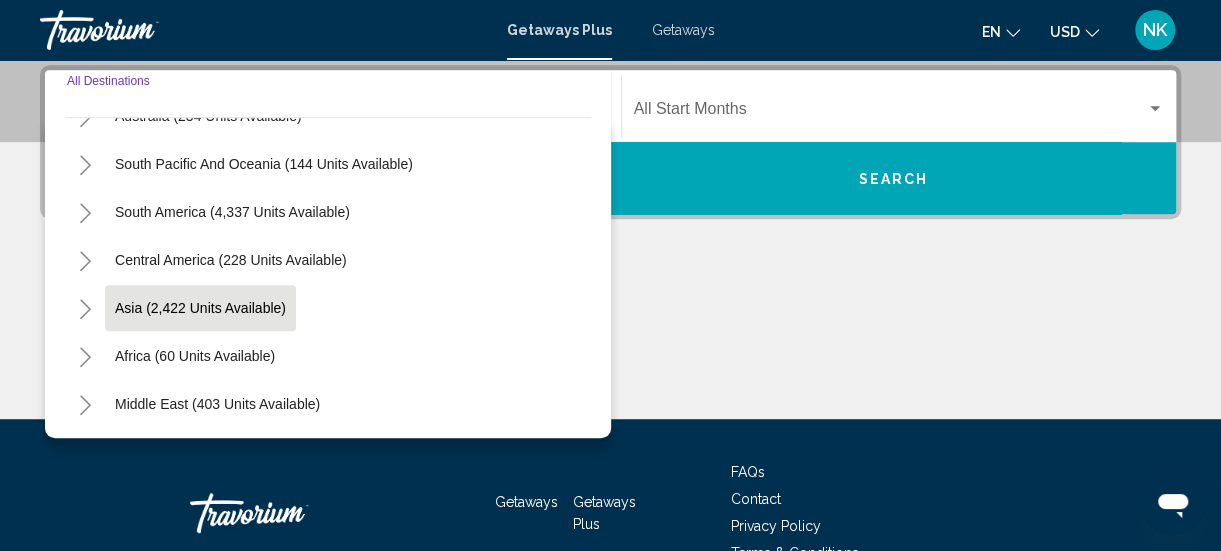 click on "Asia (2,422 units available)" at bounding box center [195, 356] 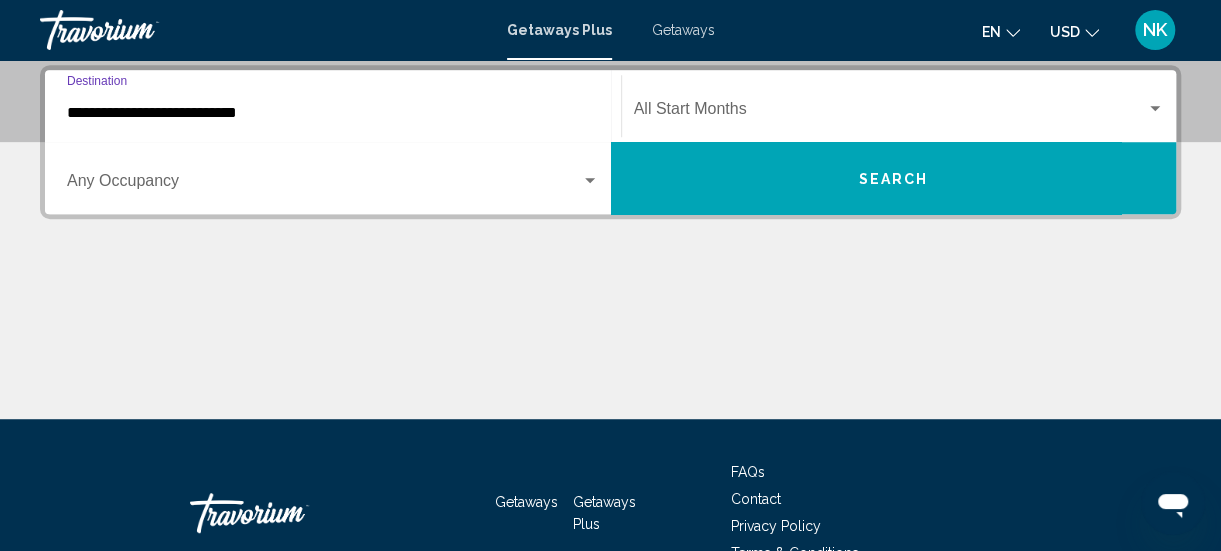 click on "**********" at bounding box center [333, 113] 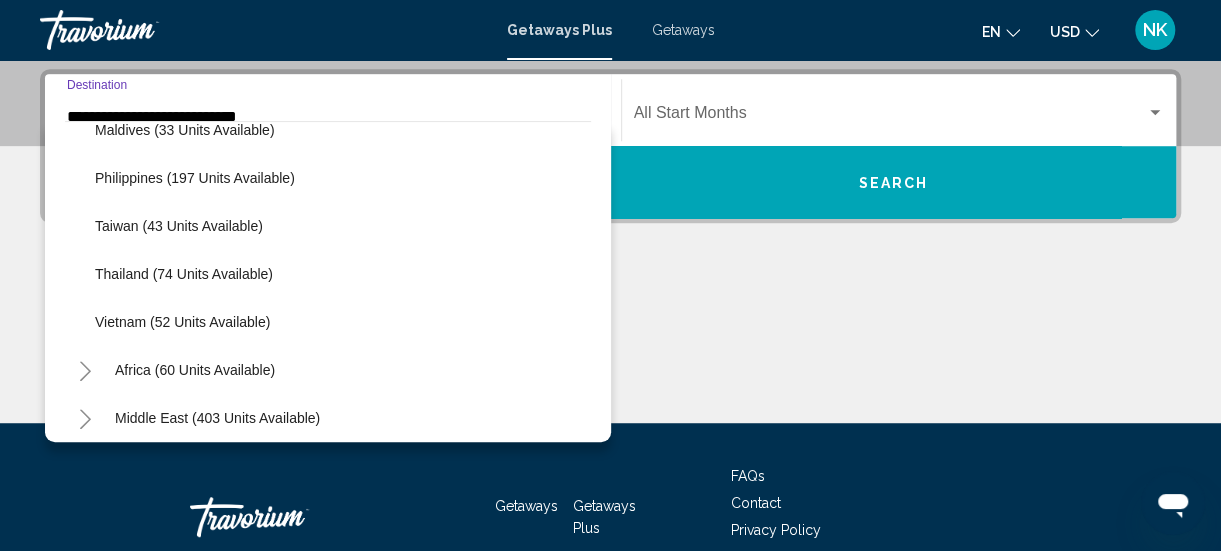 scroll, scrollTop: 804, scrollLeft: 0, axis: vertical 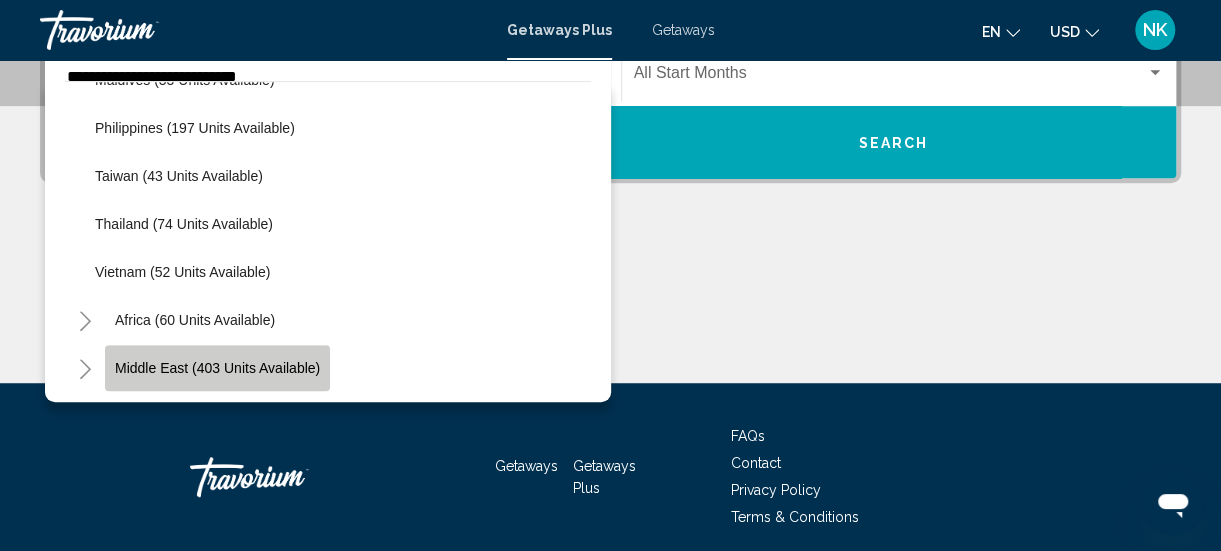 click on "Middle East (403 units available)" 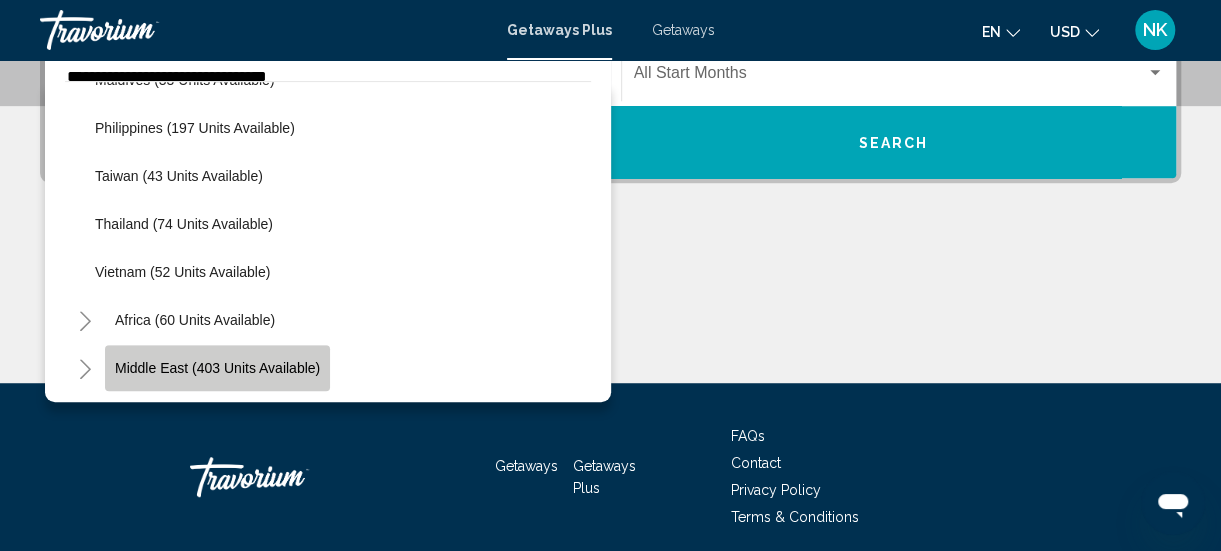 scroll, scrollTop: 458, scrollLeft: 0, axis: vertical 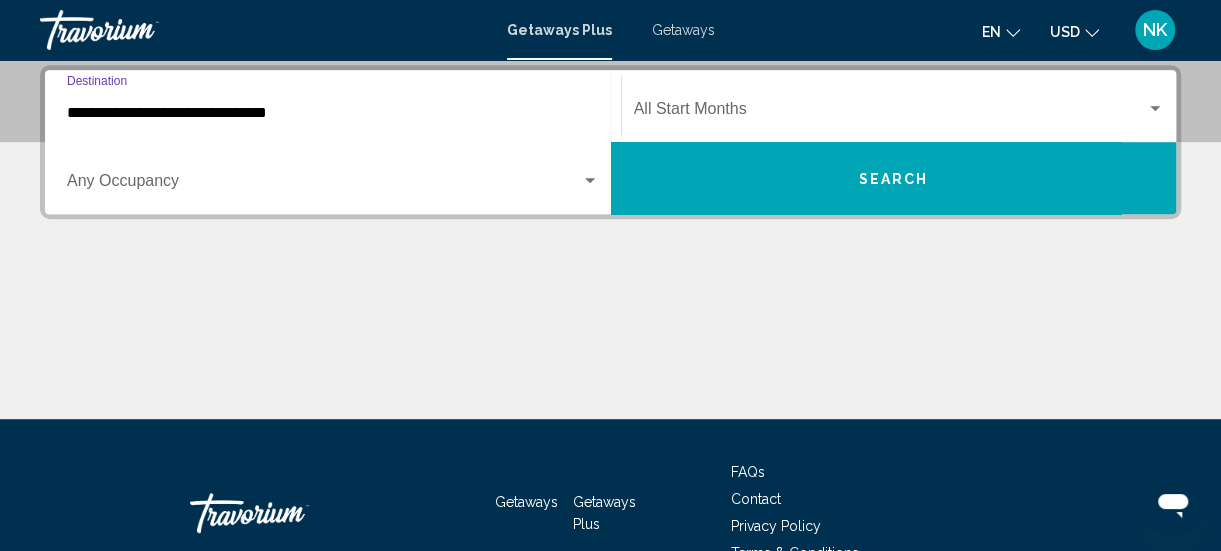 click on "**********" at bounding box center [333, 113] 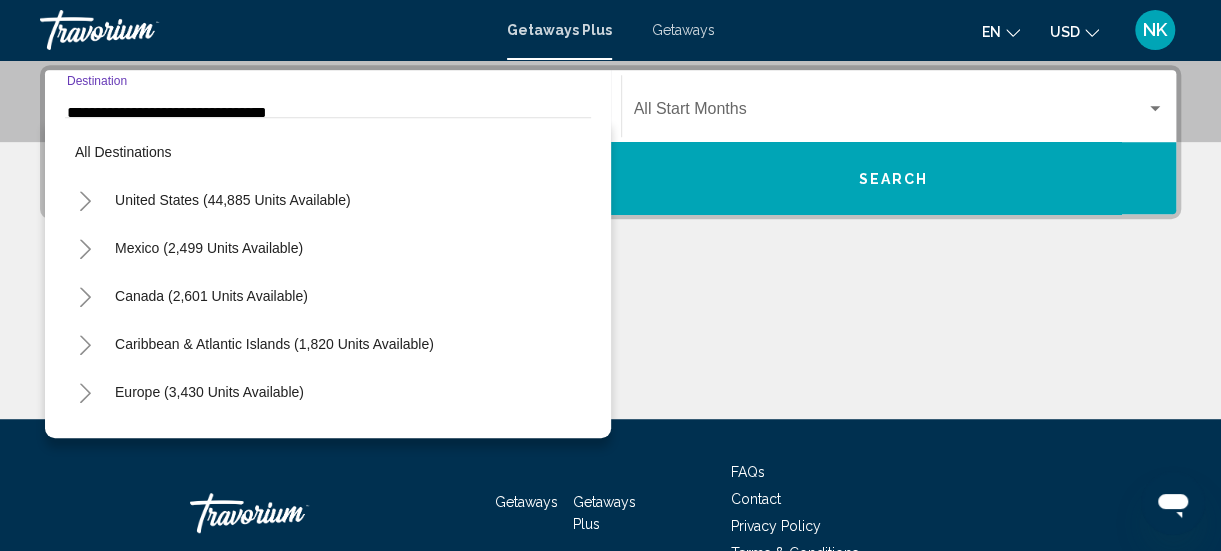 scroll, scrollTop: 454, scrollLeft: 0, axis: vertical 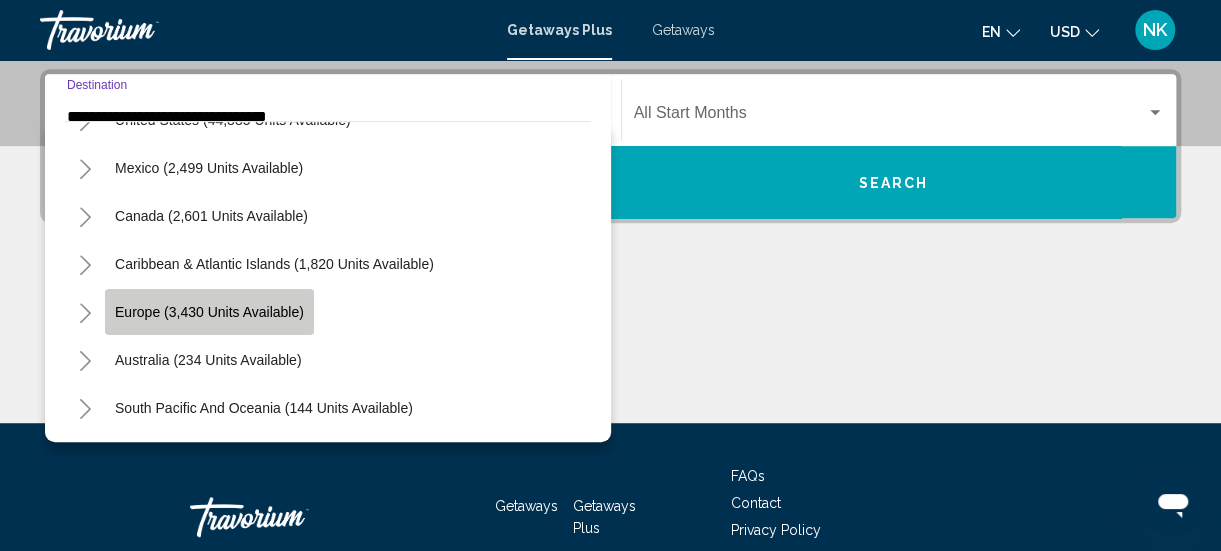 click on "Europe (3,430 units available)" at bounding box center (208, 360) 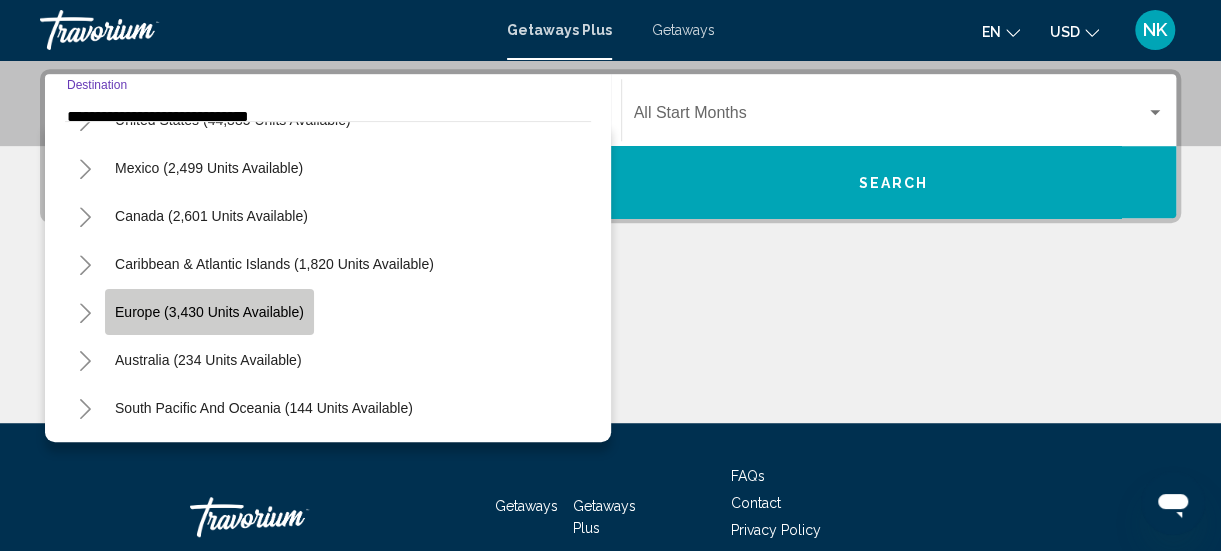 scroll, scrollTop: 458, scrollLeft: 0, axis: vertical 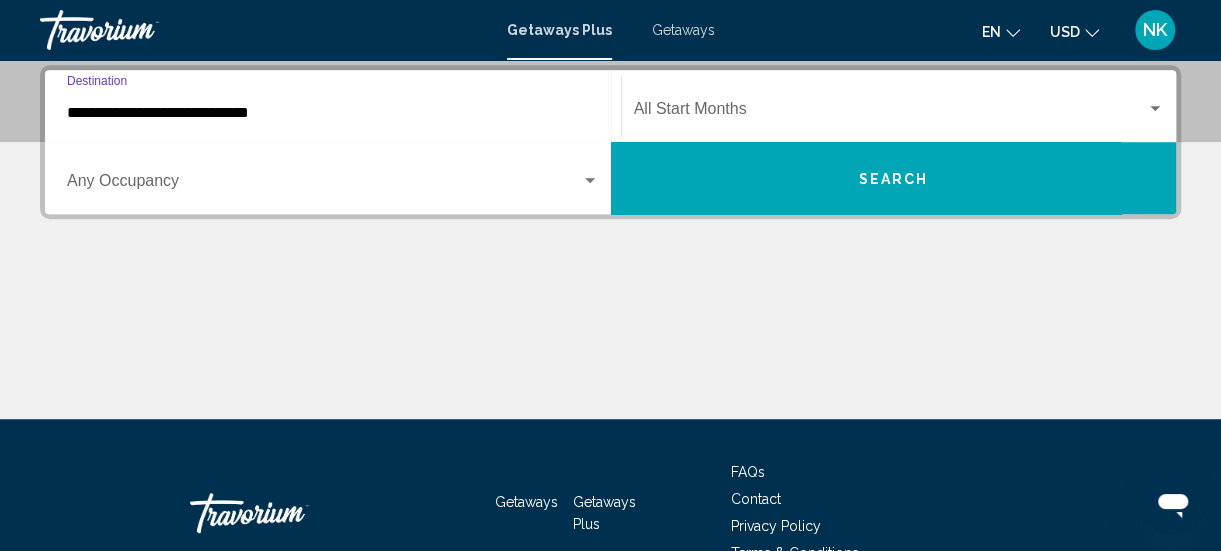 click on "**********" at bounding box center [333, 113] 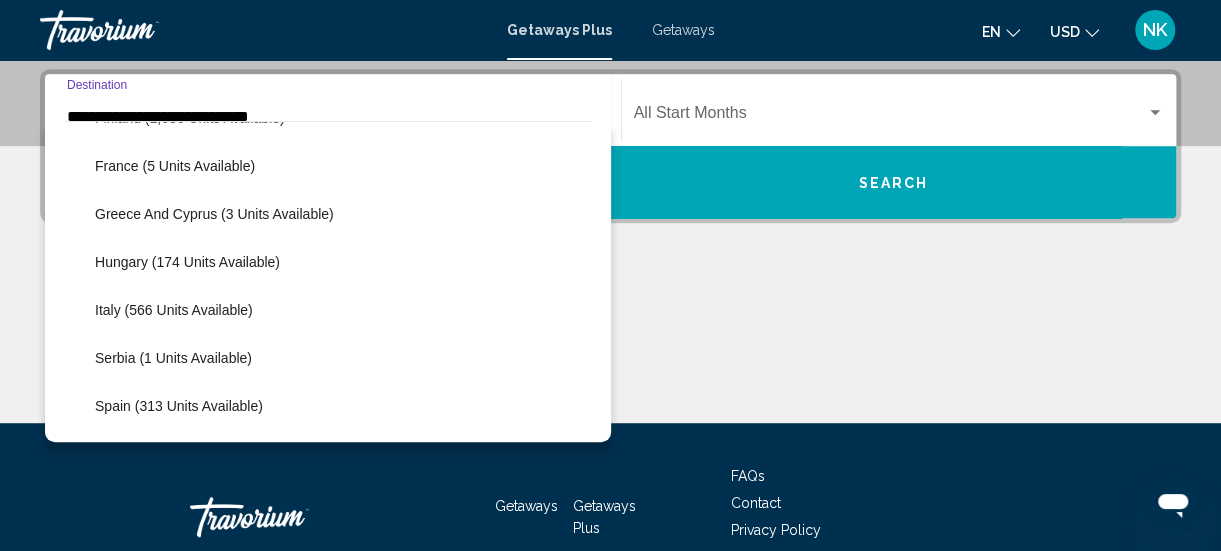 scroll, scrollTop: 552, scrollLeft: 0, axis: vertical 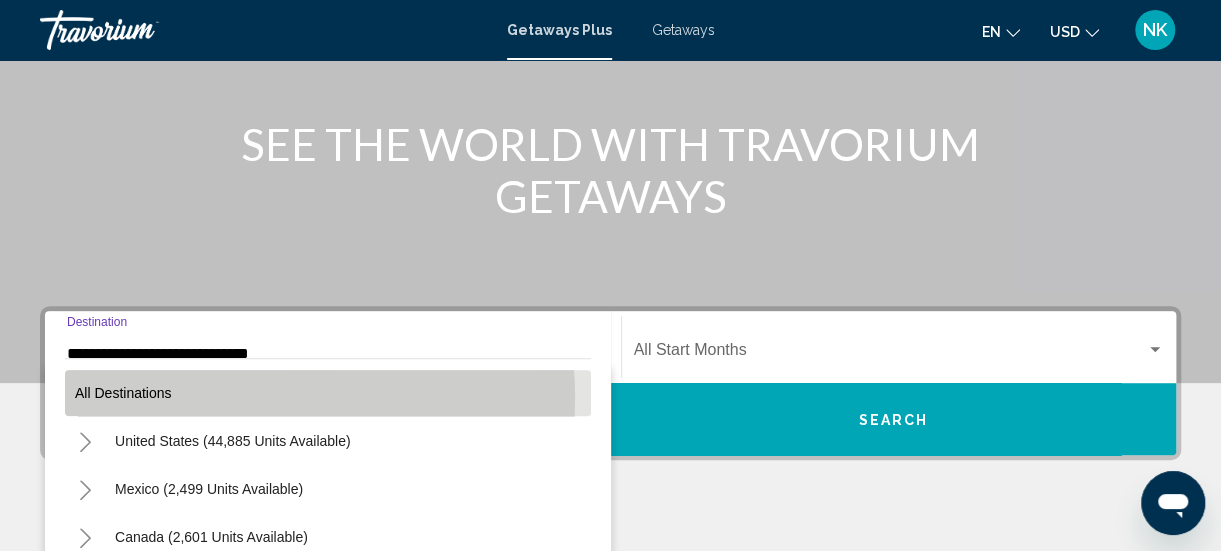 click on "All destinations" at bounding box center (328, 393) 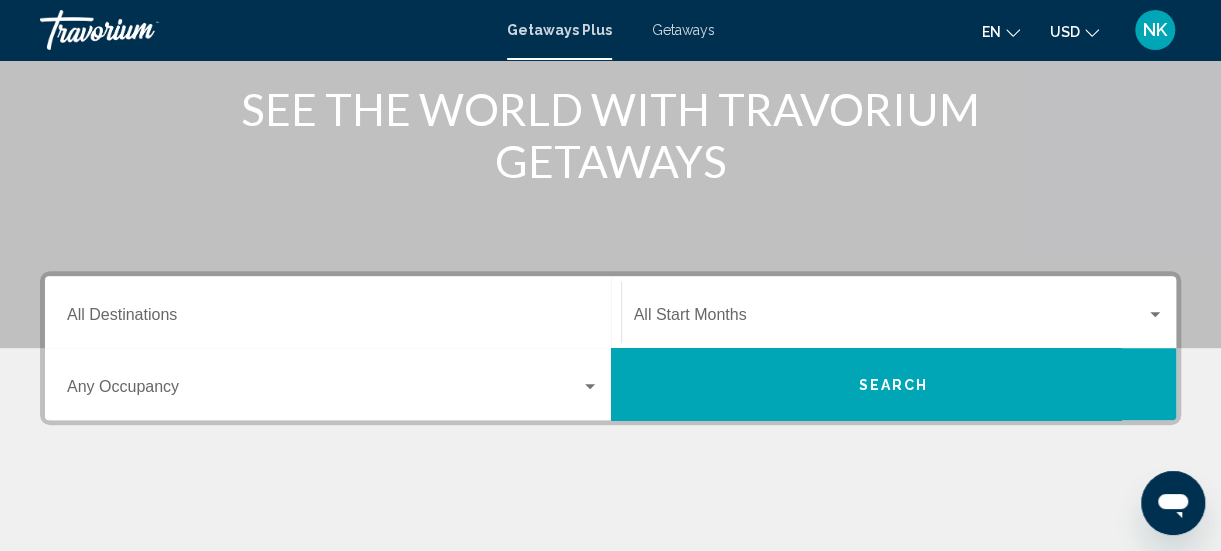 scroll, scrollTop: 458, scrollLeft: 0, axis: vertical 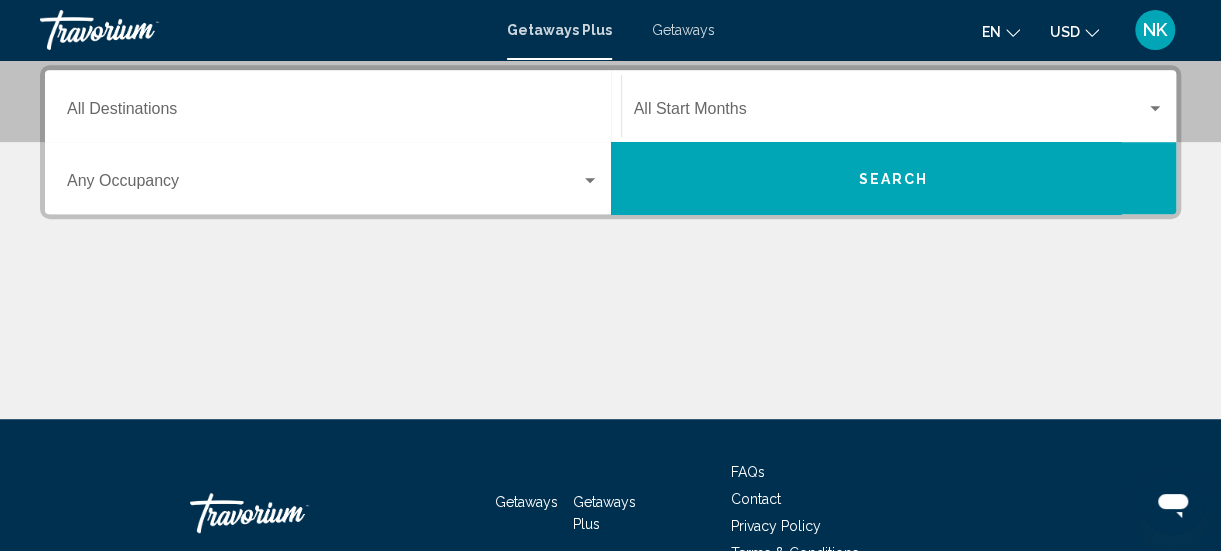 click on "Destination All Destinations" at bounding box center (333, 113) 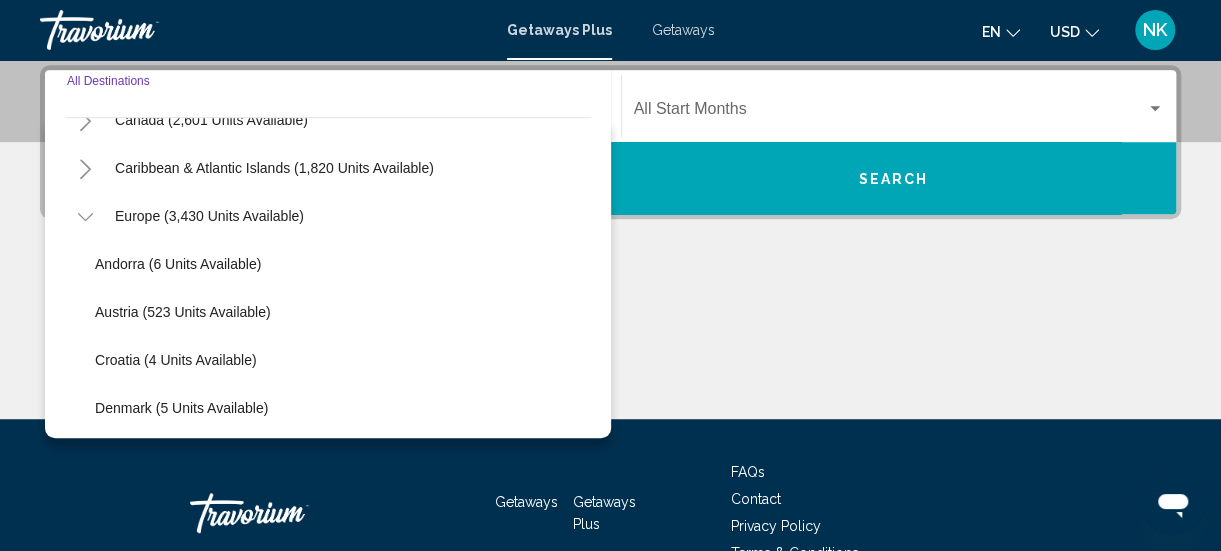 scroll, scrollTop: 167, scrollLeft: 0, axis: vertical 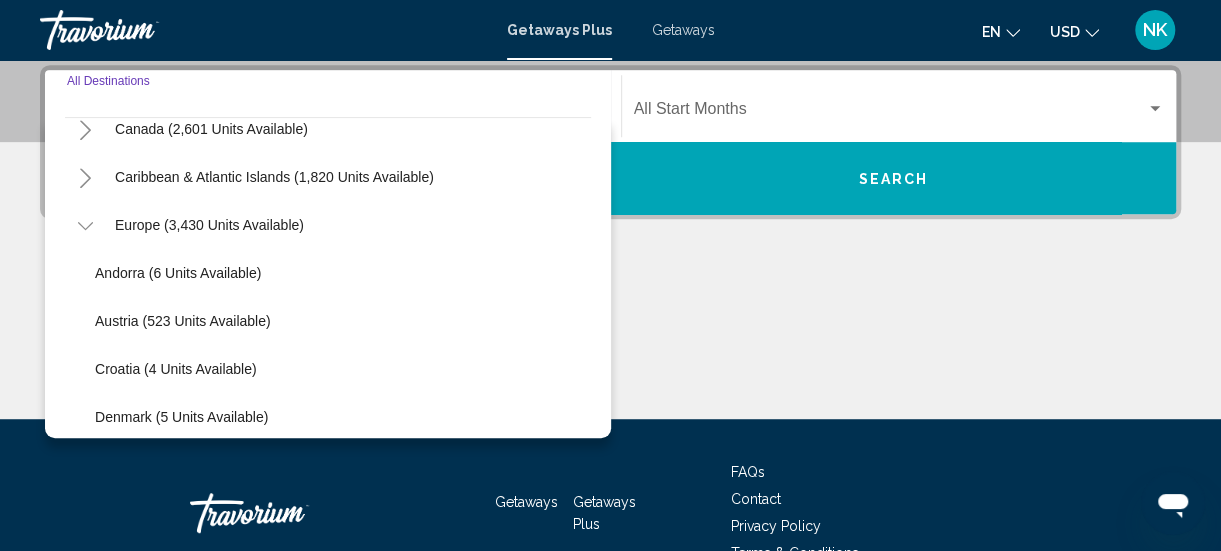 click 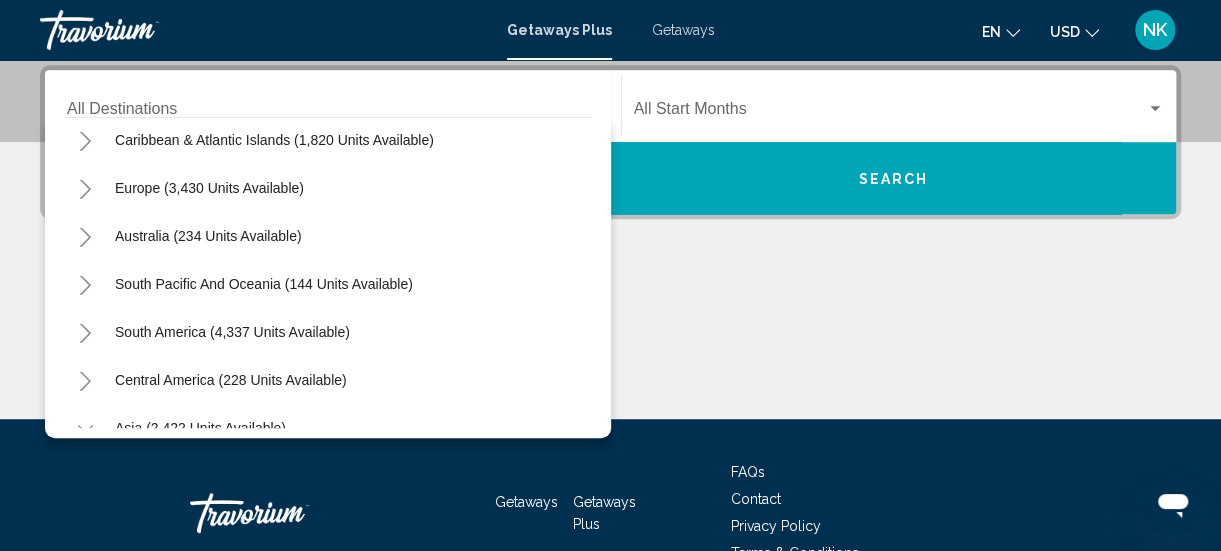 scroll, scrollTop: 212, scrollLeft: 0, axis: vertical 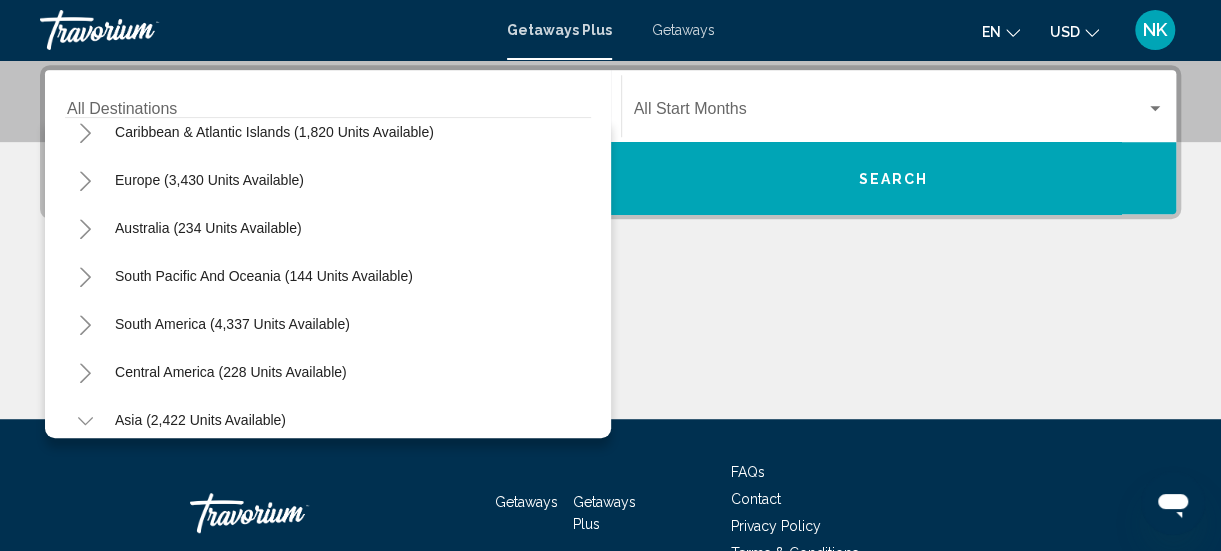 click on "All destinations
United States (44,885 units available)
Mexico (2,499 units available)
Canada (2,601 units available)
Caribbean & Atlantic Islands (1,820 units available)
Europe (3,430 units available)
Australia (234 units available)
South Pacific and Oceania (144 units available)
South America (4,337 units available)
Central America (228 units available)
Asia (2,422 units available)   Bangladesh (7 units available)   China (321 units available)   India (1,359 units available)   Indonesia (120 units available)   Malaysia (216 units available)   Maldives (33 units available)   Philippines (197 units available)   Taiwan (43 units available)   Thailand (74 units available)   Vietnam (52 units available)
Africa (60 units available)" at bounding box center (328, 277) 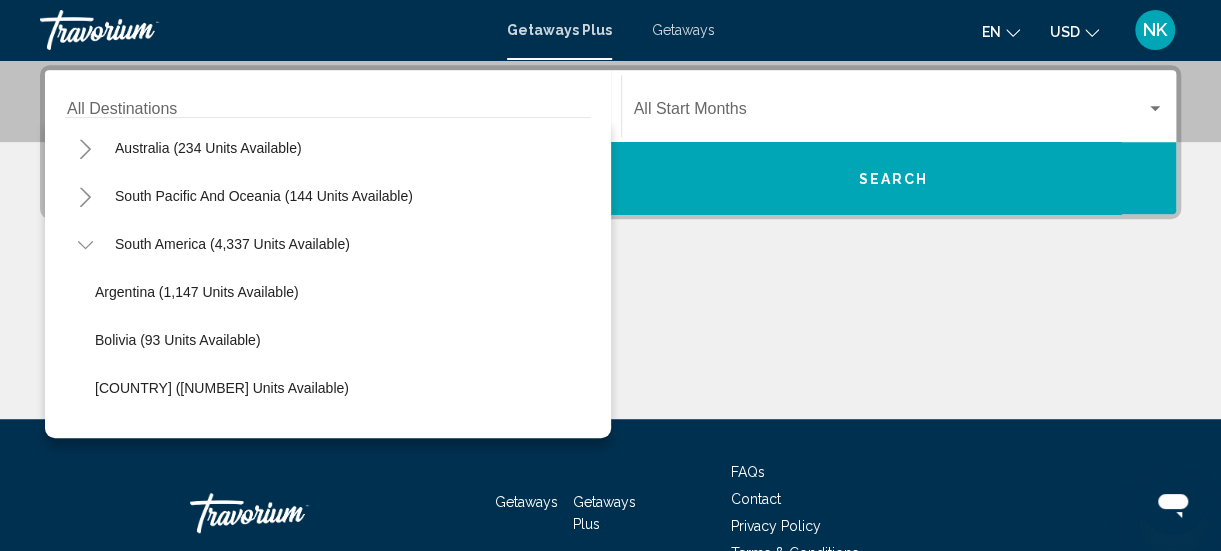 scroll, scrollTop: 294, scrollLeft: 0, axis: vertical 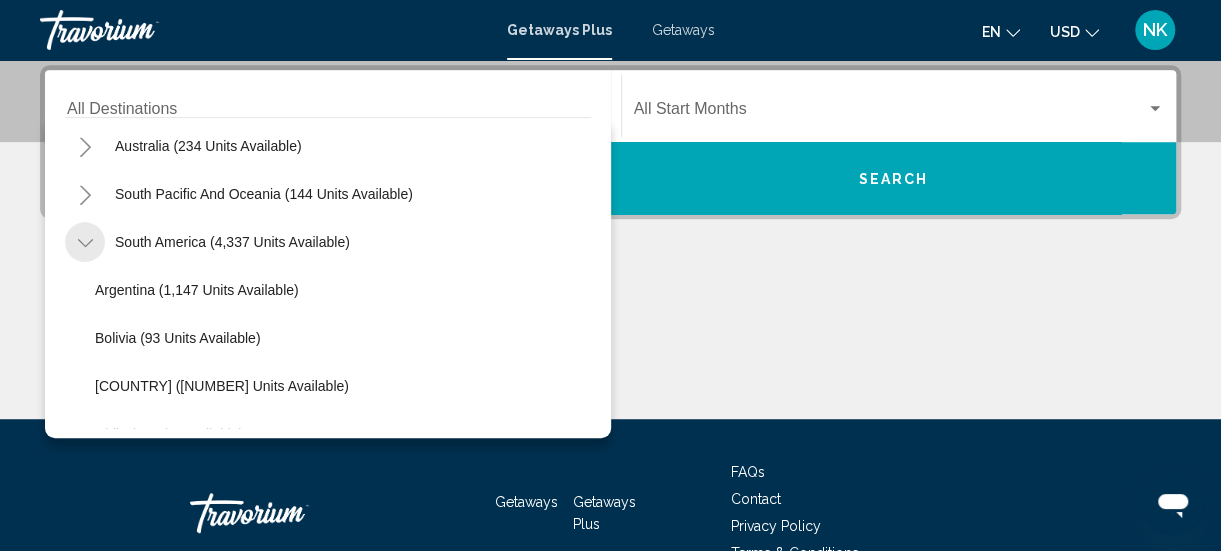 click 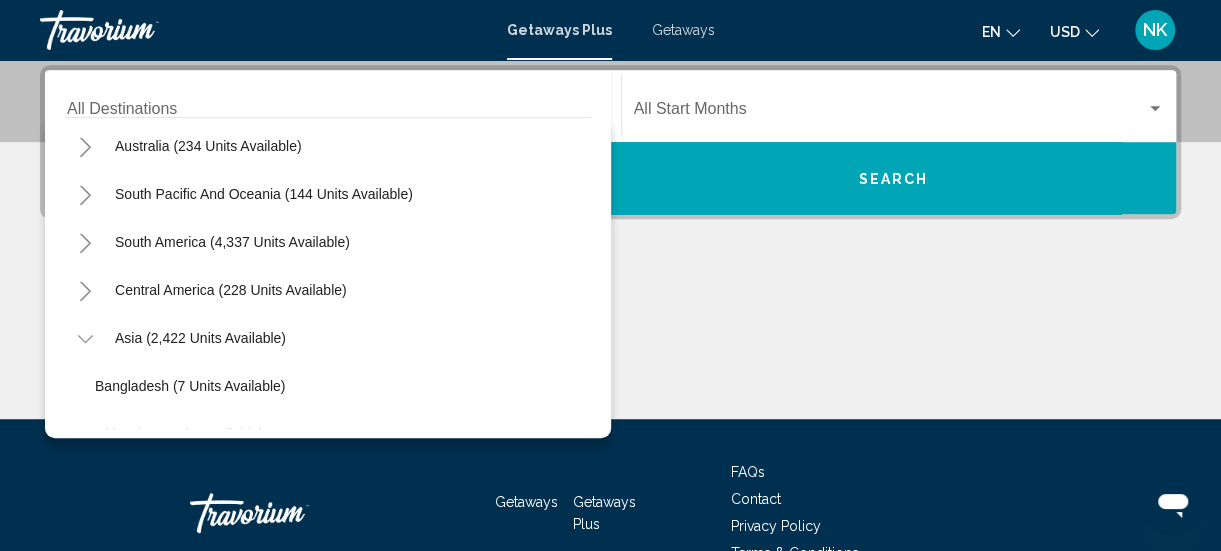 click 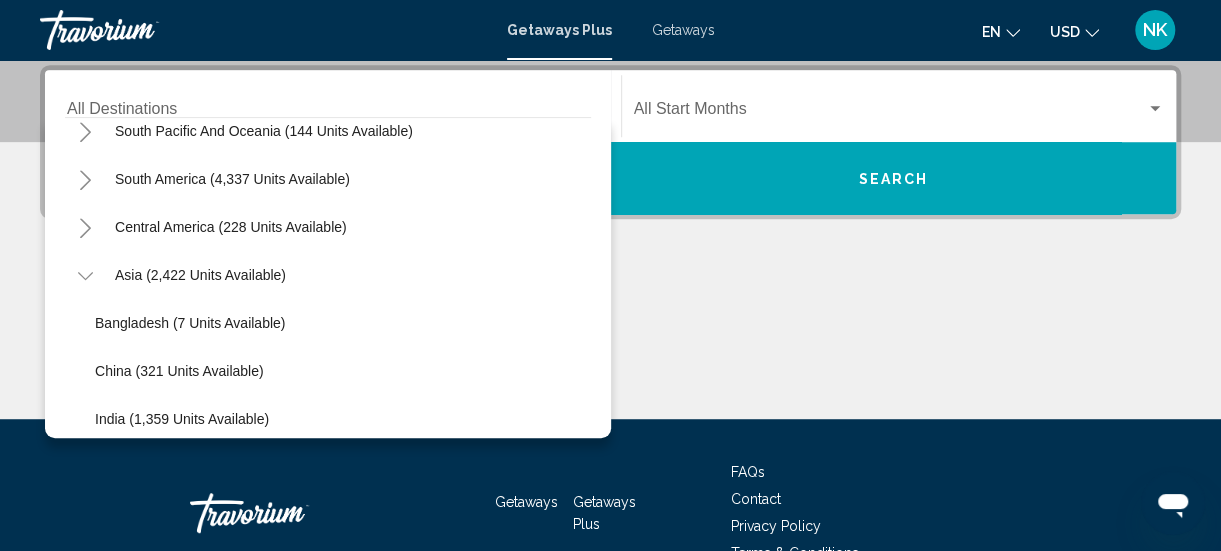 scroll, scrollTop: 360, scrollLeft: 0, axis: vertical 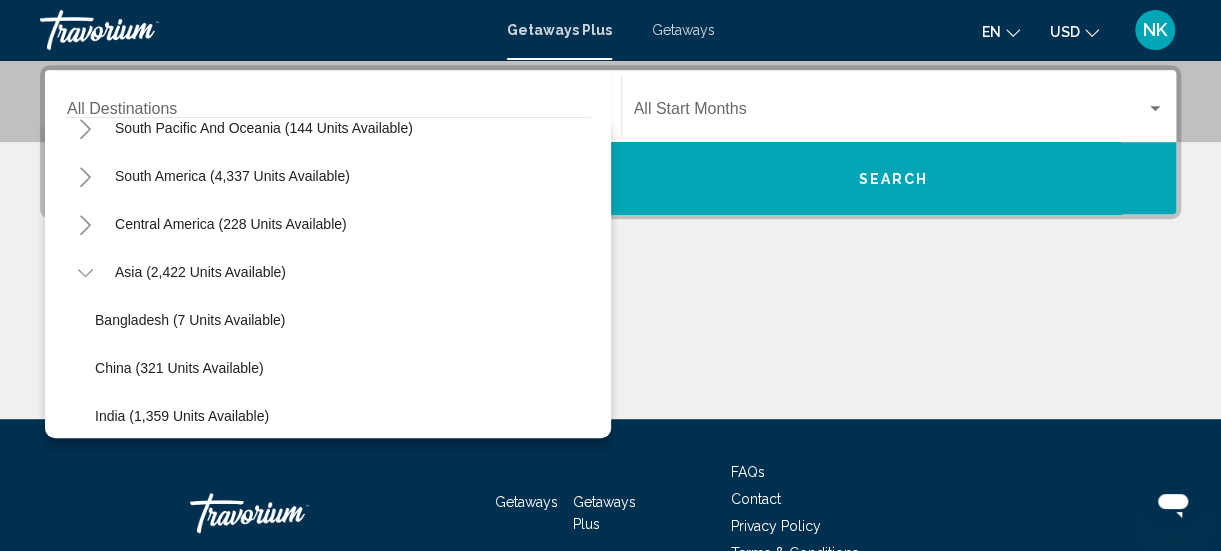 click on "All destinations
United States (44,885 units available)
Mexico (2,499 units available)
Canada (2,601 units available)
Caribbean & Atlantic Islands (1,820 units available)
Europe (3,430 units available)
Australia (234 units available)
South Pacific and Oceania (144 units available)
South America (4,337 units available)
Central America (228 units available)
Asia (2,422 units available)   Bangladesh (7 units available)   China (321 units available)   India (1,359 units available)   Indonesia (120 units available)   Malaysia (216 units available)   Maldives (33 units available)   Philippines (197 units available)   Taiwan (43 units available)   Thailand (74 units available)   Vietnam (52 units available)
Africa (60 units available)" at bounding box center (328, 277) 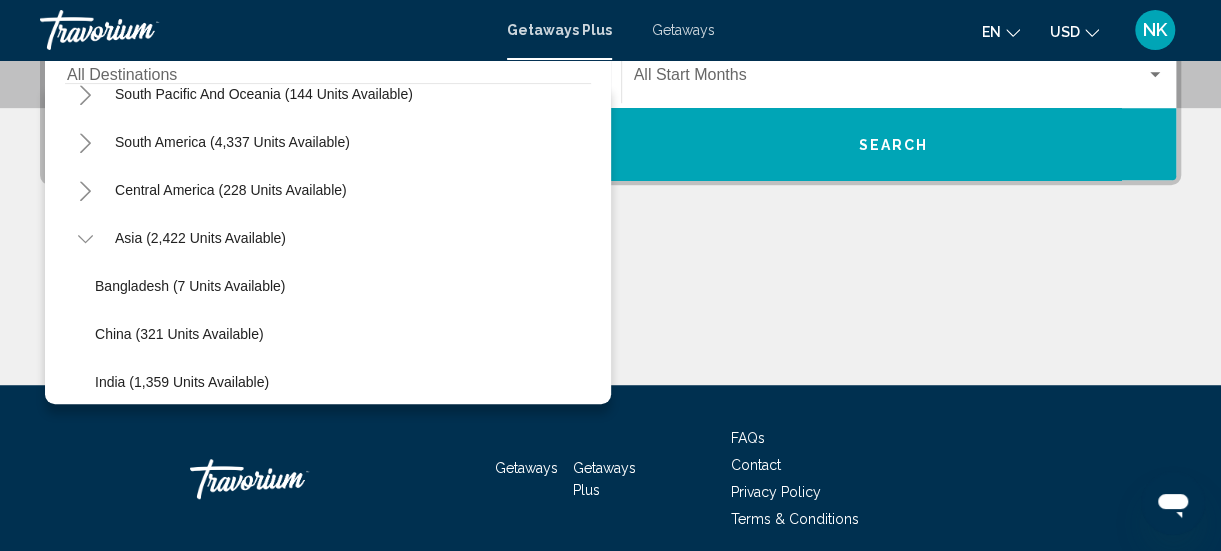 scroll, scrollTop: 502, scrollLeft: 0, axis: vertical 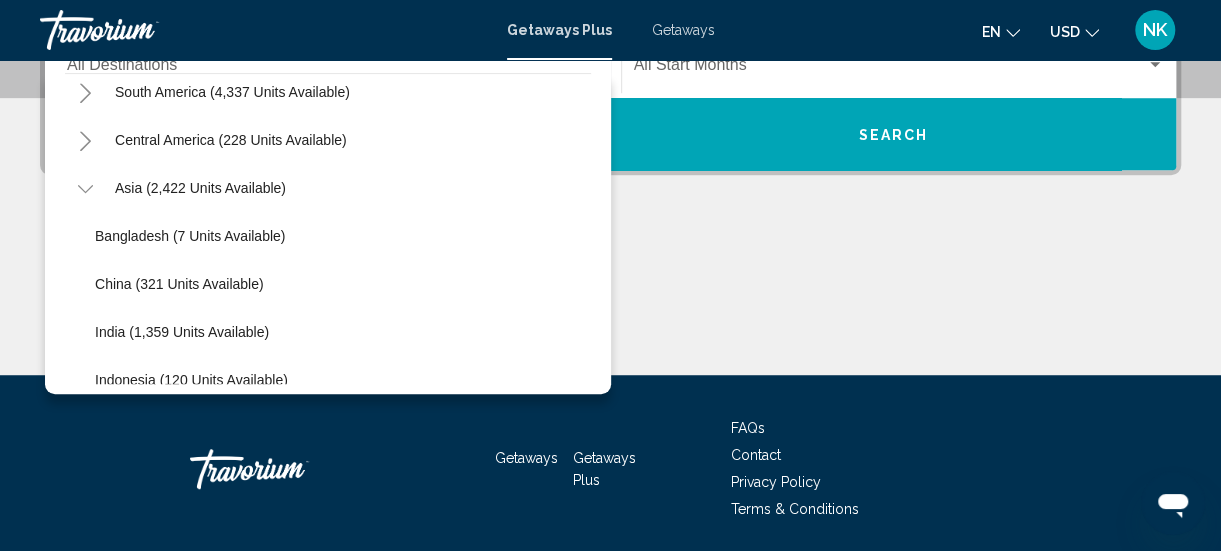 click on "All destinations
United States (44,885 units available)
Mexico (2,499 units available)
Canada (2,601 units available)
Caribbean & Atlantic Islands (1,820 units available)
Europe (3,430 units available)
Australia (234 units available)
South Pacific and Oceania (144 units available)
South America (4,337 units available)
Central America (228 units available)
Asia (2,422 units available)   Bangladesh (7 units available)   China (321 units available)   India (1,359 units available)   Indonesia (120 units available)   Malaysia (216 units available)   Maldives (33 units available)   Philippines (197 units available)   Taiwan (43 units available)   Thailand (74 units available)   Vietnam (52 units available)
Africa (60 units available)" at bounding box center (328, 233) 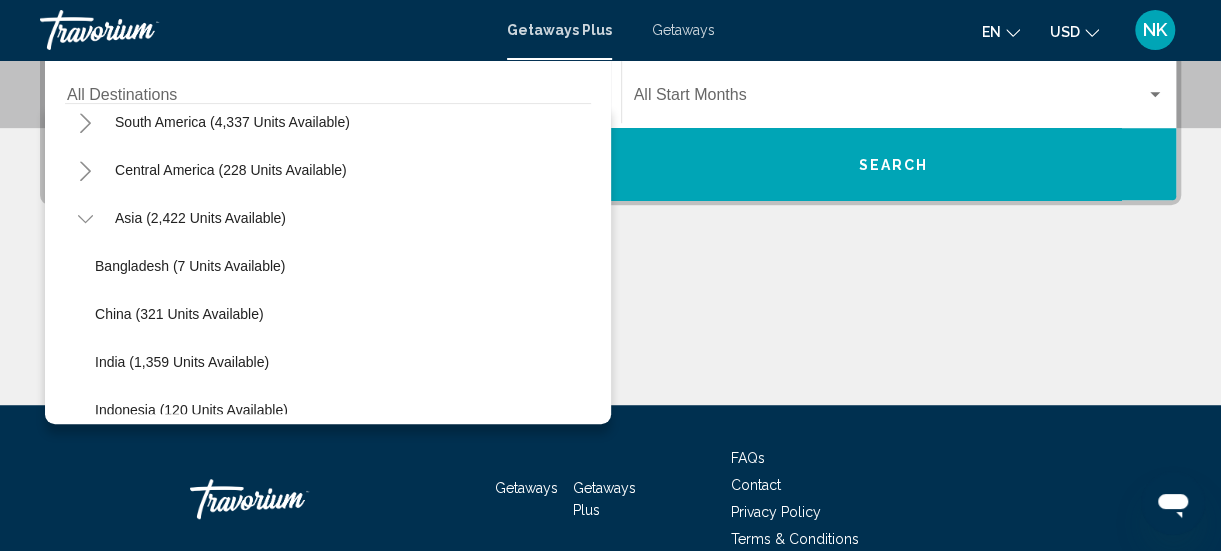 scroll, scrollTop: 458, scrollLeft: 0, axis: vertical 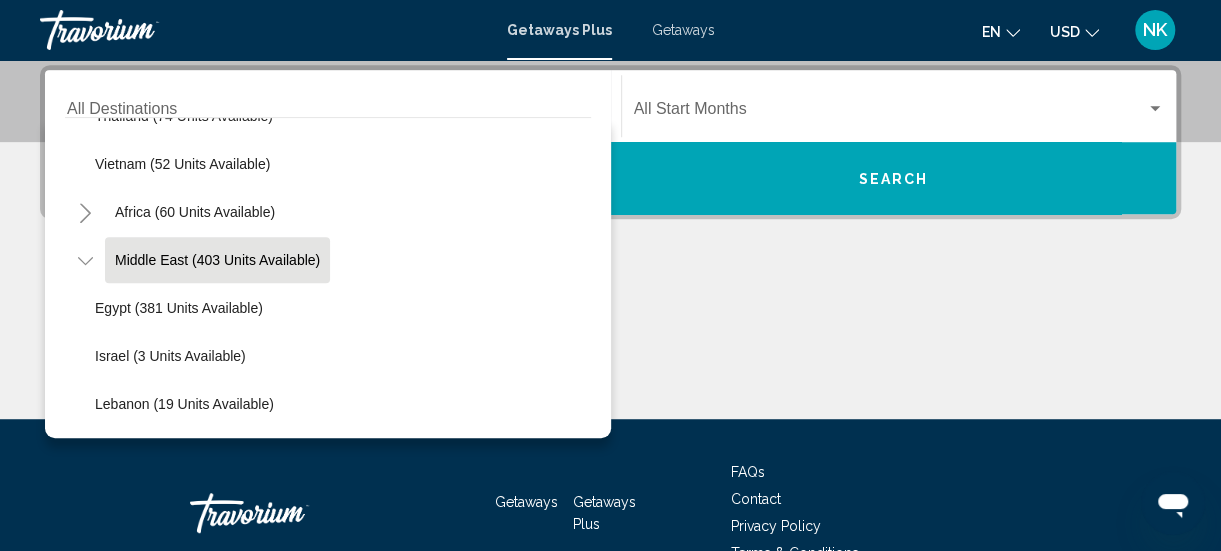 click on "Middle East (403 units available)" 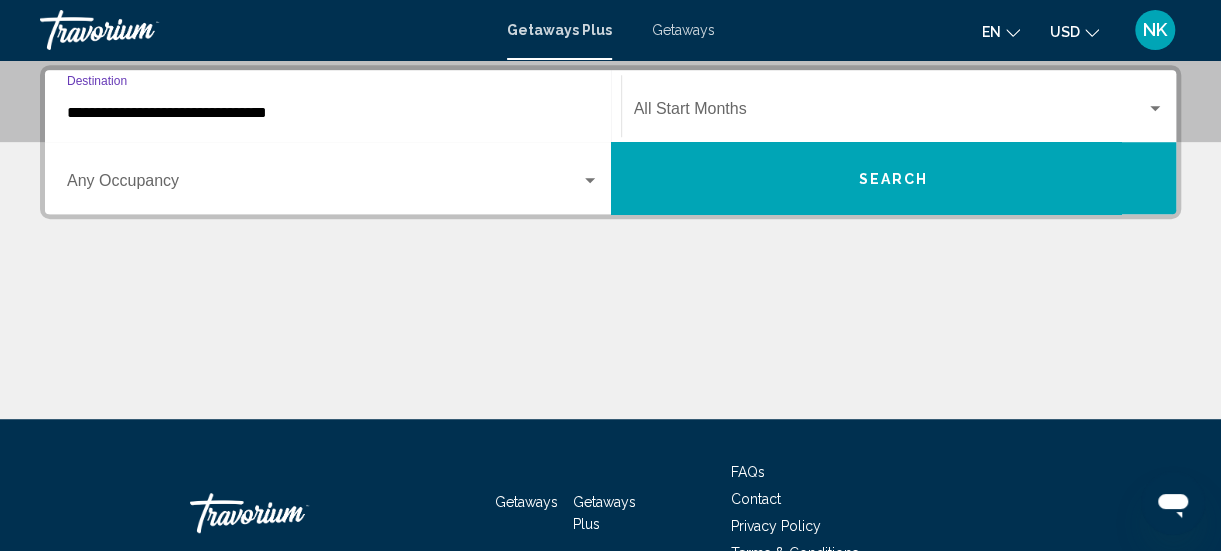 click on "**********" at bounding box center [333, 113] 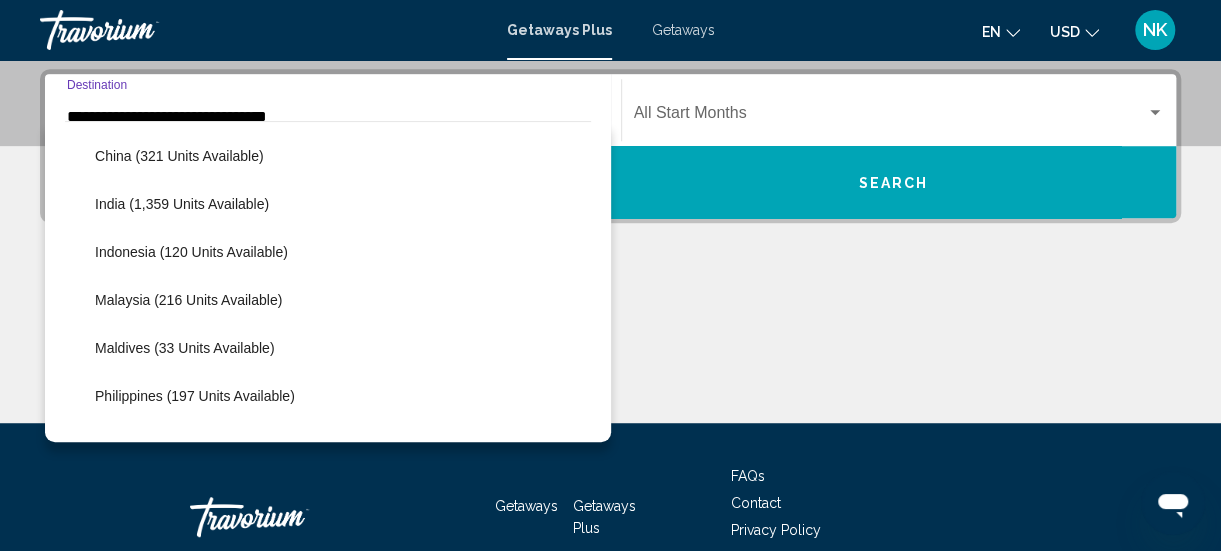 scroll, scrollTop: 536, scrollLeft: 0, axis: vertical 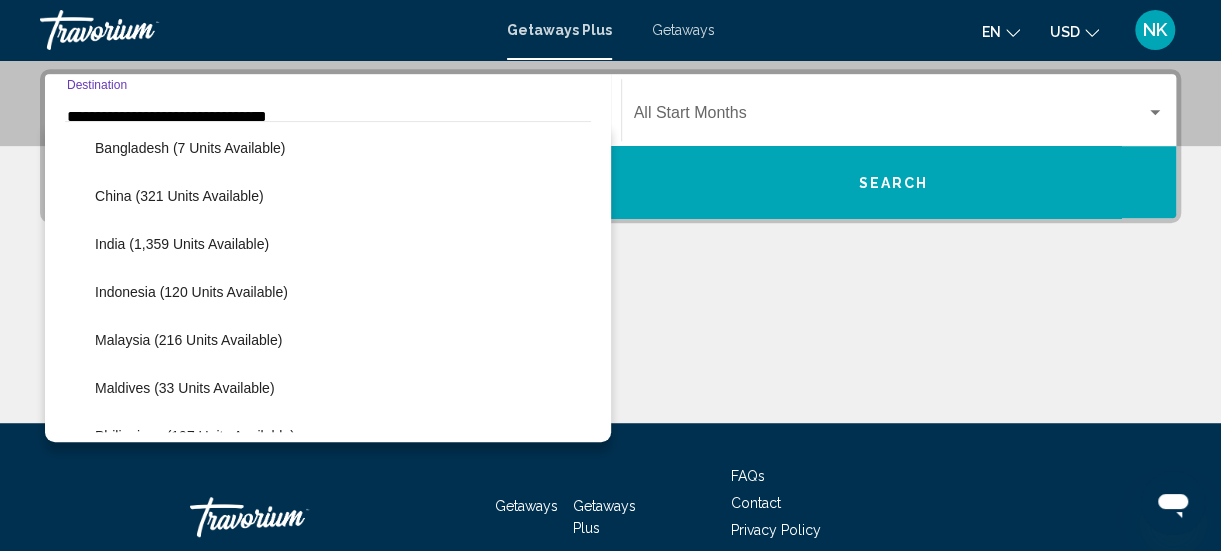 click at bounding box center [610, 348] 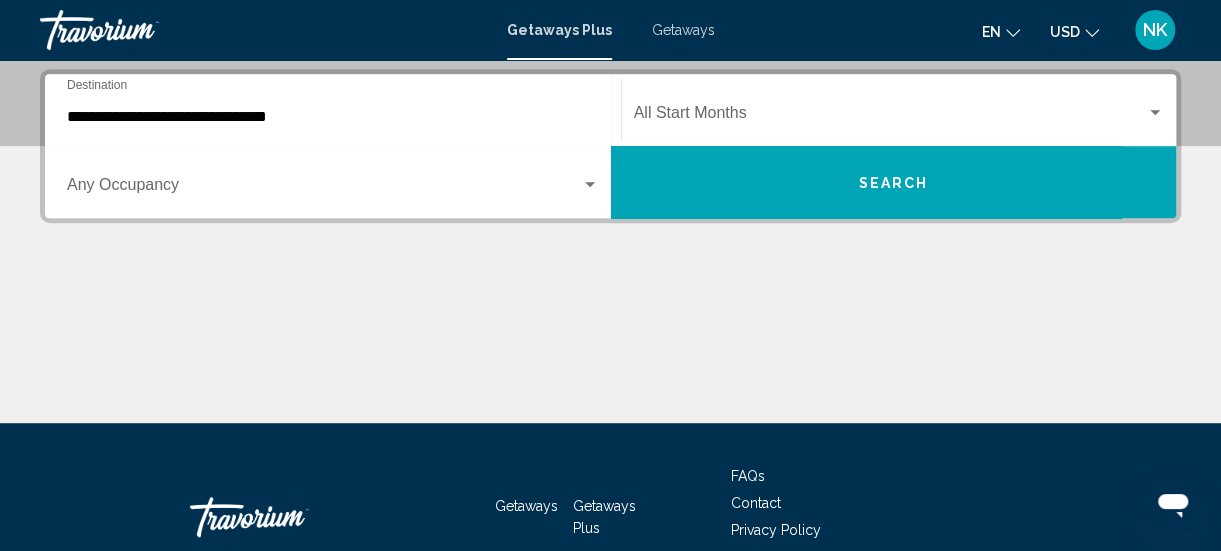 click at bounding box center [610, 348] 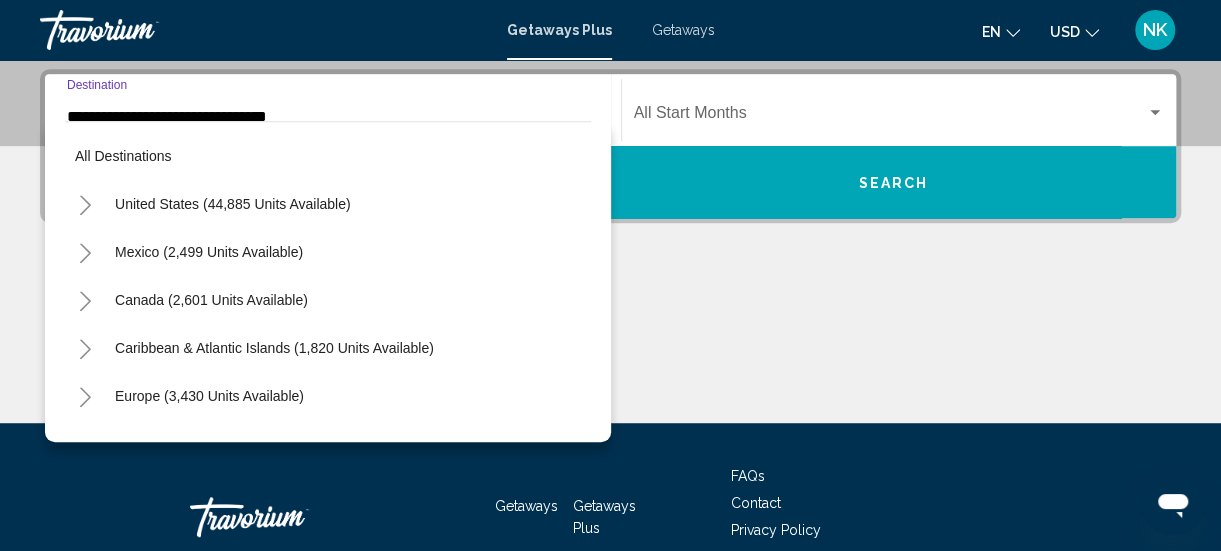 scroll, scrollTop: 935, scrollLeft: 0, axis: vertical 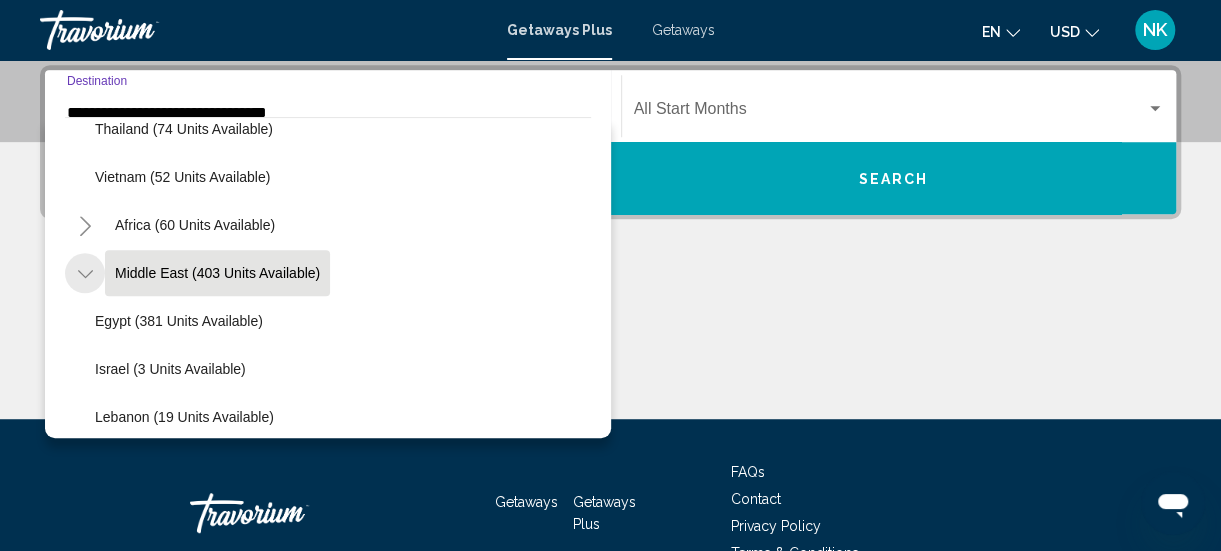 click 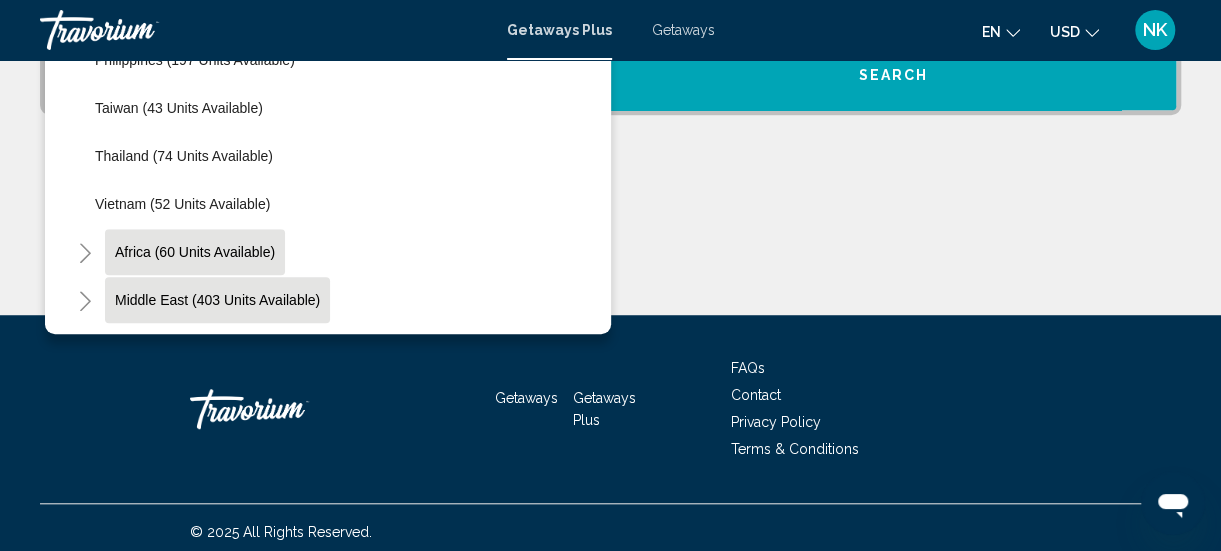 click on "Africa (60 units available)" at bounding box center [217, 300] 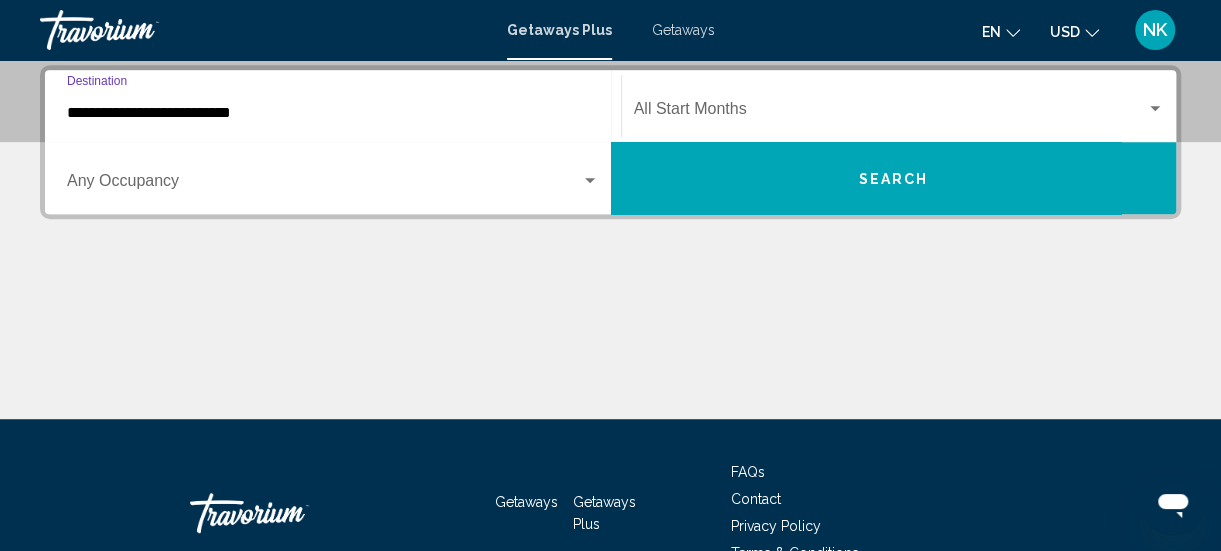 click on "**********" at bounding box center (333, 113) 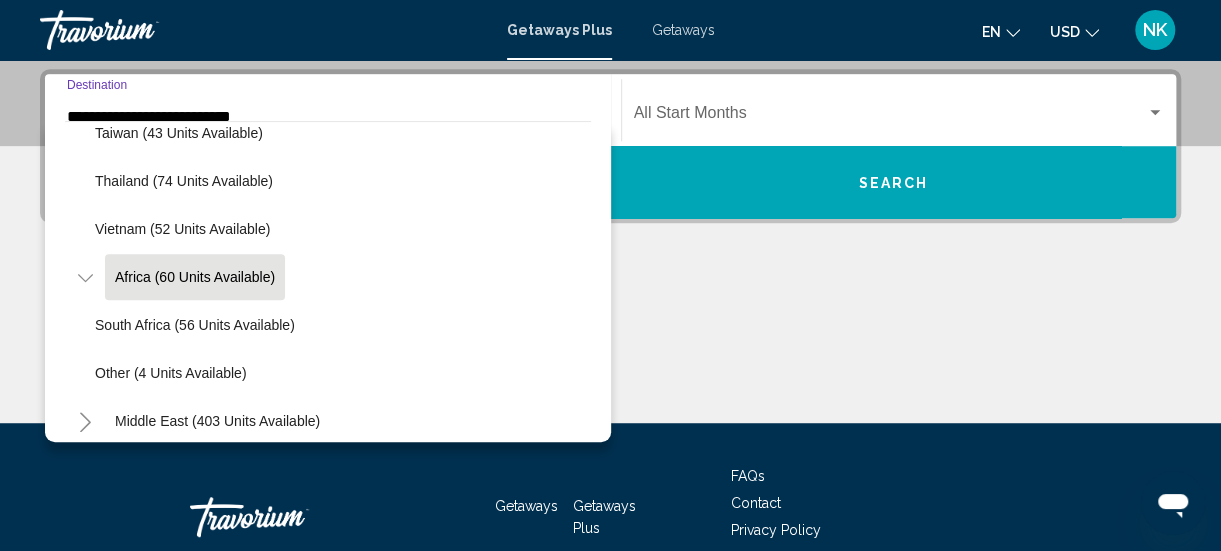 scroll, scrollTop: 900, scrollLeft: 0, axis: vertical 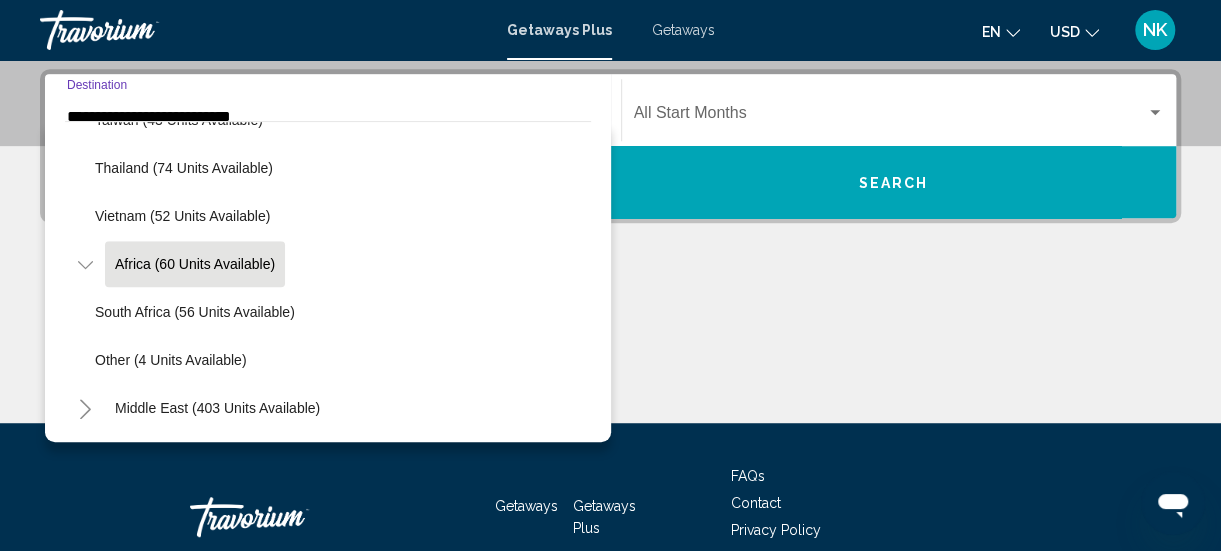click 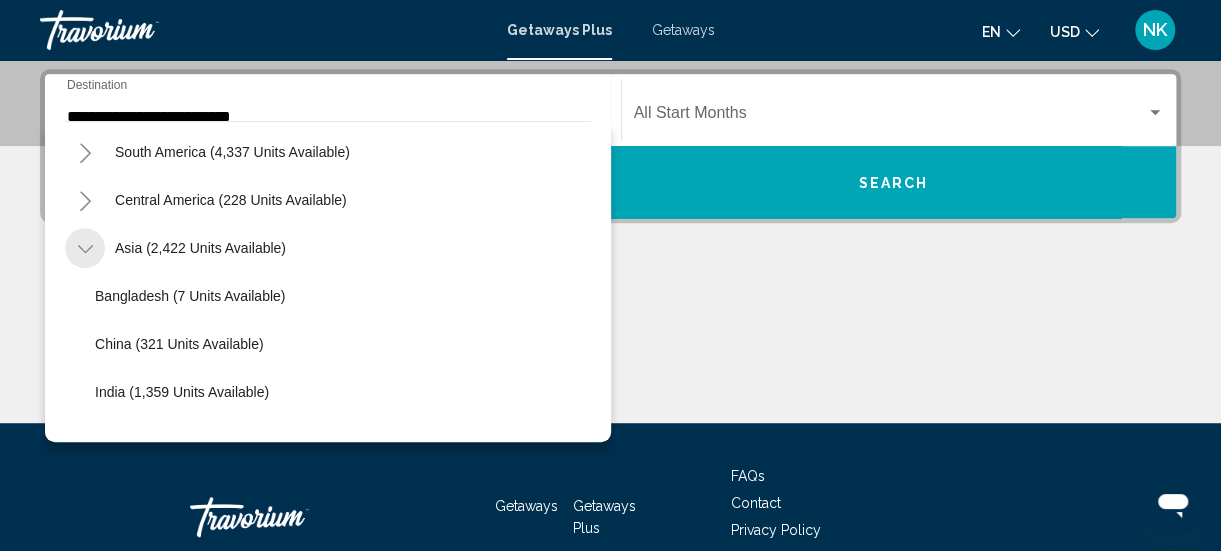 click 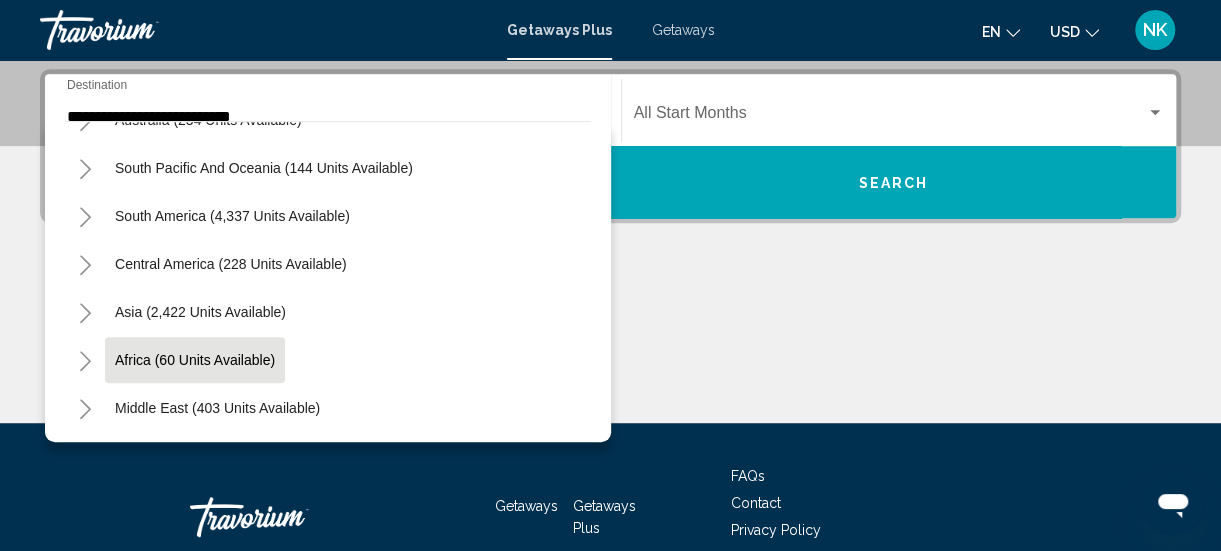 click 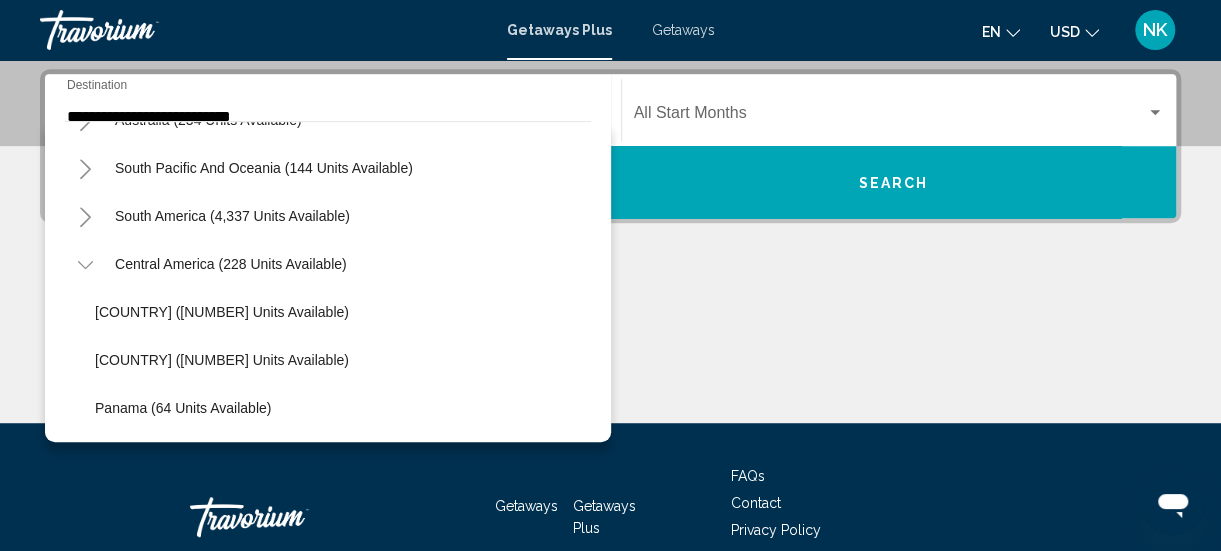 click on "Costa Rica (136 units available)   Guatemala (28 units available)   Panama (64 units available)" 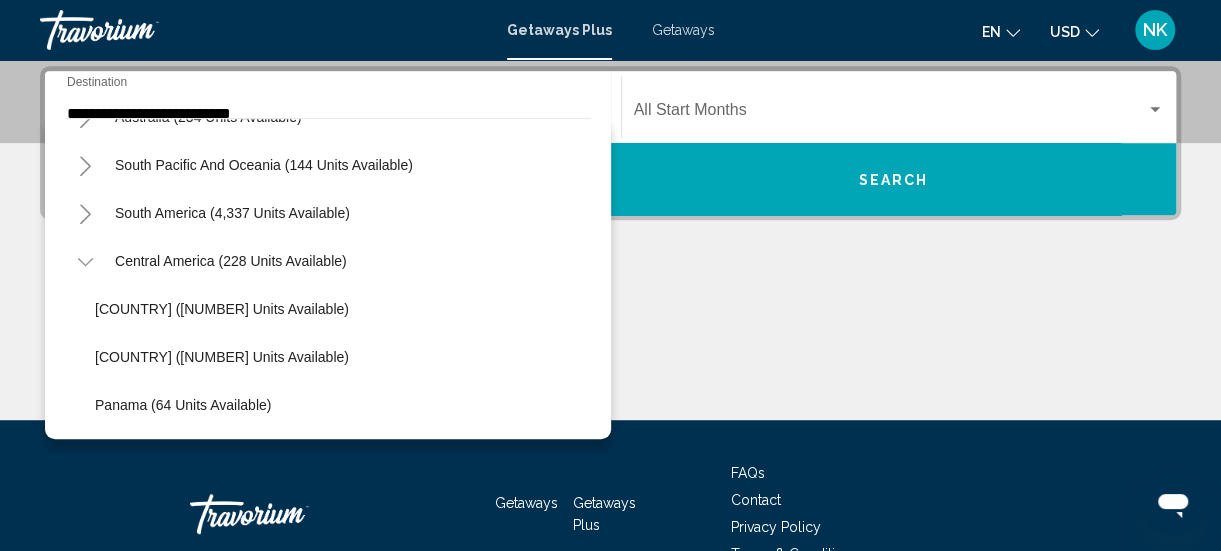 scroll, scrollTop: 458, scrollLeft: 0, axis: vertical 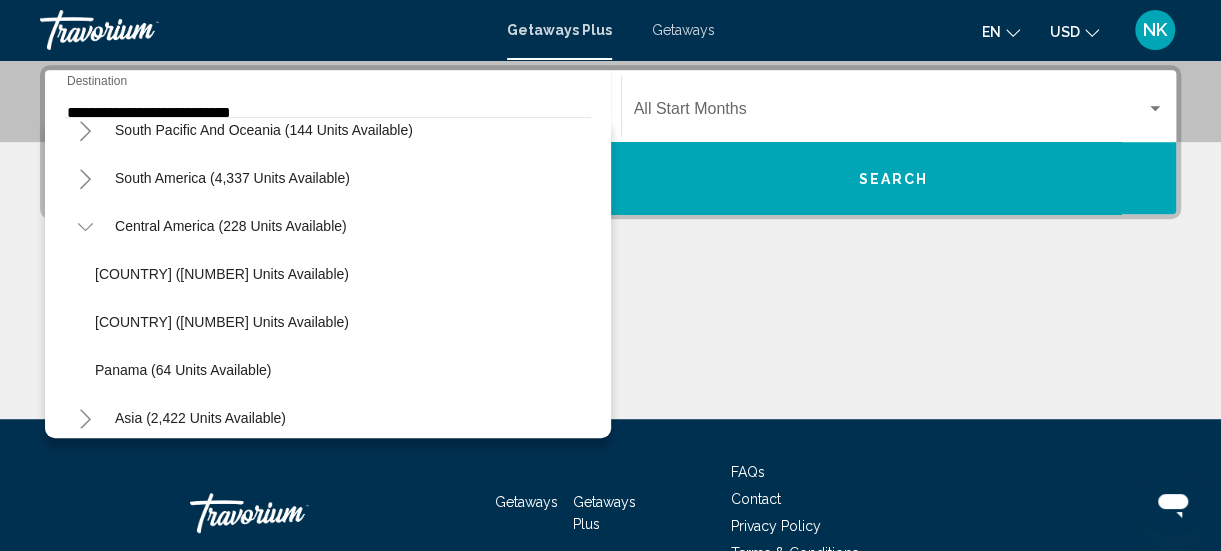 click 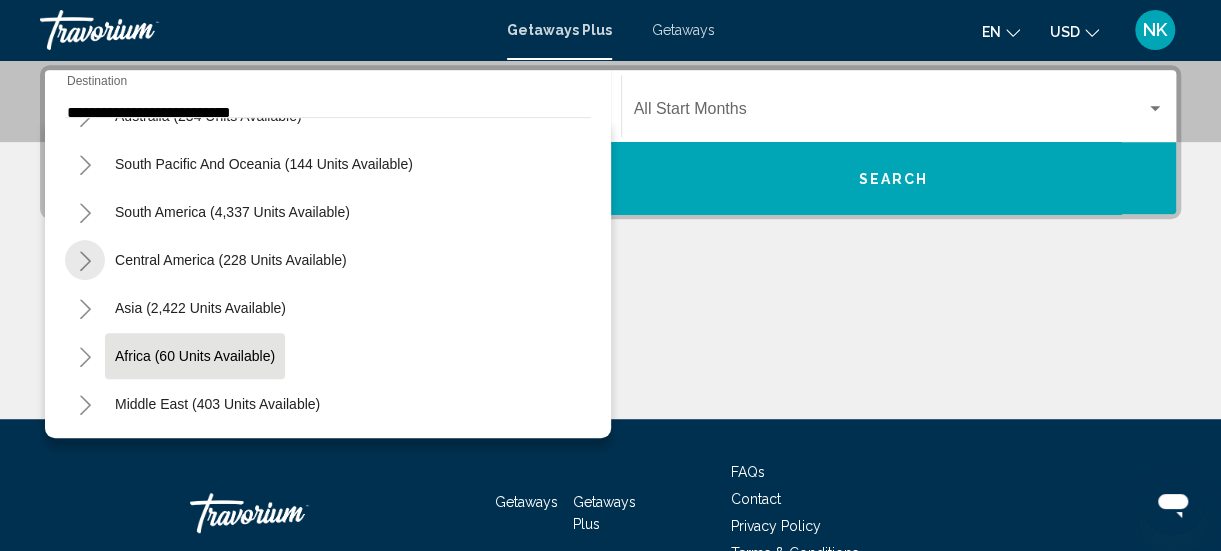 scroll, scrollTop: 324, scrollLeft: 0, axis: vertical 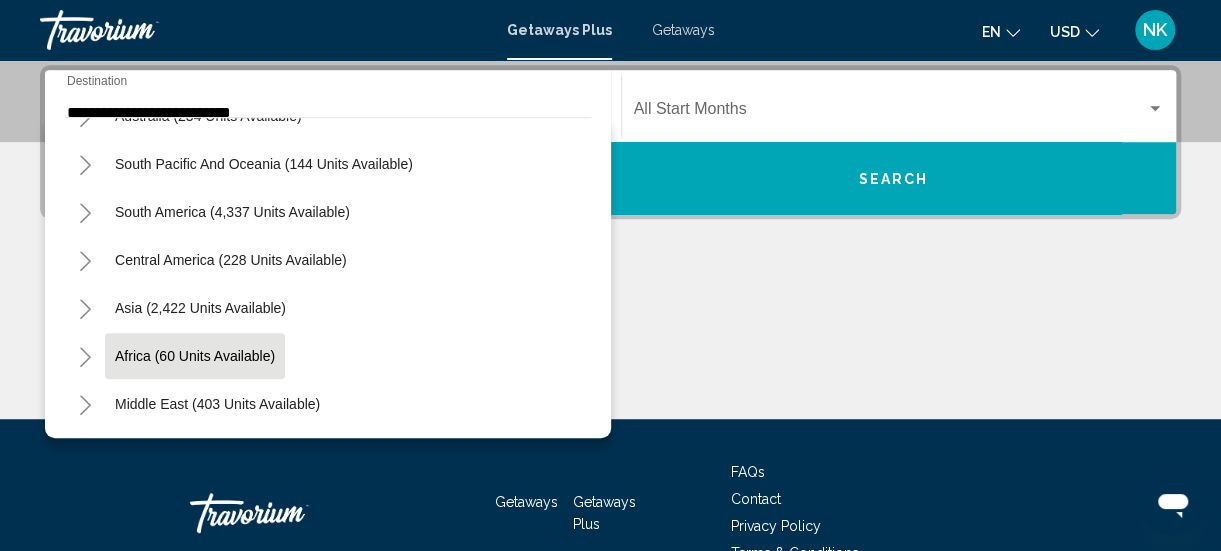 click on "Asia (2,422 units available)" at bounding box center (175, 356) 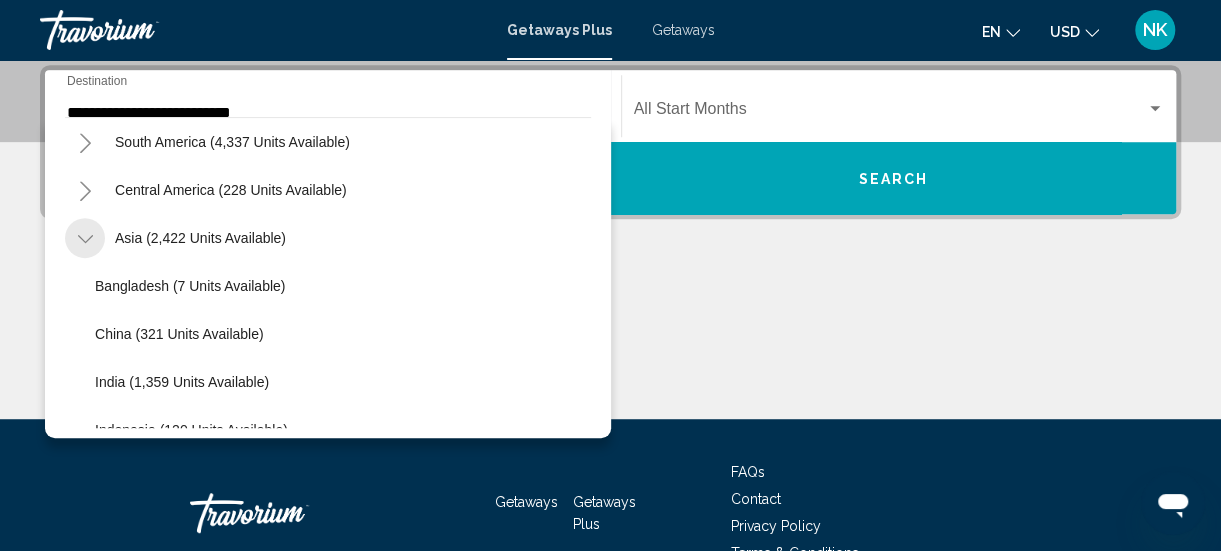 scroll, scrollTop: 402, scrollLeft: 0, axis: vertical 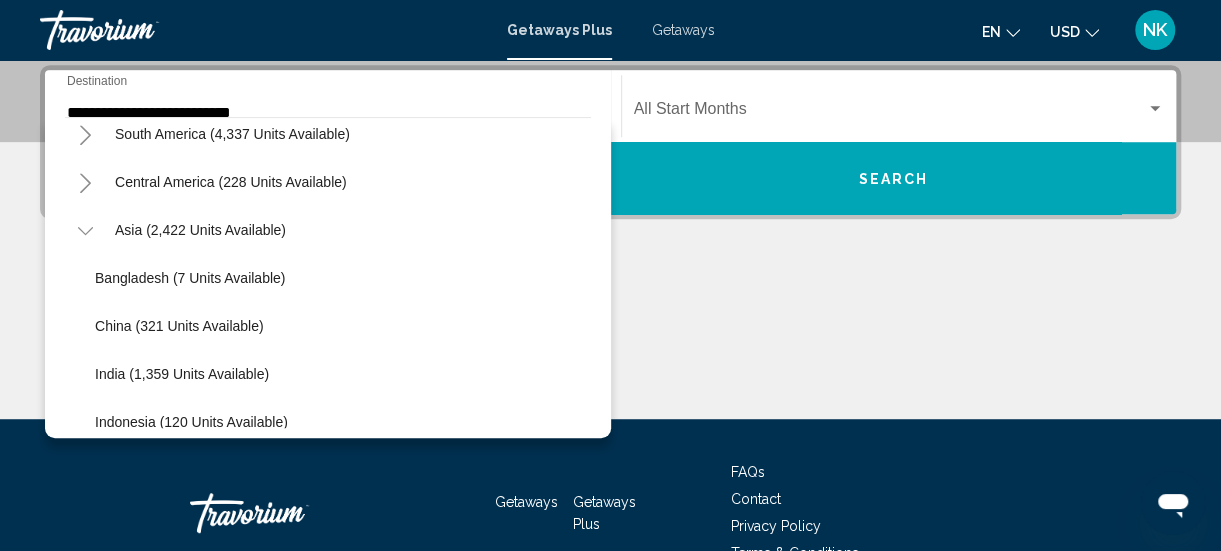 click 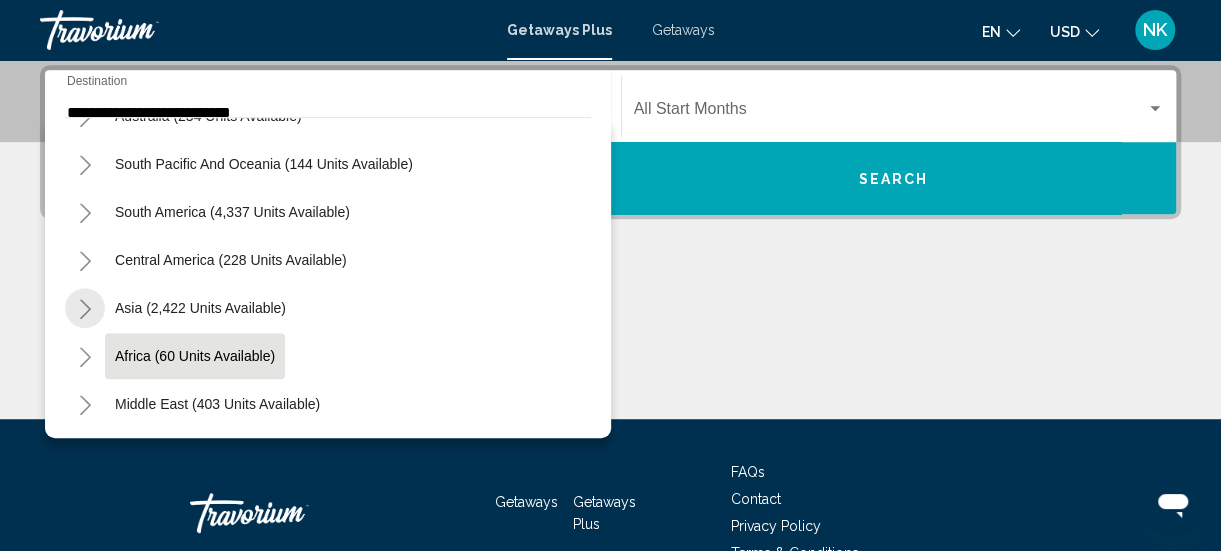 scroll, scrollTop: 324, scrollLeft: 0, axis: vertical 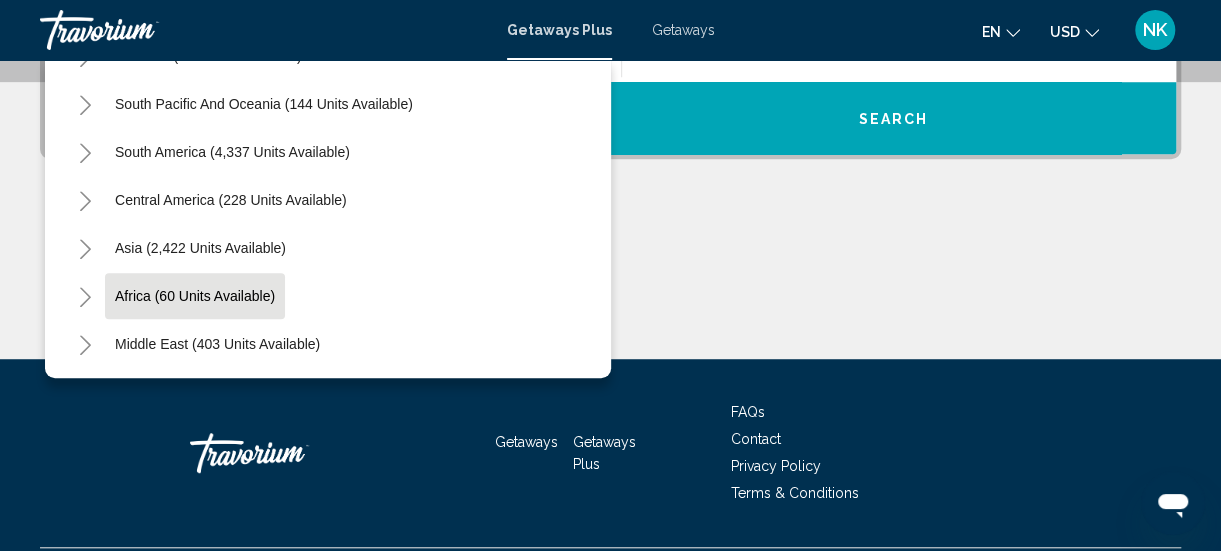 click 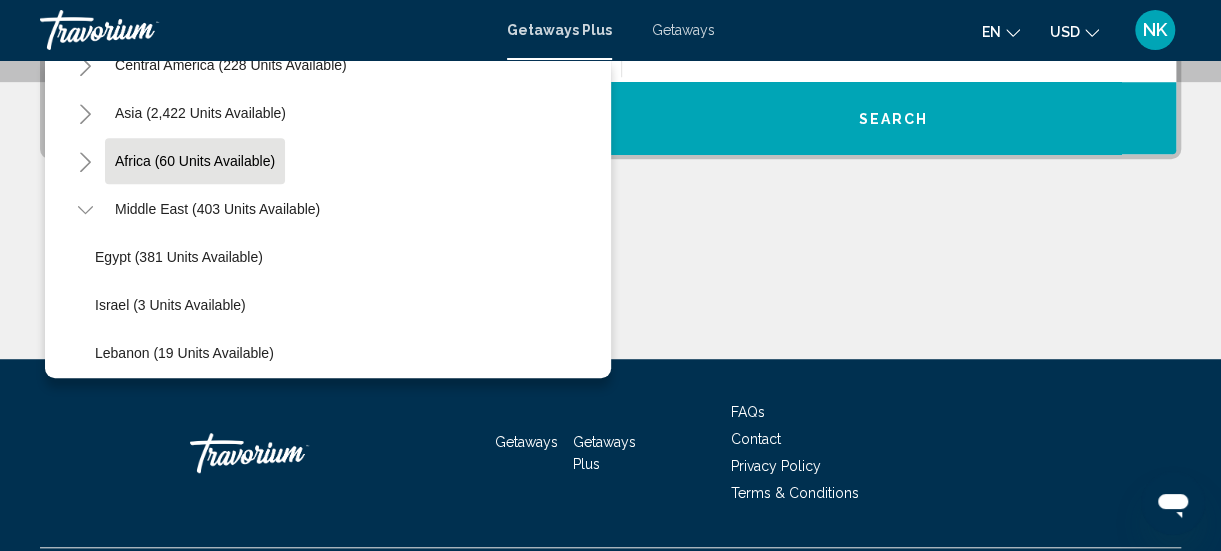 scroll, scrollTop: 468, scrollLeft: 0, axis: vertical 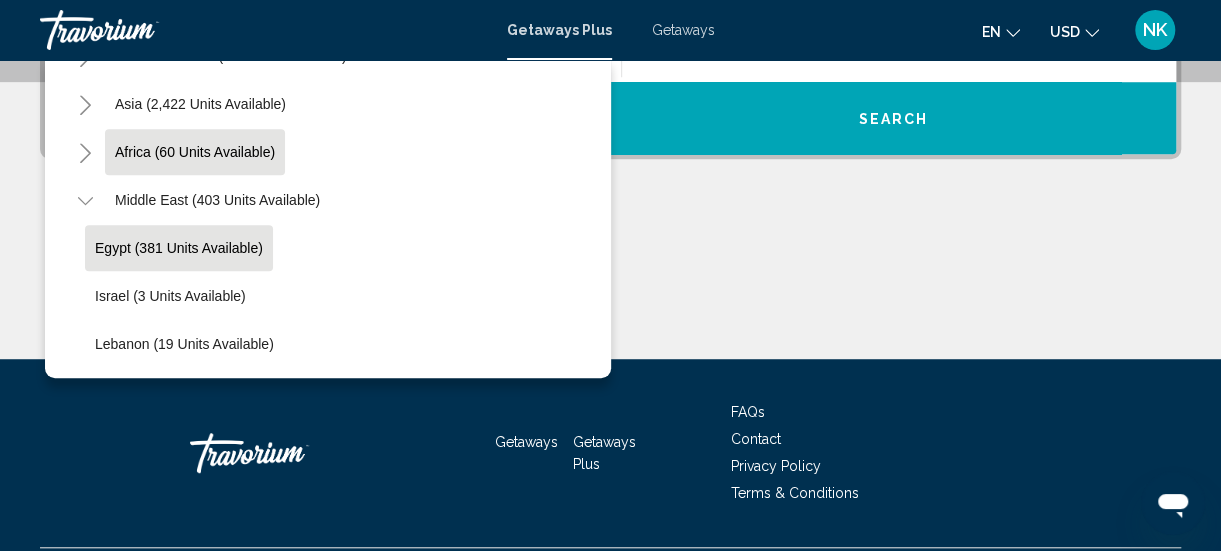 click on "Egypt (381 units available)" 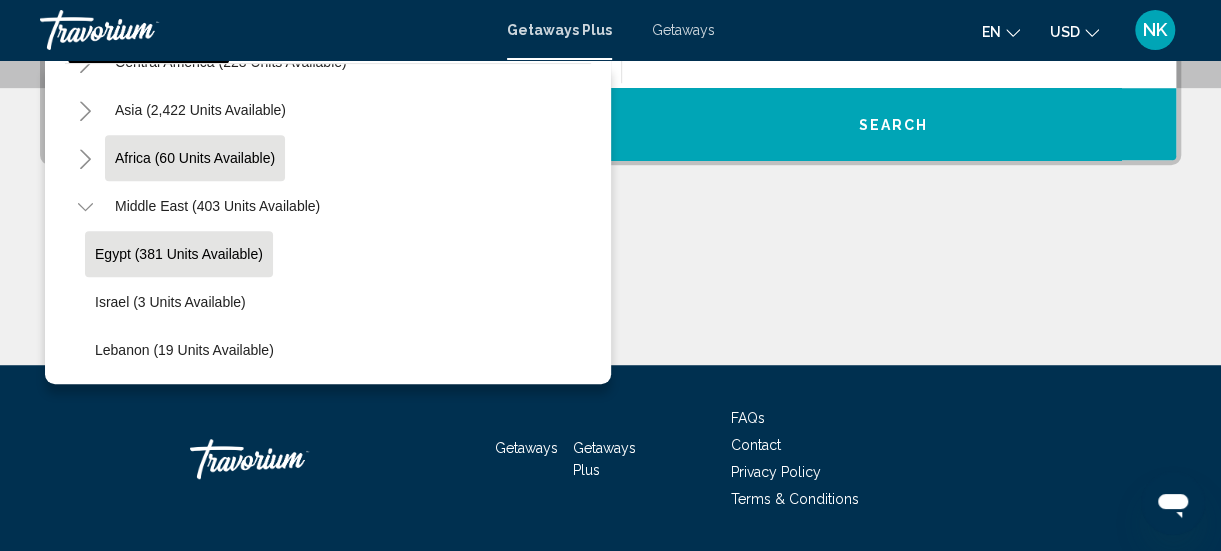 scroll, scrollTop: 458, scrollLeft: 0, axis: vertical 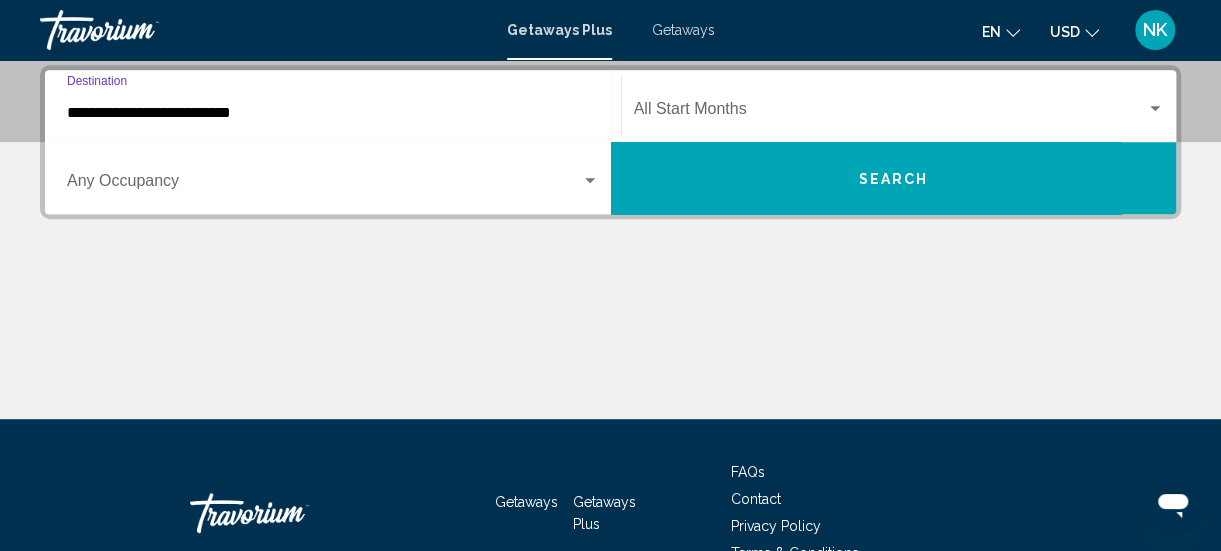 click on "**********" at bounding box center [333, 113] 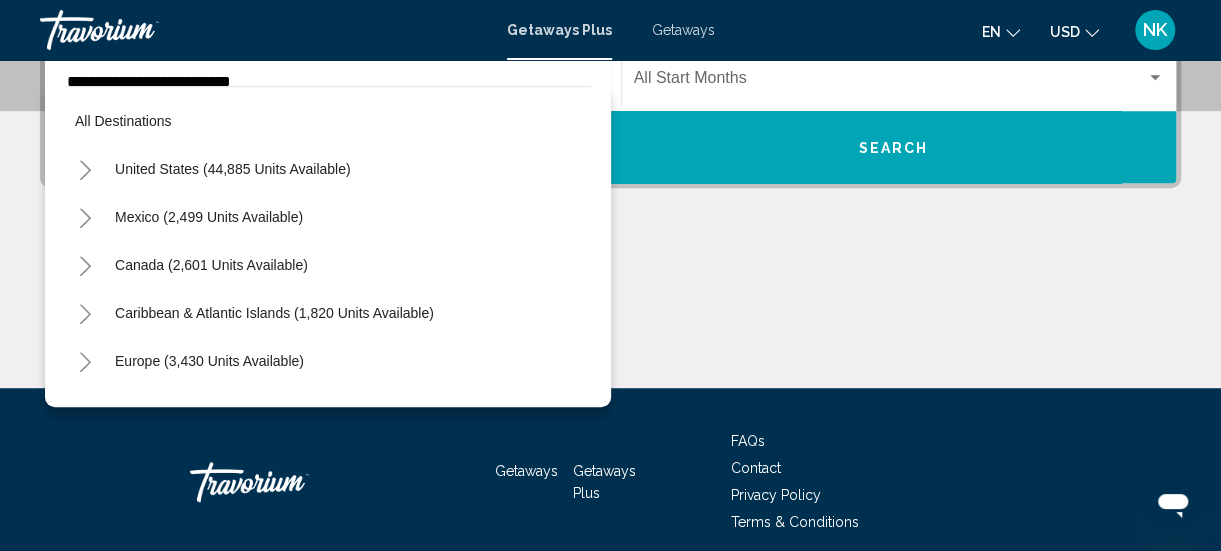 scroll, scrollTop: 468, scrollLeft: 0, axis: vertical 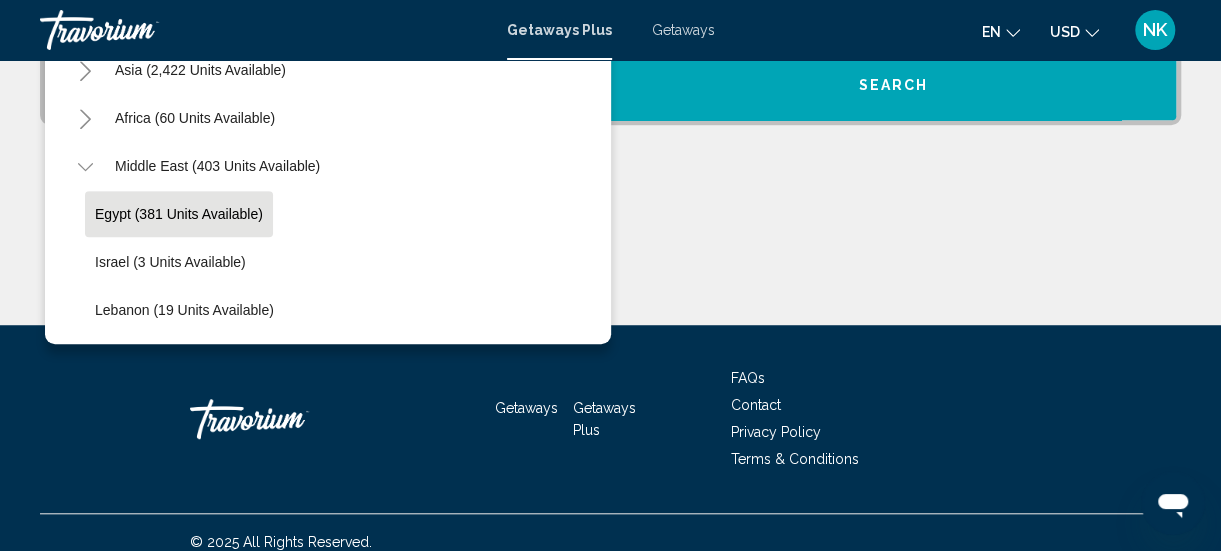 click on "Egypt (381 units available)" 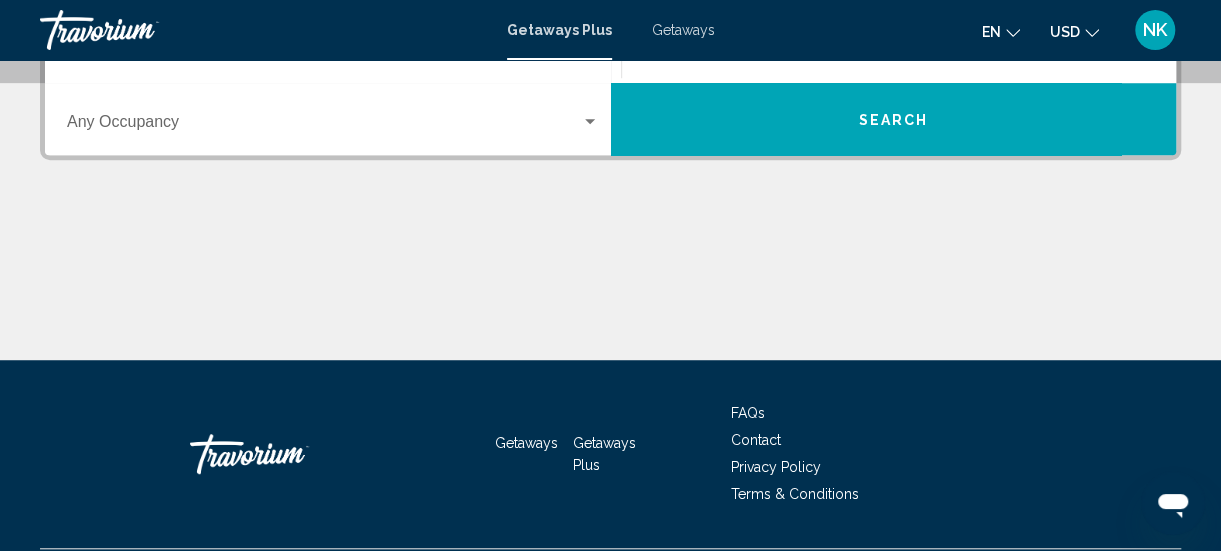 scroll, scrollTop: 458, scrollLeft: 0, axis: vertical 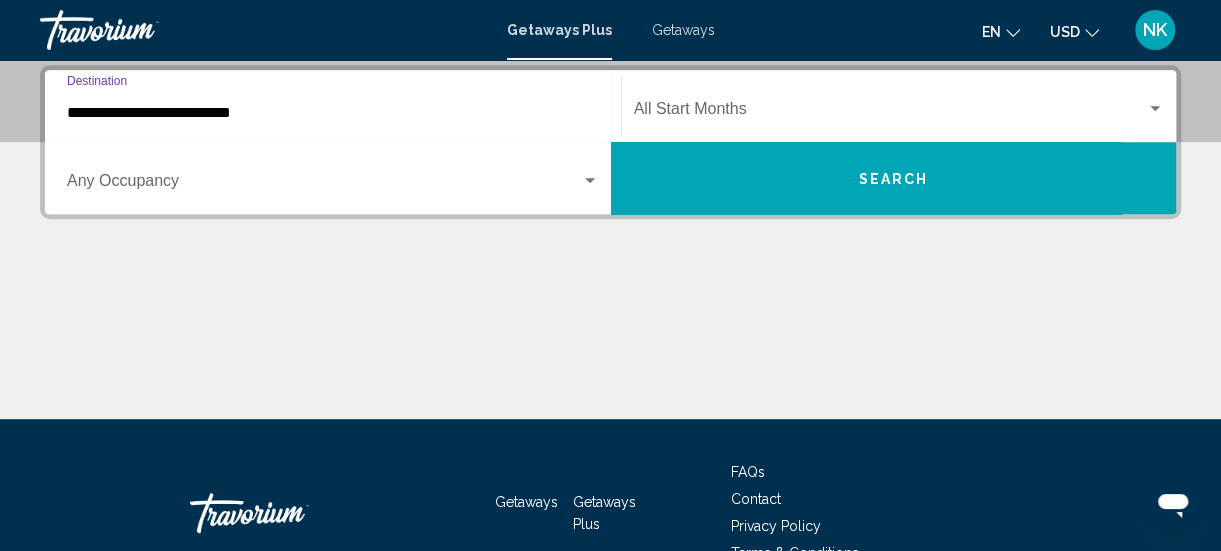 click at bounding box center [333, 185] 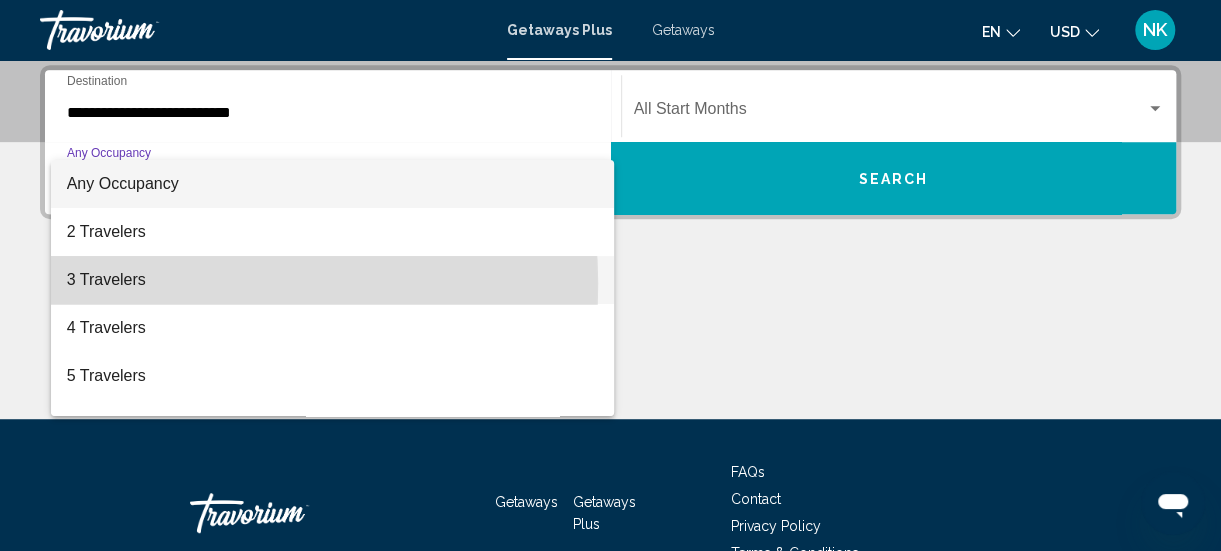 click on "3 Travelers" at bounding box center (333, 280) 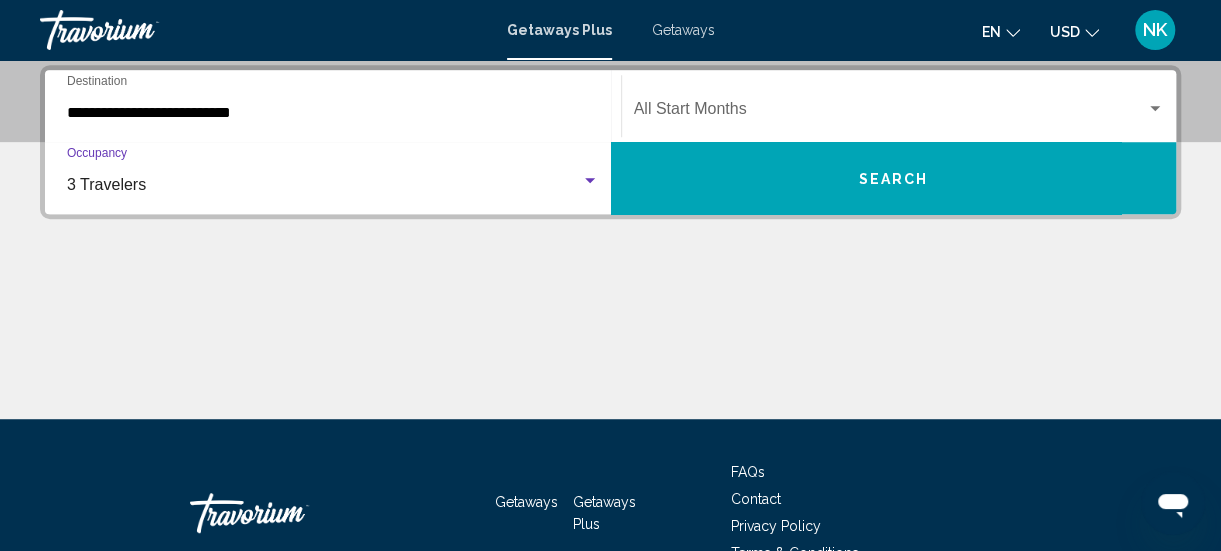 click at bounding box center [1155, 108] 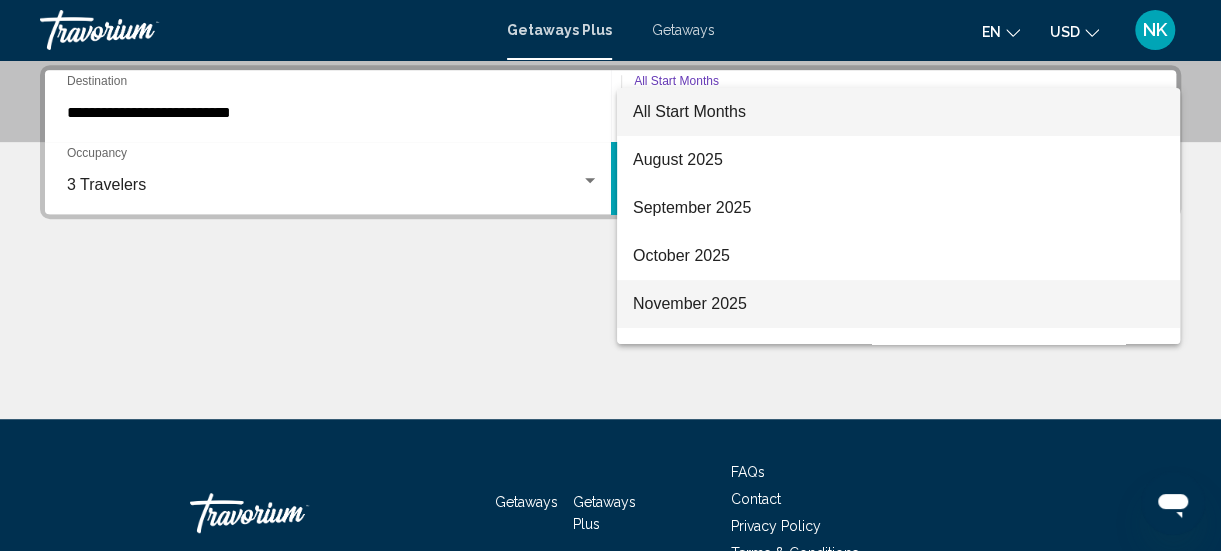 click on "November 2025" at bounding box center [898, 304] 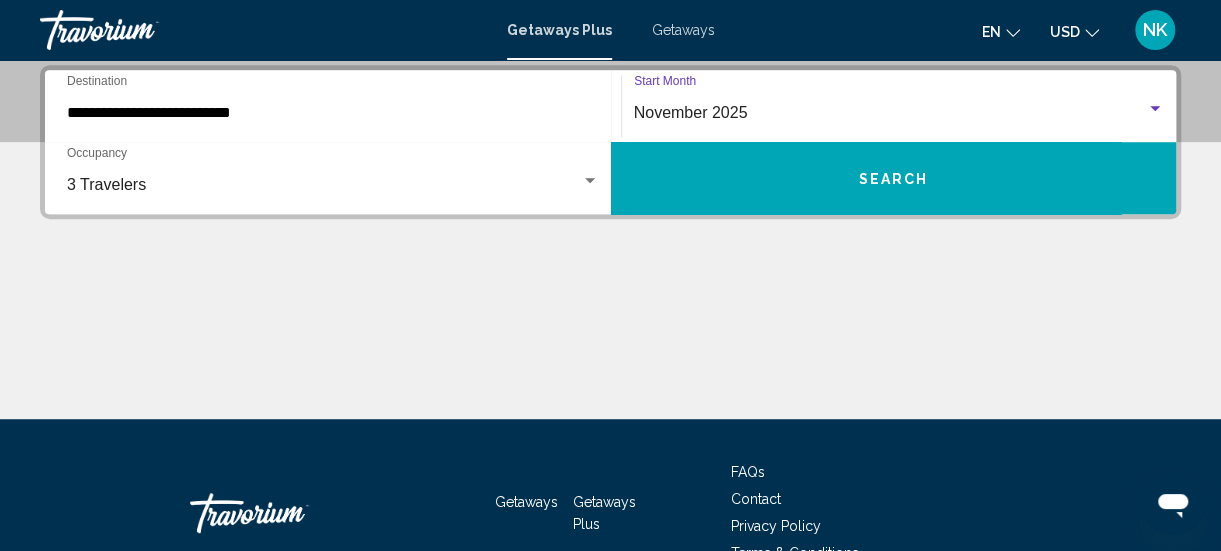 click on "Search" at bounding box center (894, 178) 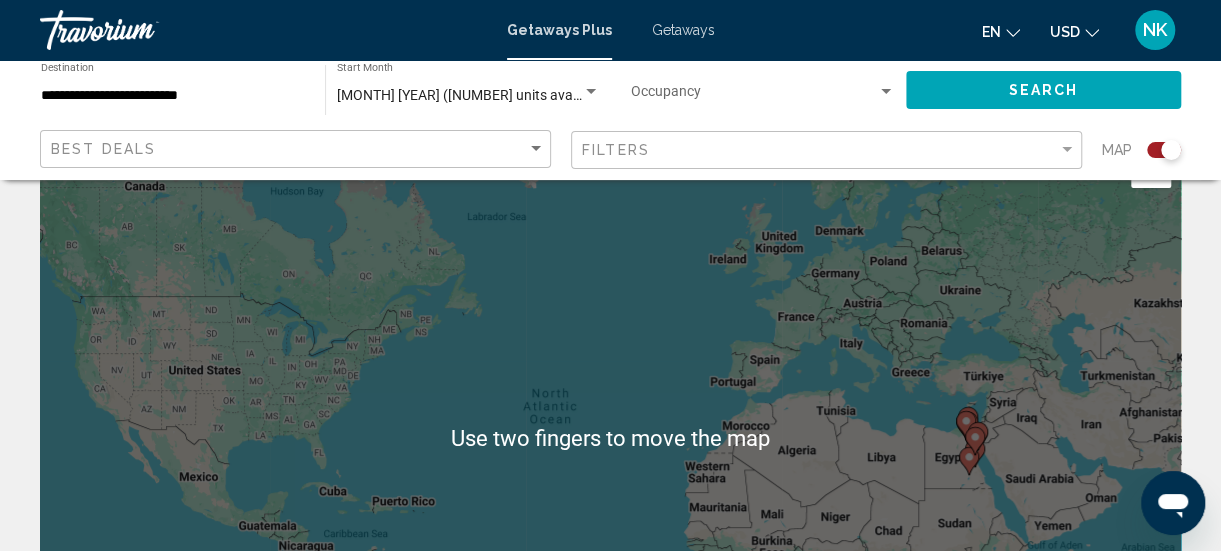 scroll, scrollTop: 85, scrollLeft: 0, axis: vertical 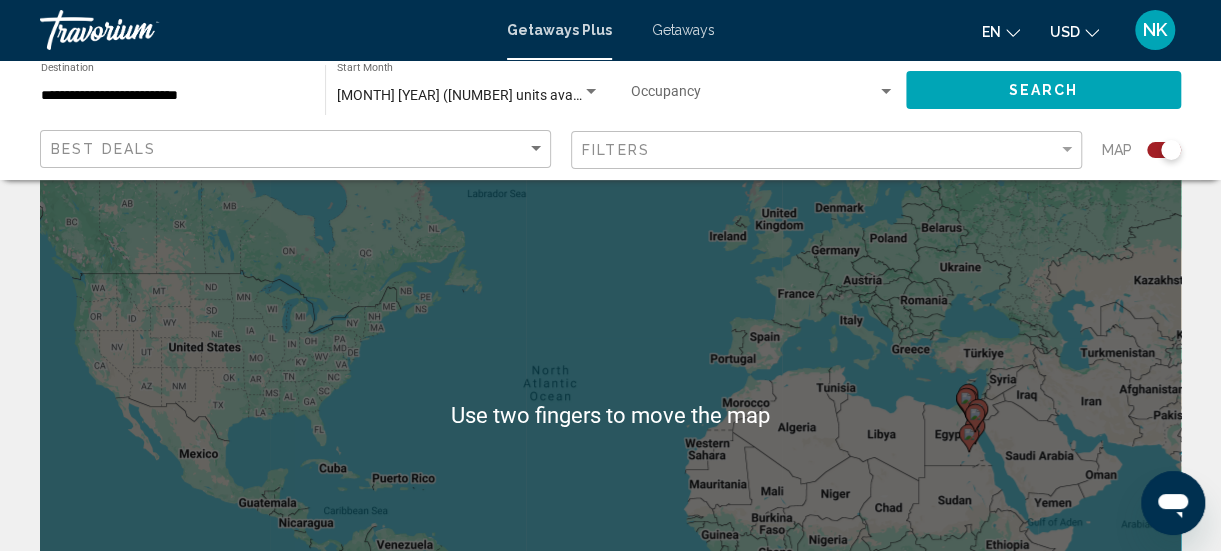 click on "To activate drag with keyboard, press Alt + Enter. Once in keyboard drag state, use the arrow keys to move the marker. To complete the drag, press the Enter key. To cancel, press Escape." at bounding box center [610, 415] 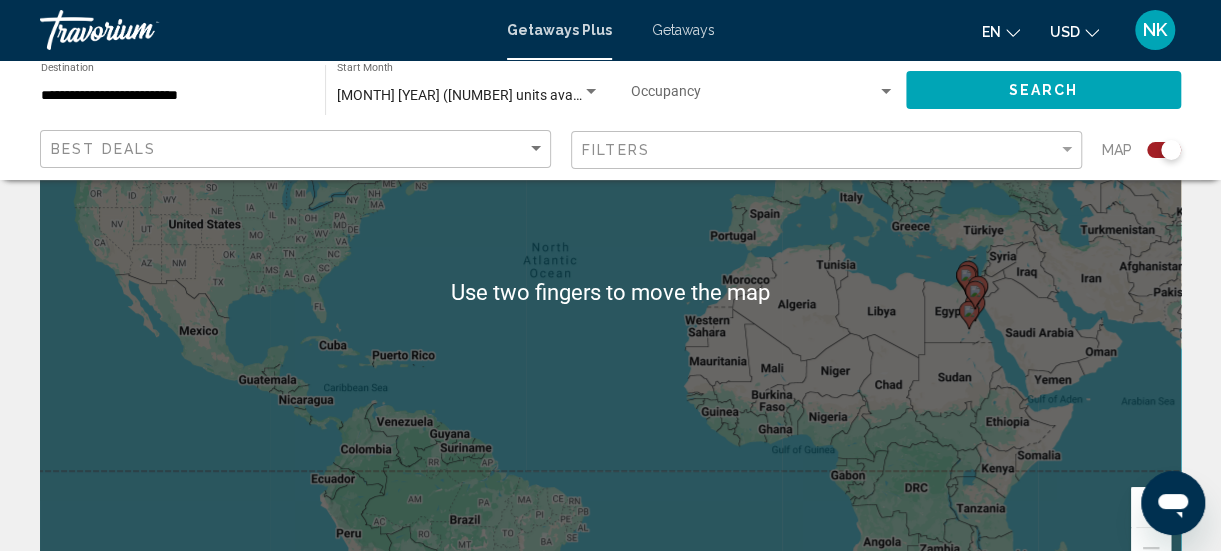 scroll, scrollTop: 180, scrollLeft: 0, axis: vertical 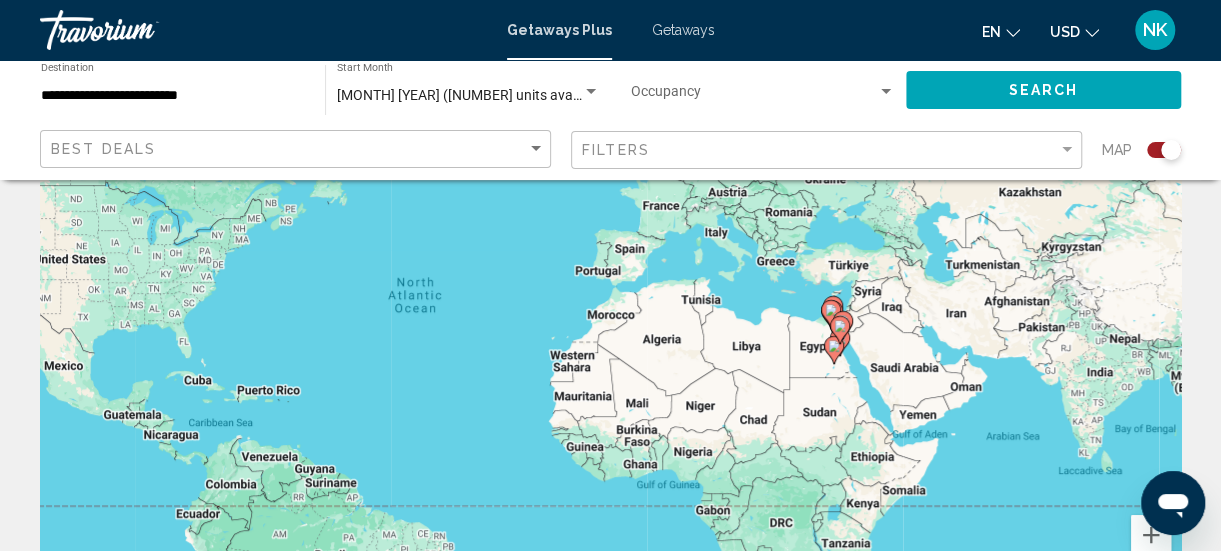 click at bounding box center [763, 96] 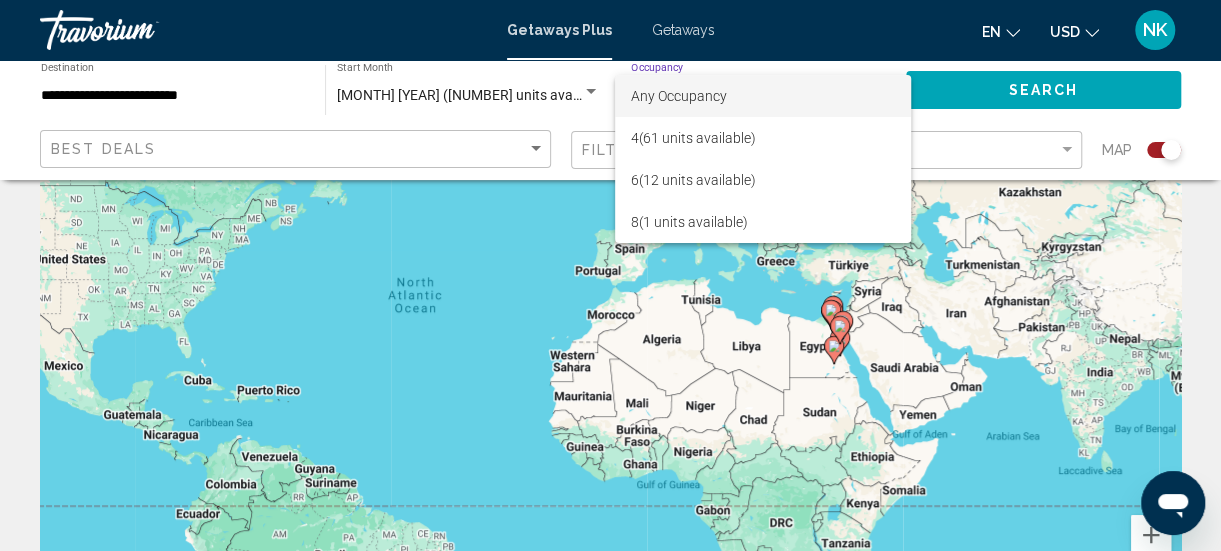 click on "Any Occupancy" at bounding box center [763, 96] 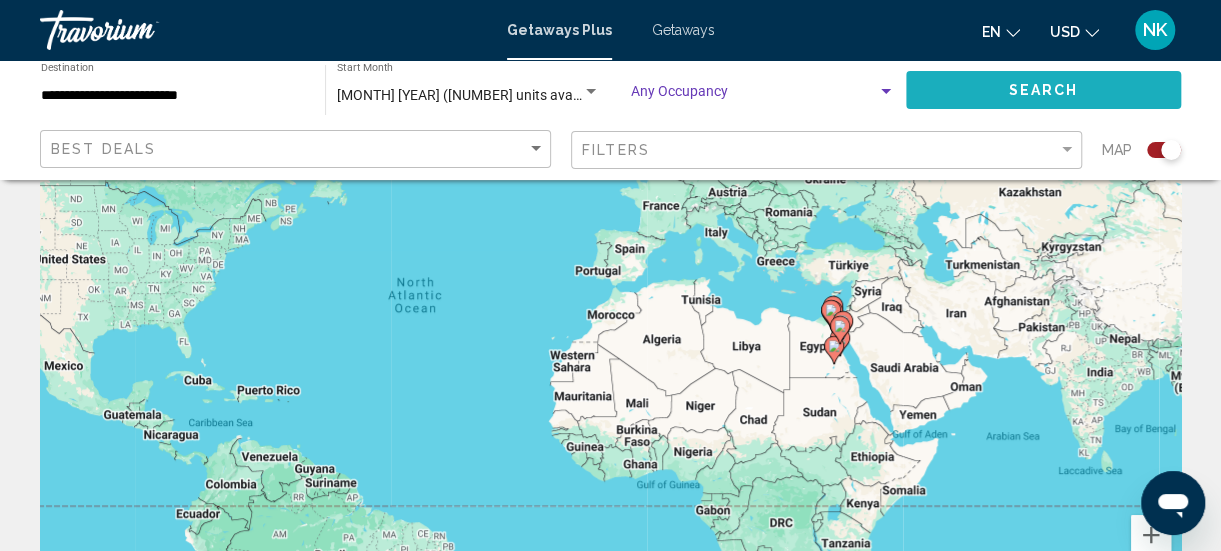 click on "Search" 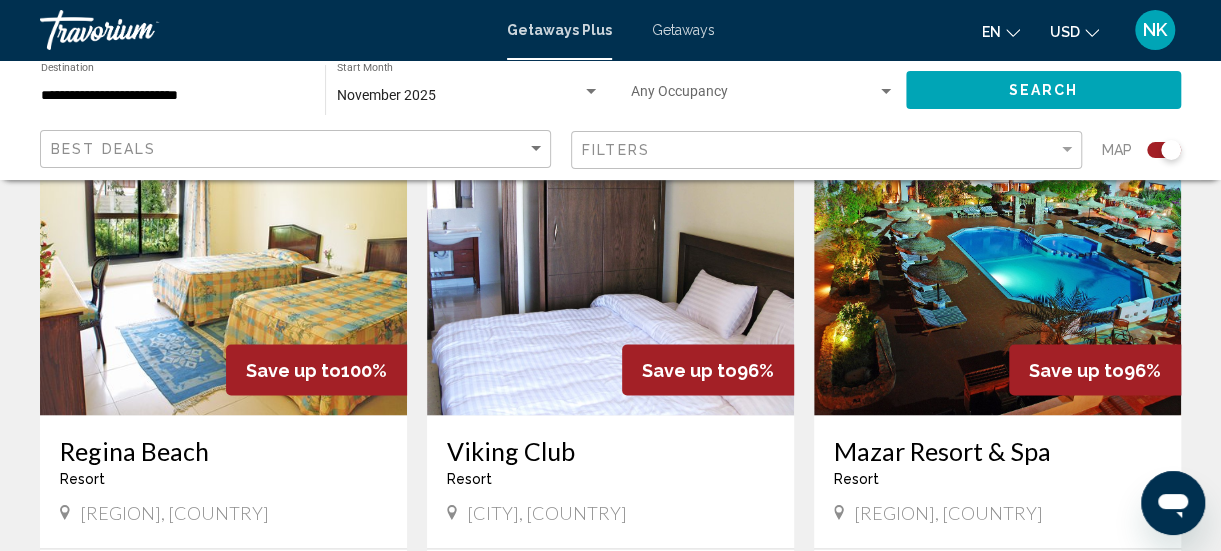 scroll, scrollTop: 1512, scrollLeft: 0, axis: vertical 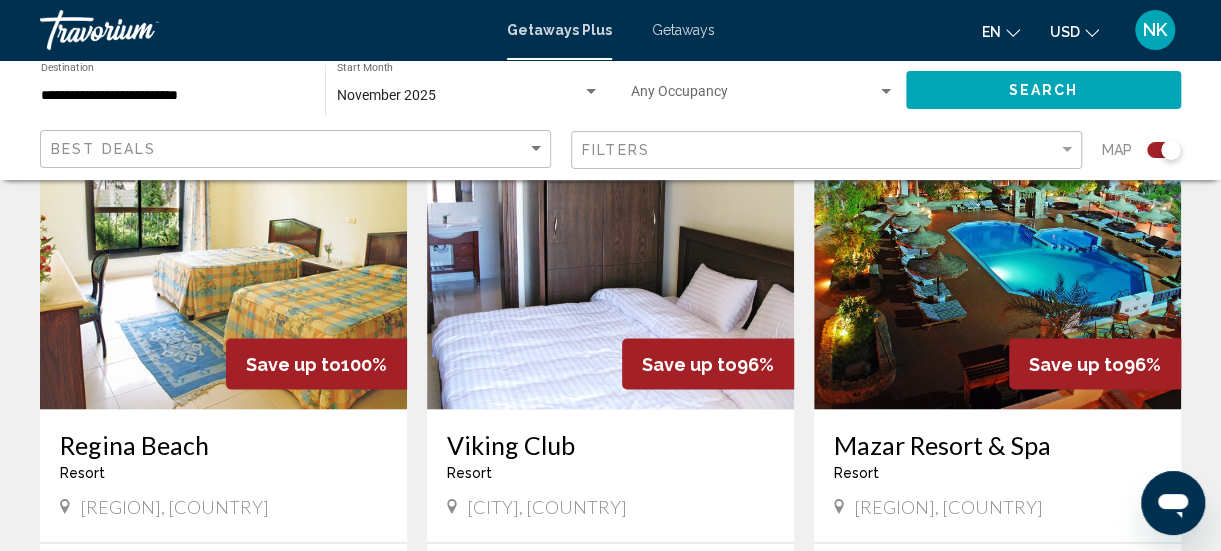 click at bounding box center (223, 249) 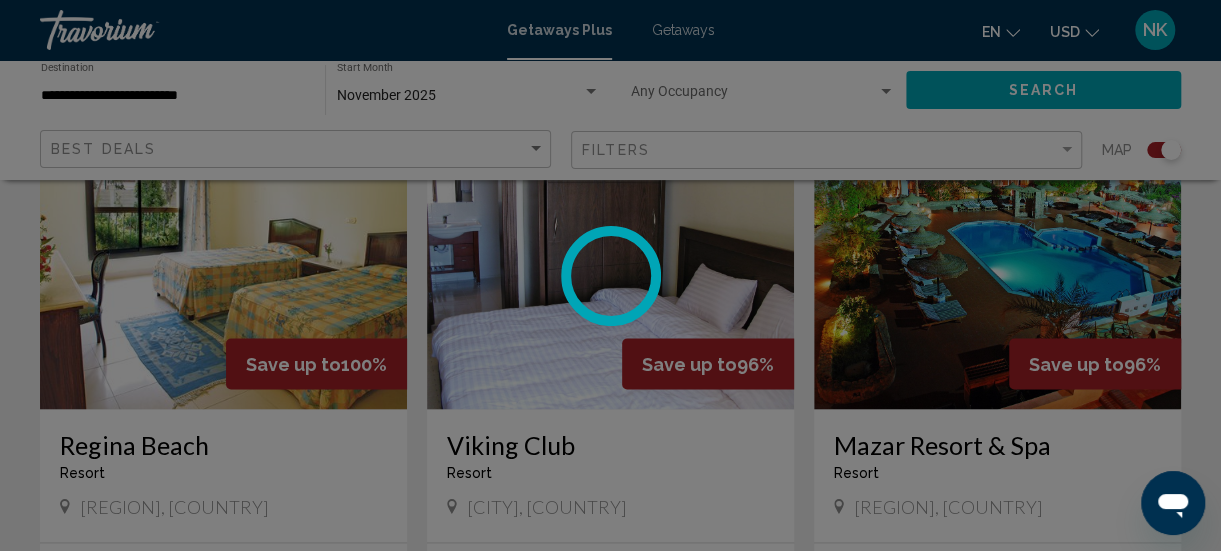 click at bounding box center (610, 275) 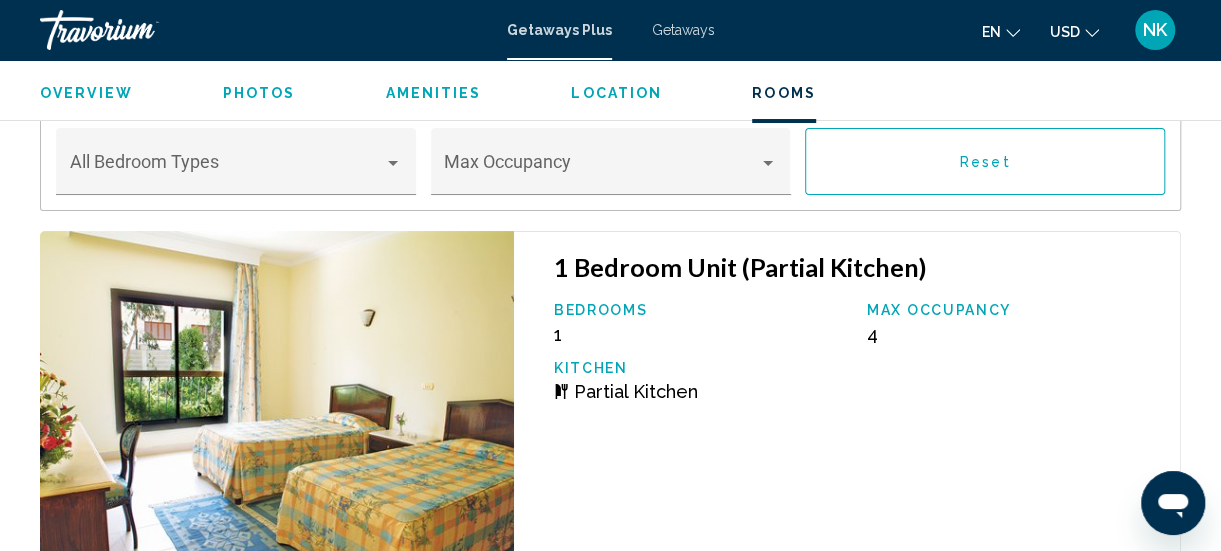 scroll, scrollTop: 3680, scrollLeft: 0, axis: vertical 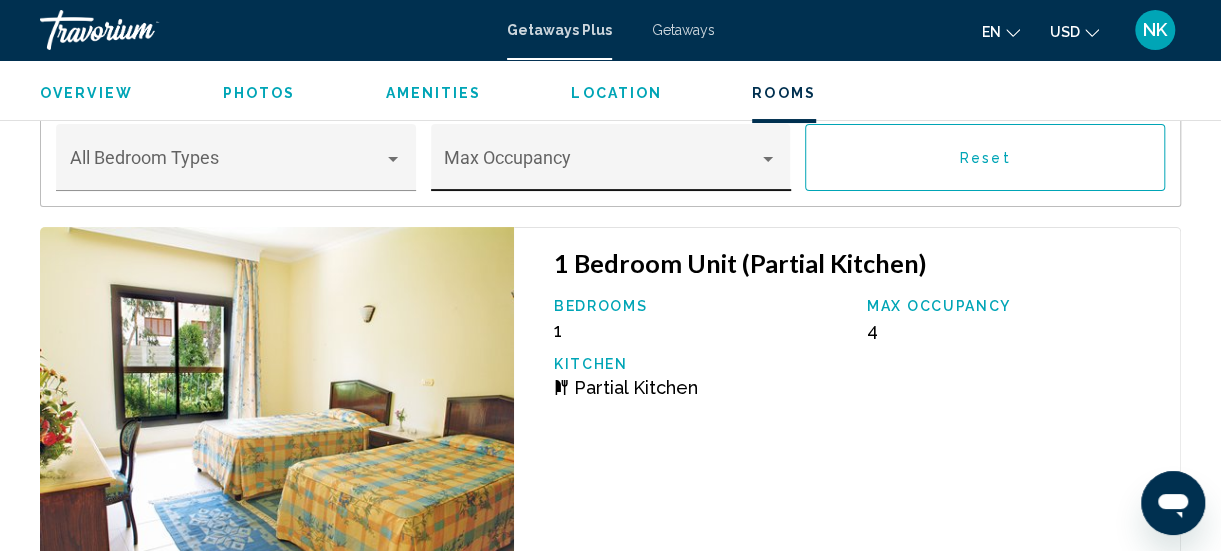 click at bounding box center (768, 159) 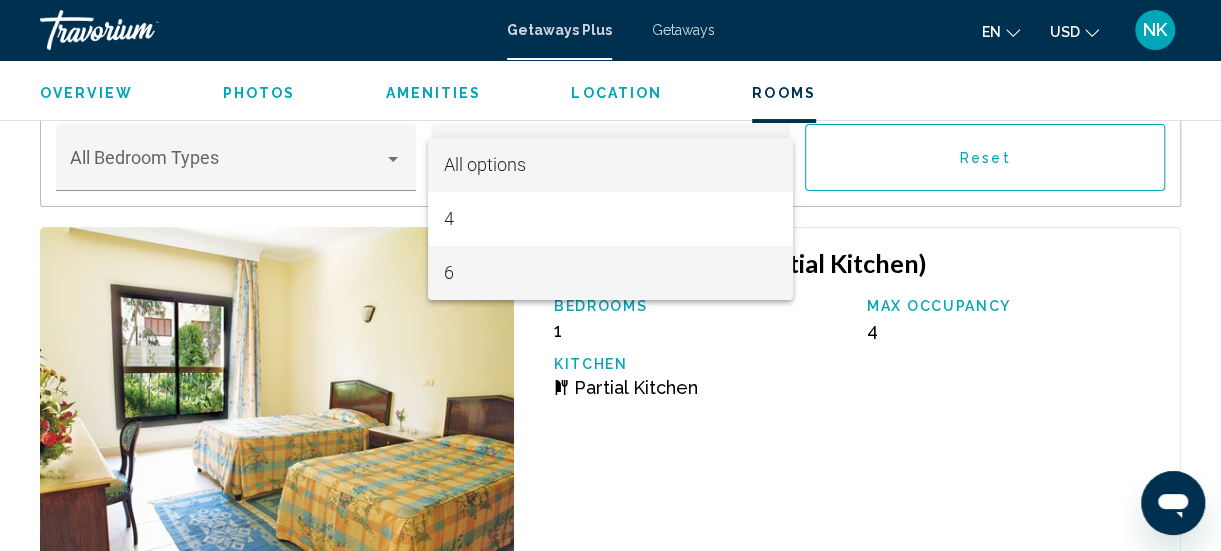 click on "6" at bounding box center [610, 273] 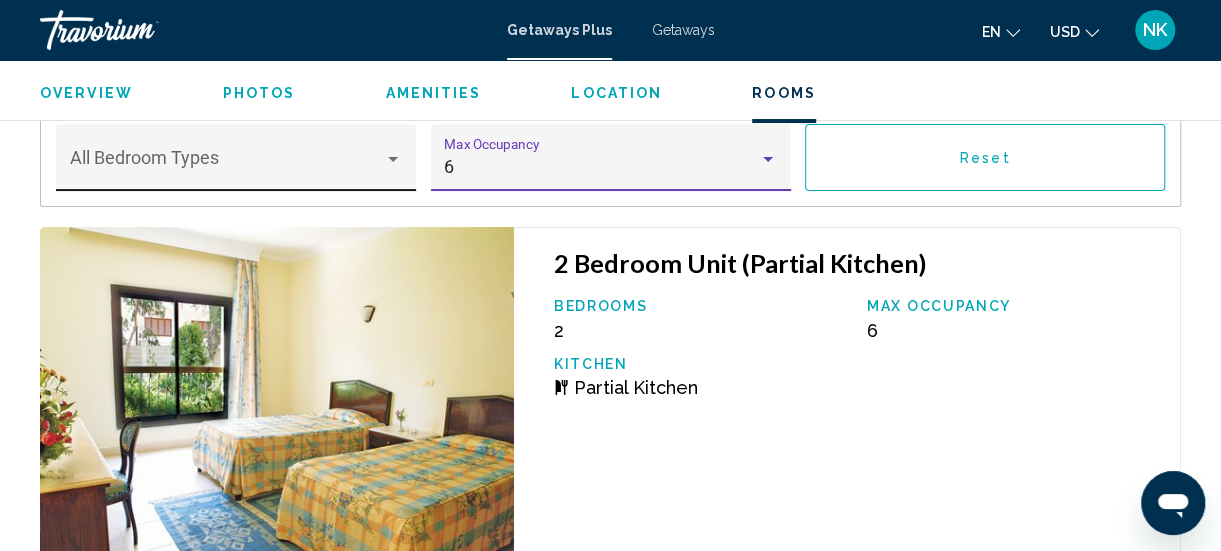 click at bounding box center (393, 159) 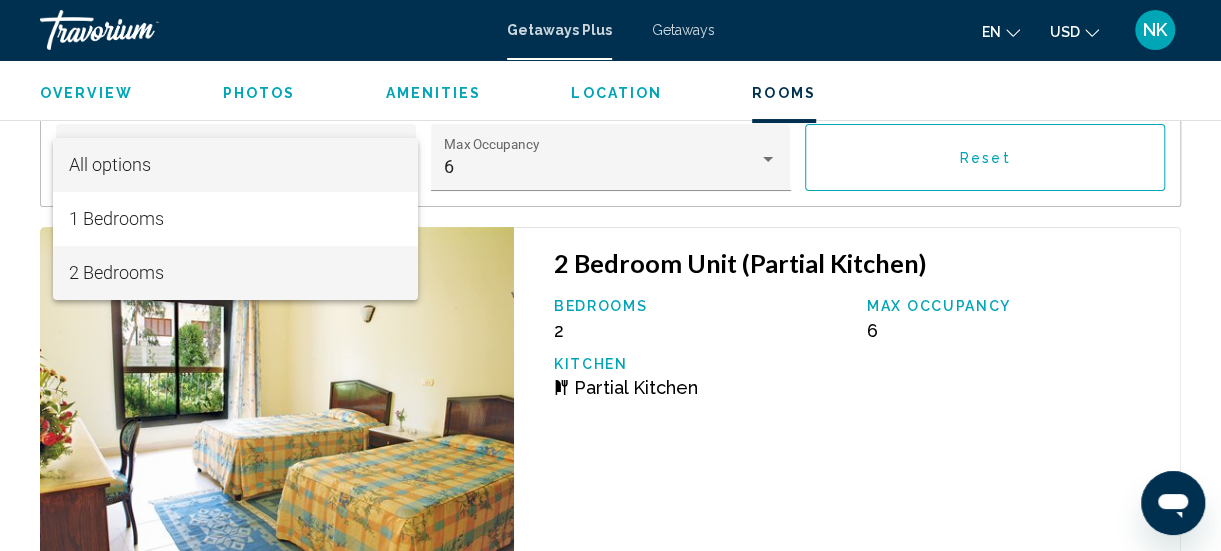 click on "2 Bedrooms" at bounding box center (235, 273) 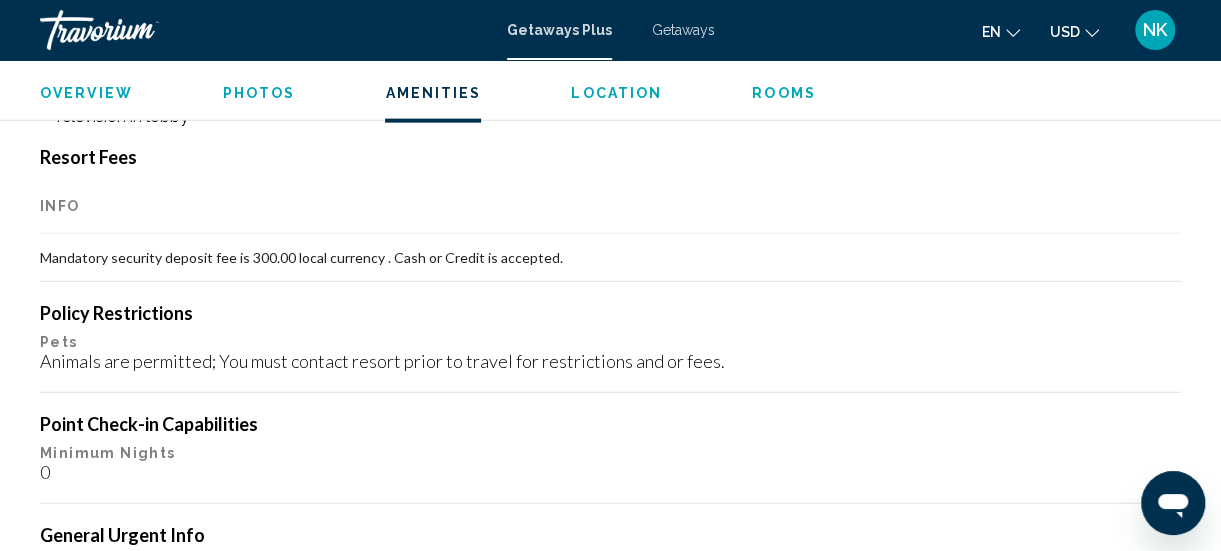 scroll, scrollTop: 2199, scrollLeft: 0, axis: vertical 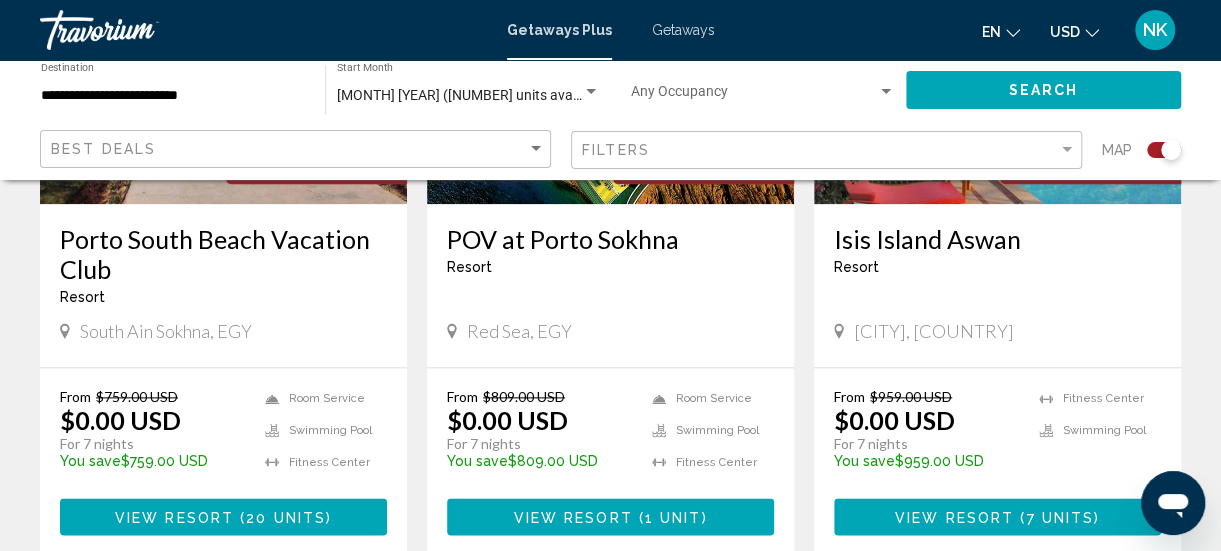 click on "South Ain Sokhna, EGY" at bounding box center (223, 331) 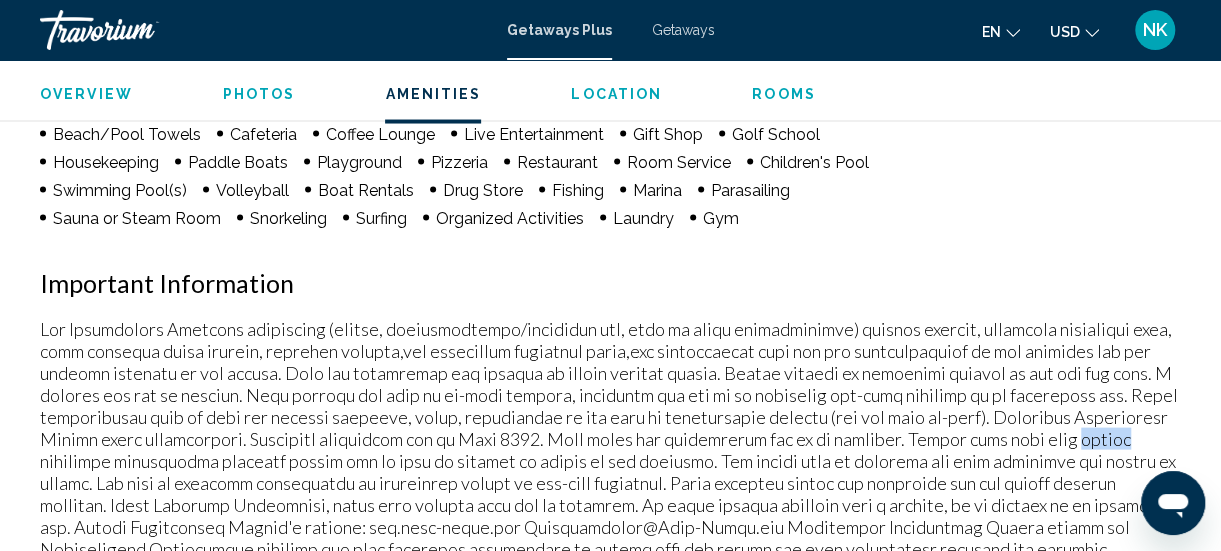 scroll, scrollTop: 1819, scrollLeft: 0, axis: vertical 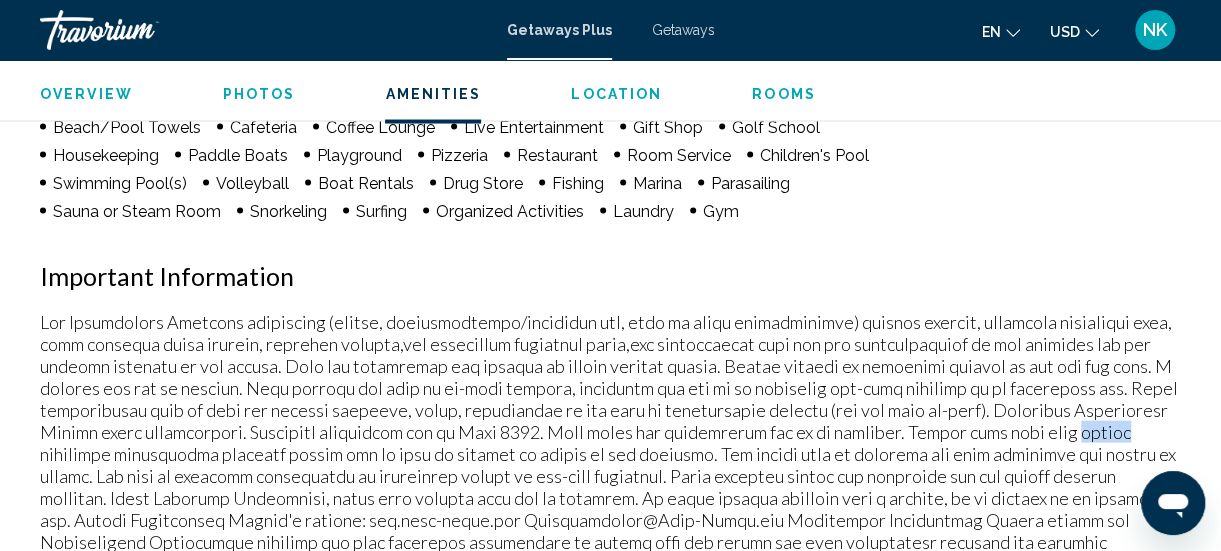 click at bounding box center [610, 563] 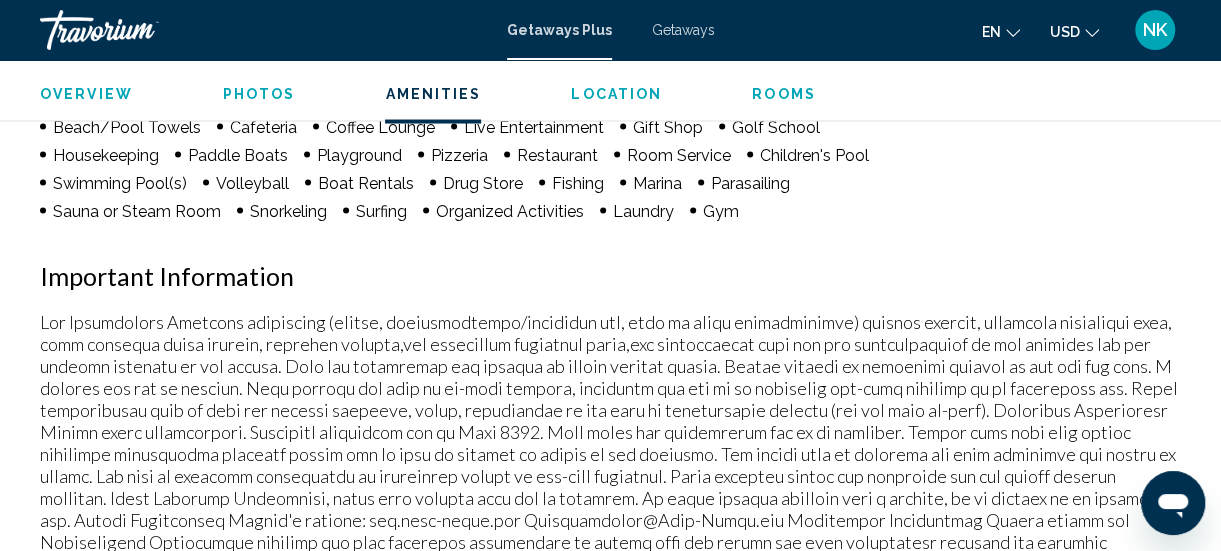 click at bounding box center [610, 563] 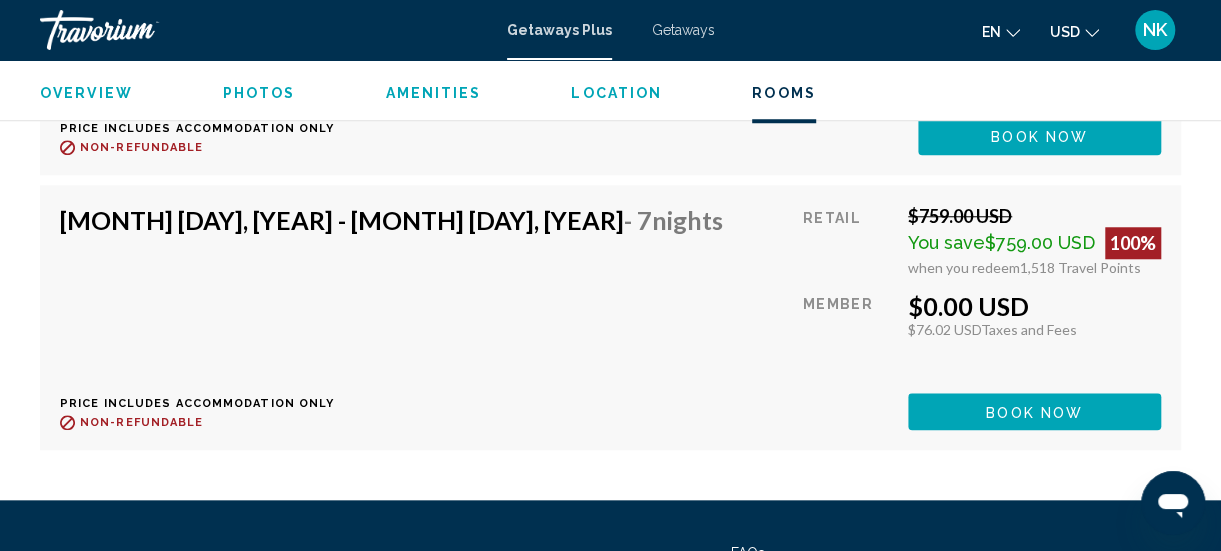 scroll, scrollTop: 4440, scrollLeft: 0, axis: vertical 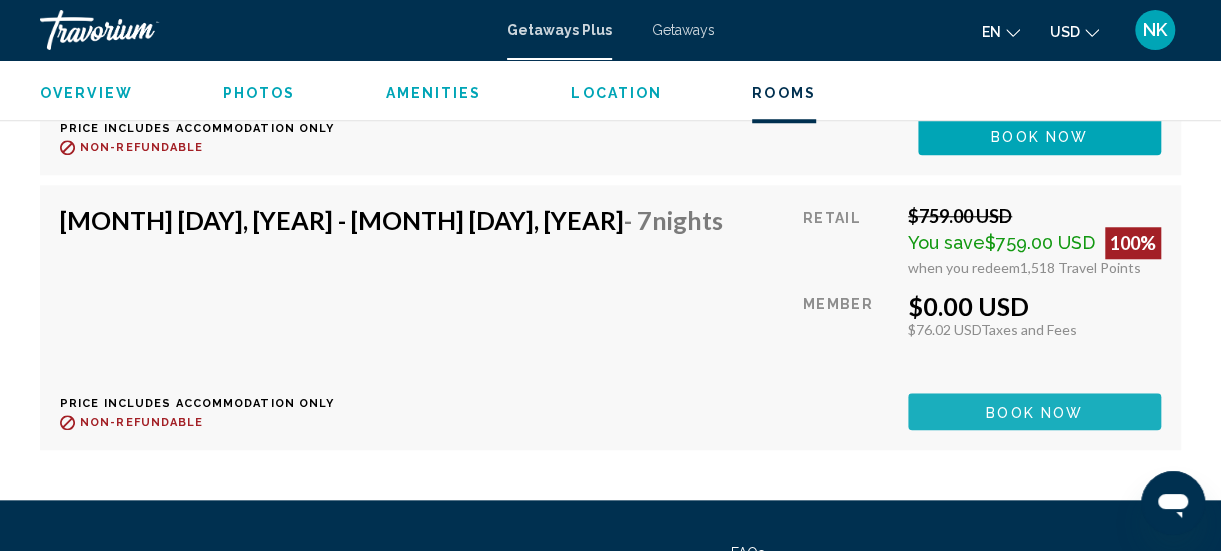 click on "Book now" at bounding box center (1039, -414) 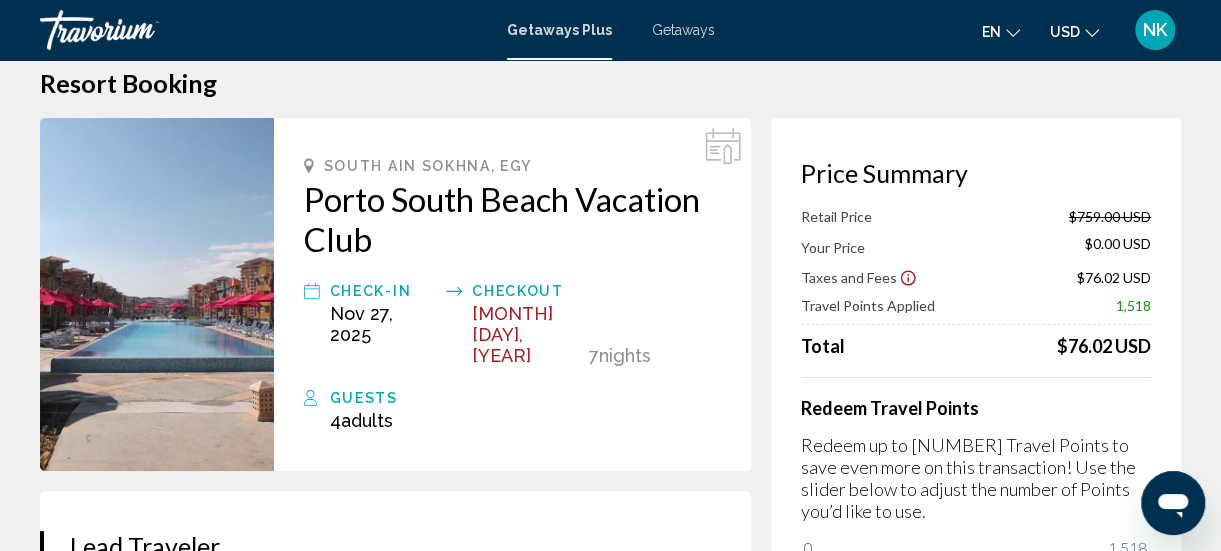 scroll, scrollTop: 0, scrollLeft: 0, axis: both 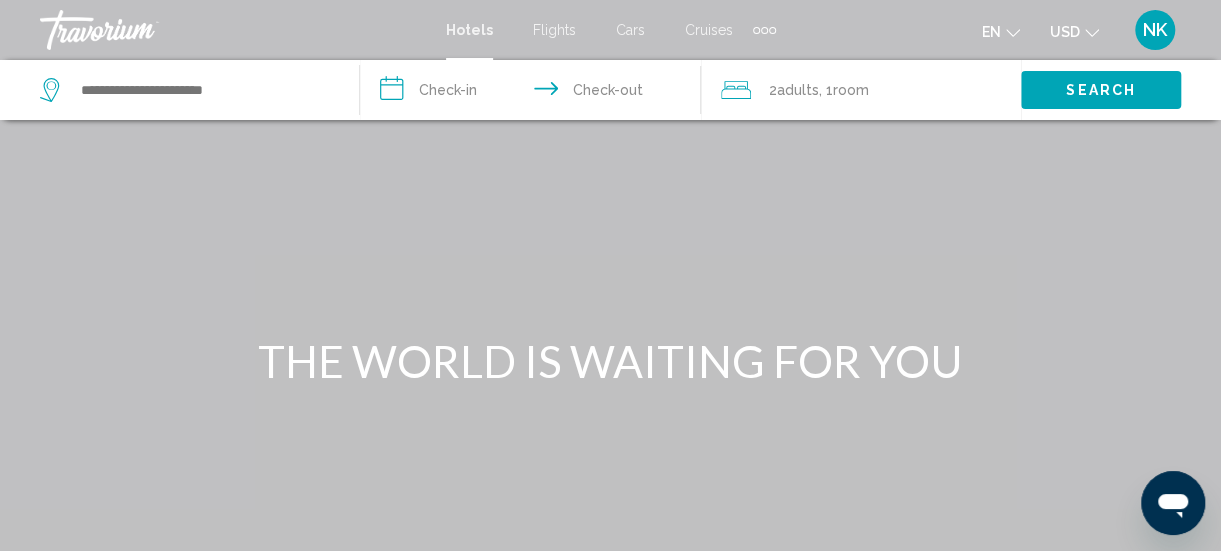 click on "THE WORLD IS WAITING FOR YOU" at bounding box center [611, 361] 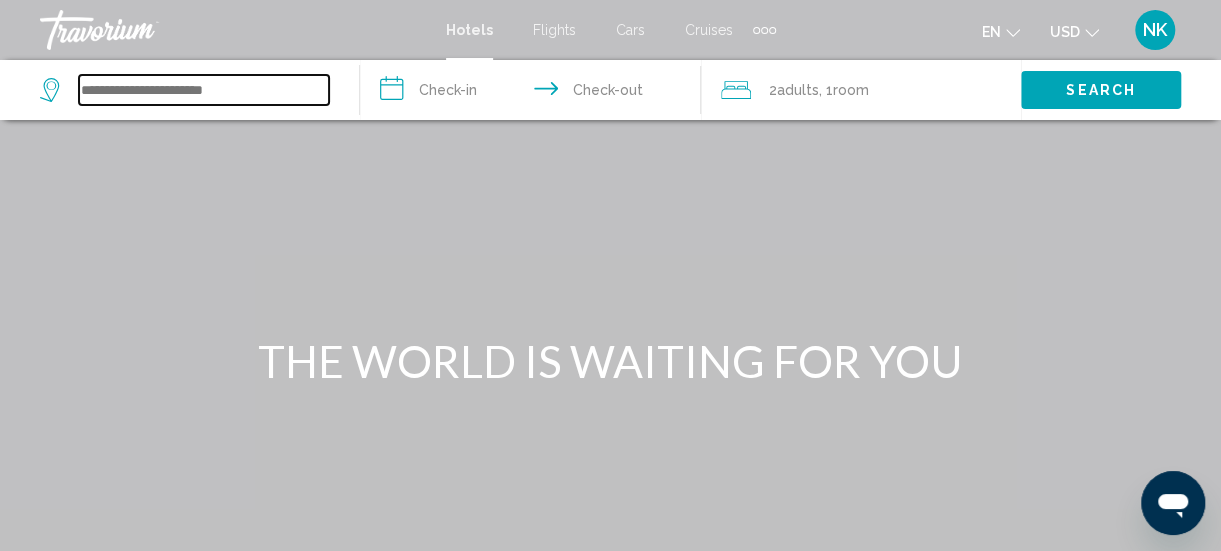 click at bounding box center [204, 90] 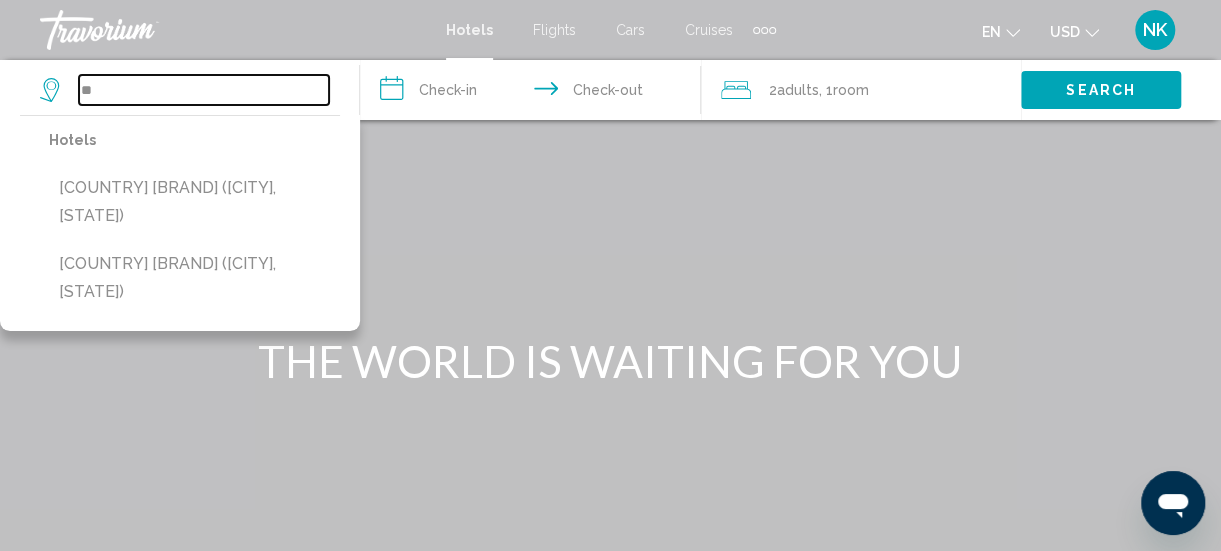 type on "*" 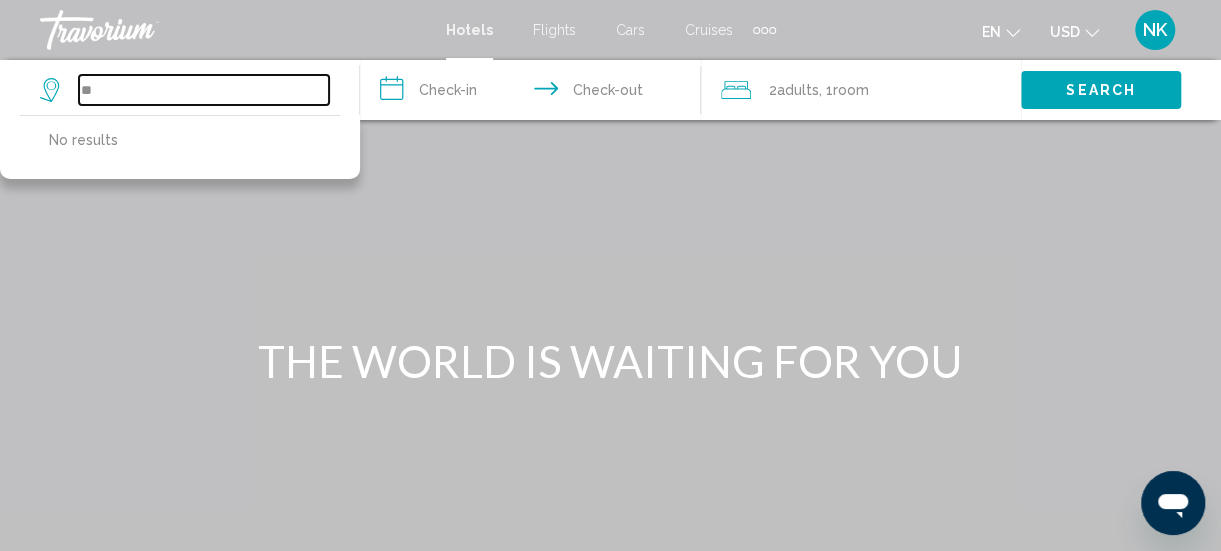 type on "*" 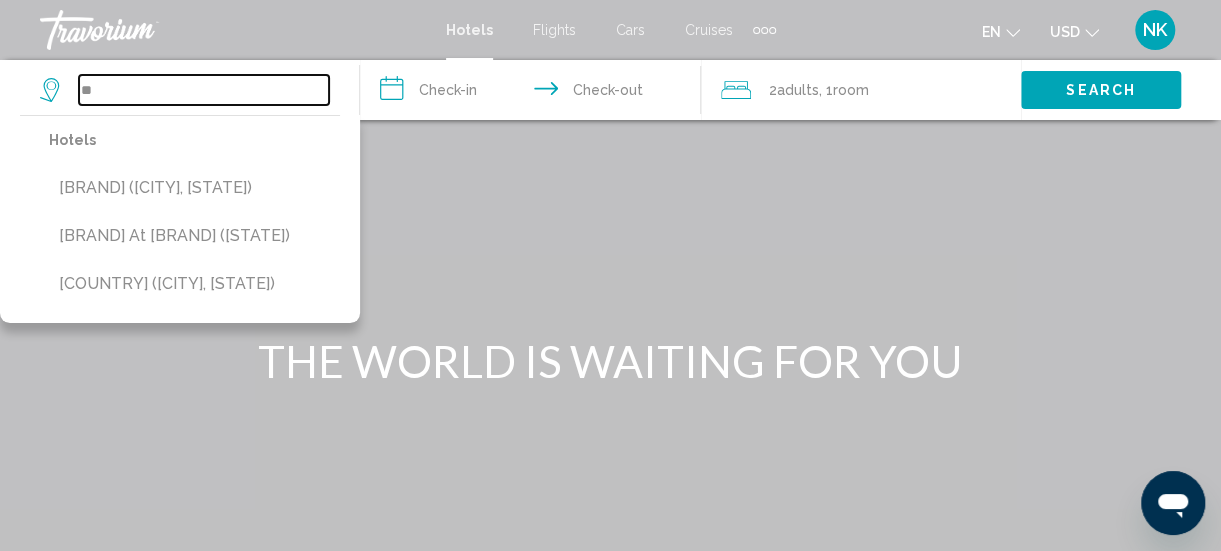 type on "*" 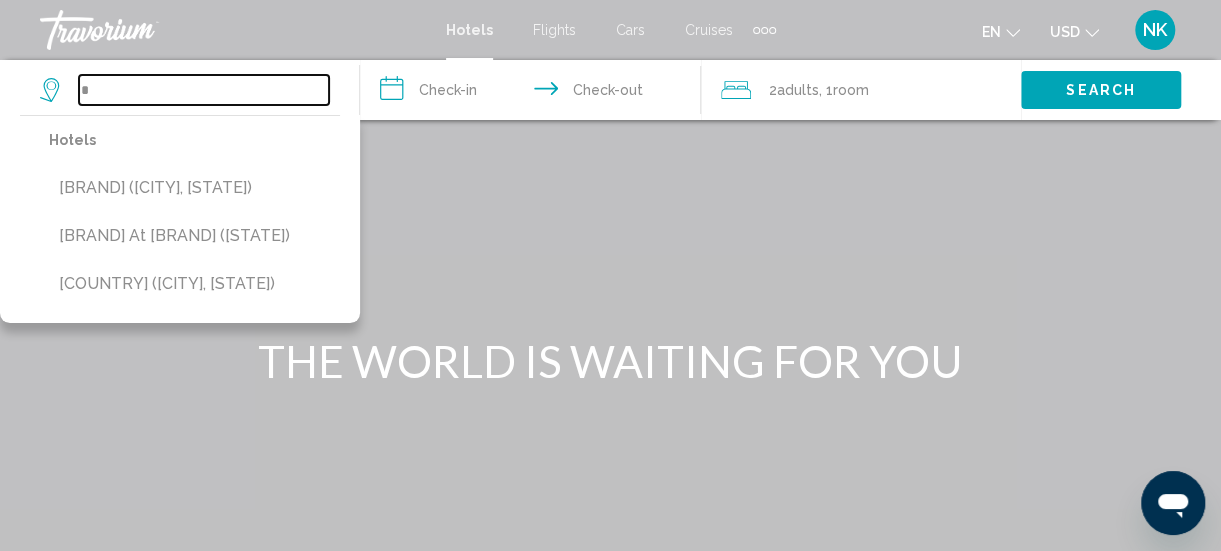 type 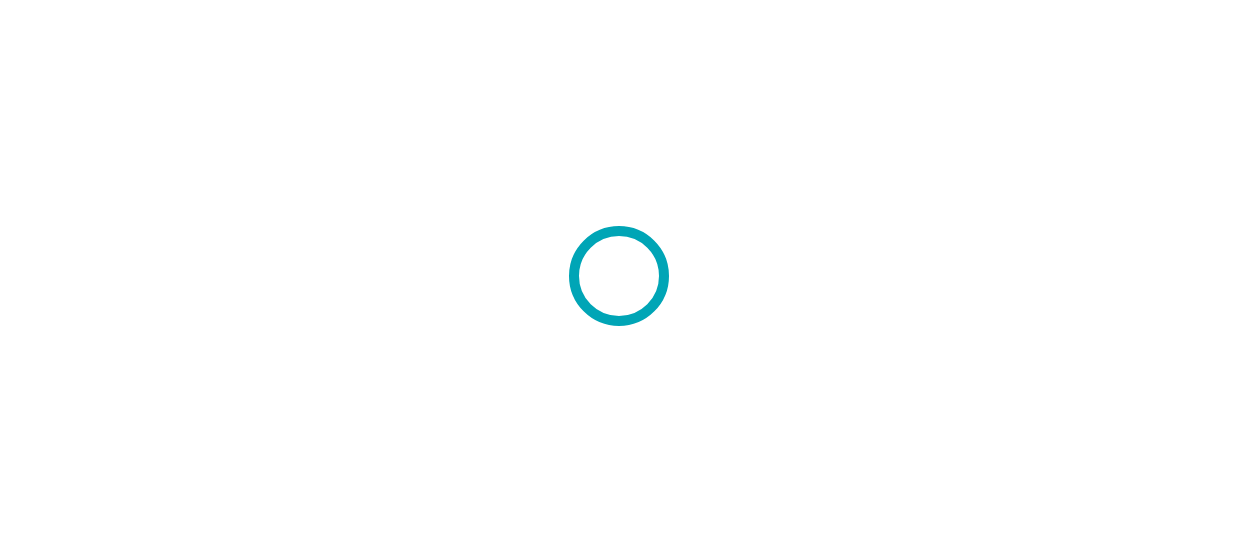 scroll, scrollTop: 0, scrollLeft: 0, axis: both 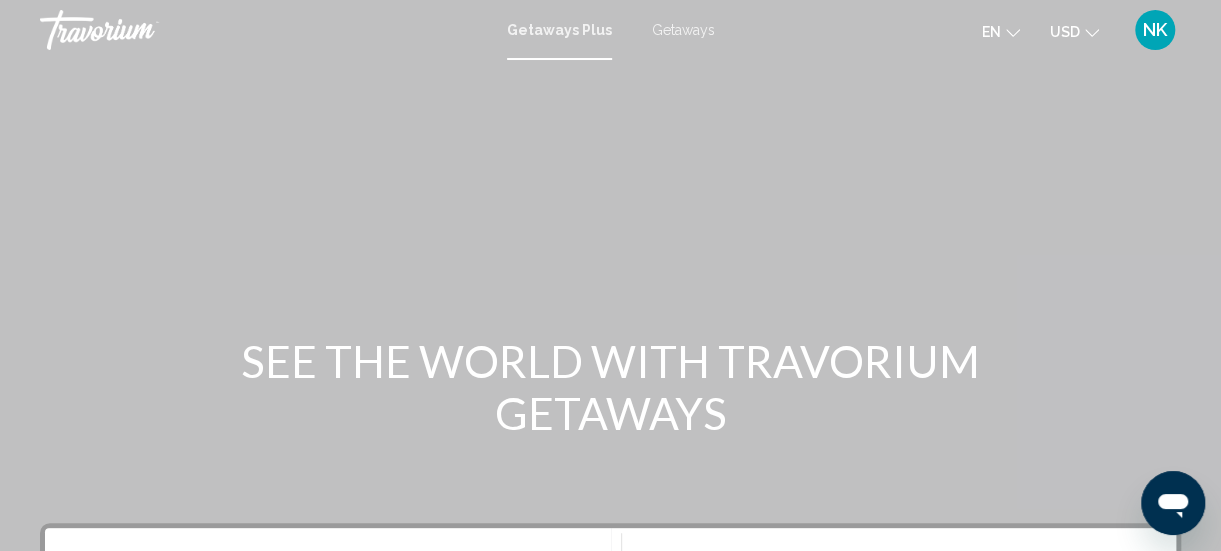 click on "Getaways" at bounding box center [683, 30] 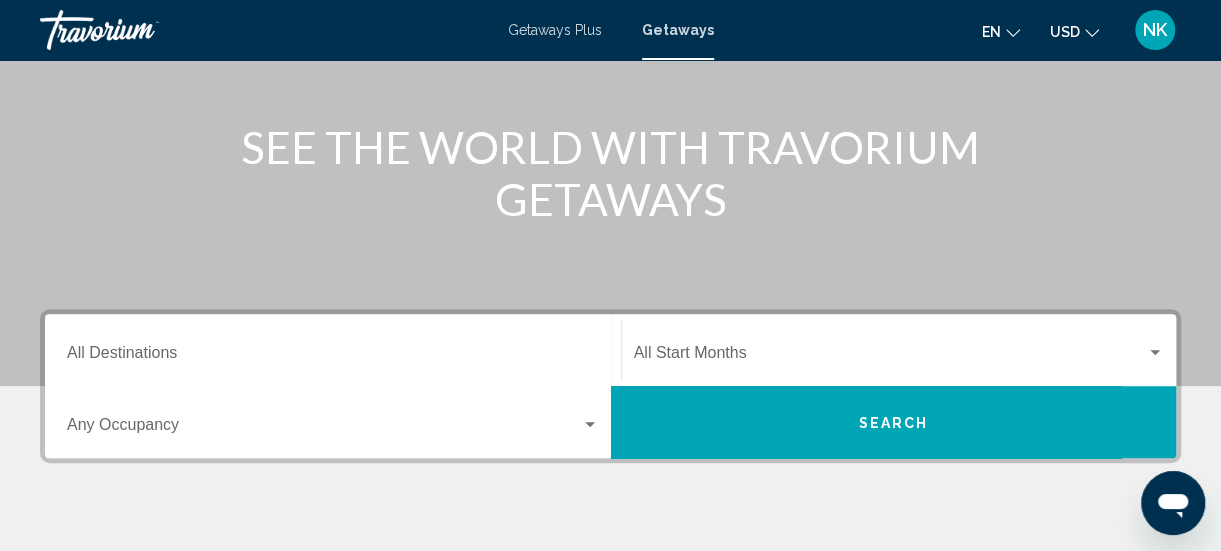 scroll, scrollTop: 294, scrollLeft: 0, axis: vertical 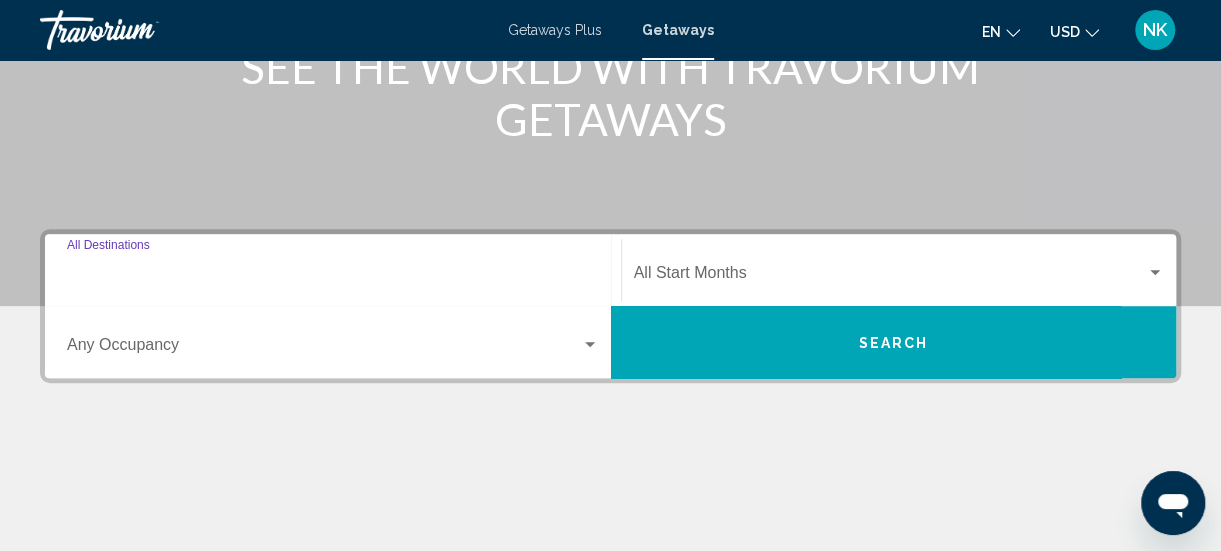 click on "Destination All Destinations" at bounding box center [333, 277] 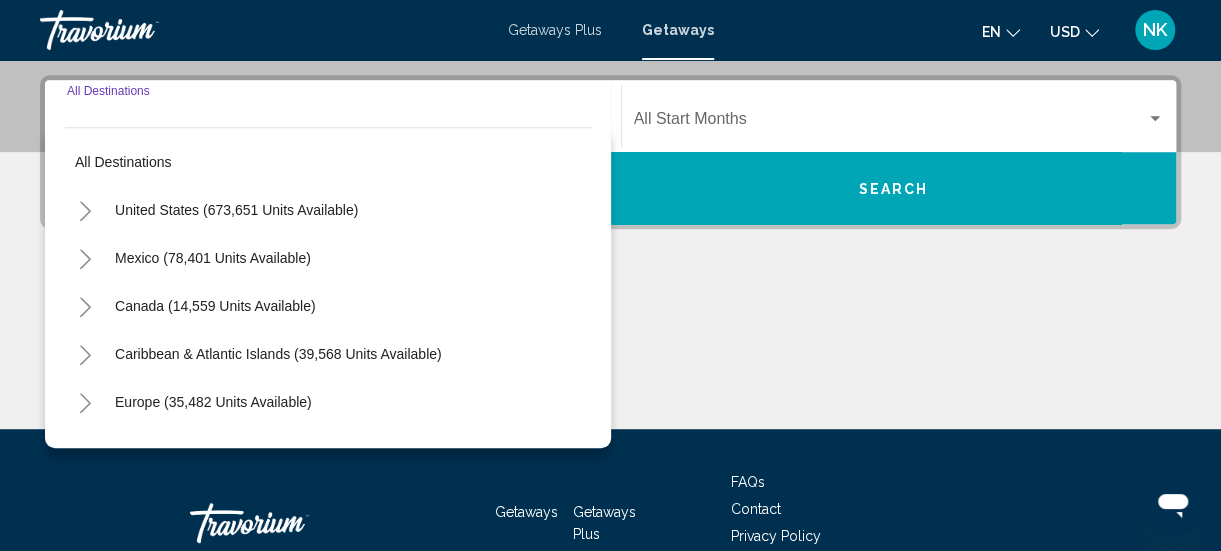 scroll, scrollTop: 458, scrollLeft: 0, axis: vertical 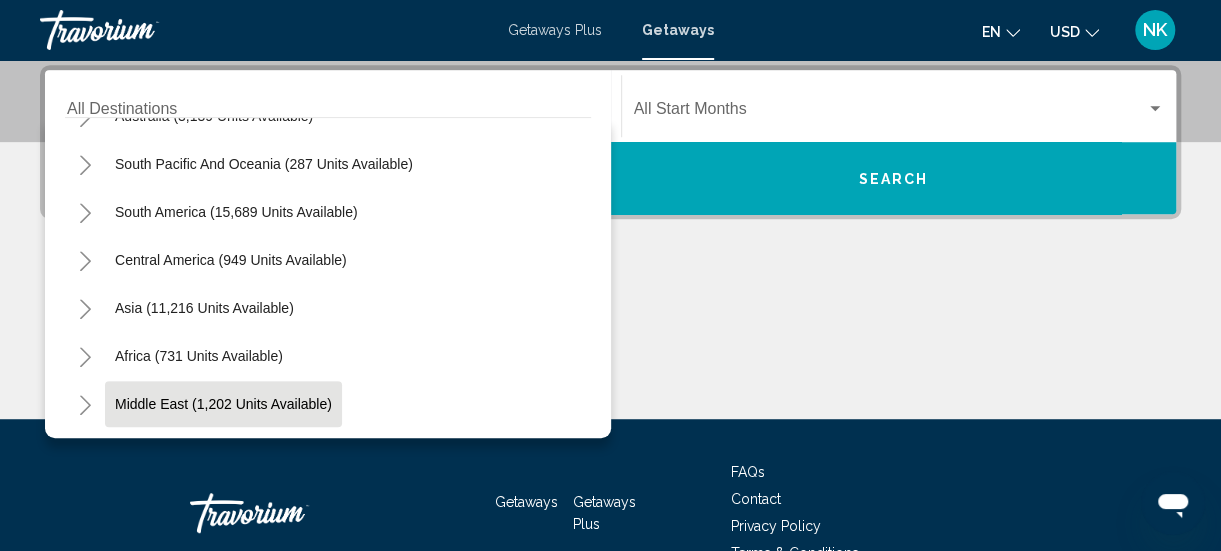 click on "Middle East (1,202 units available)" 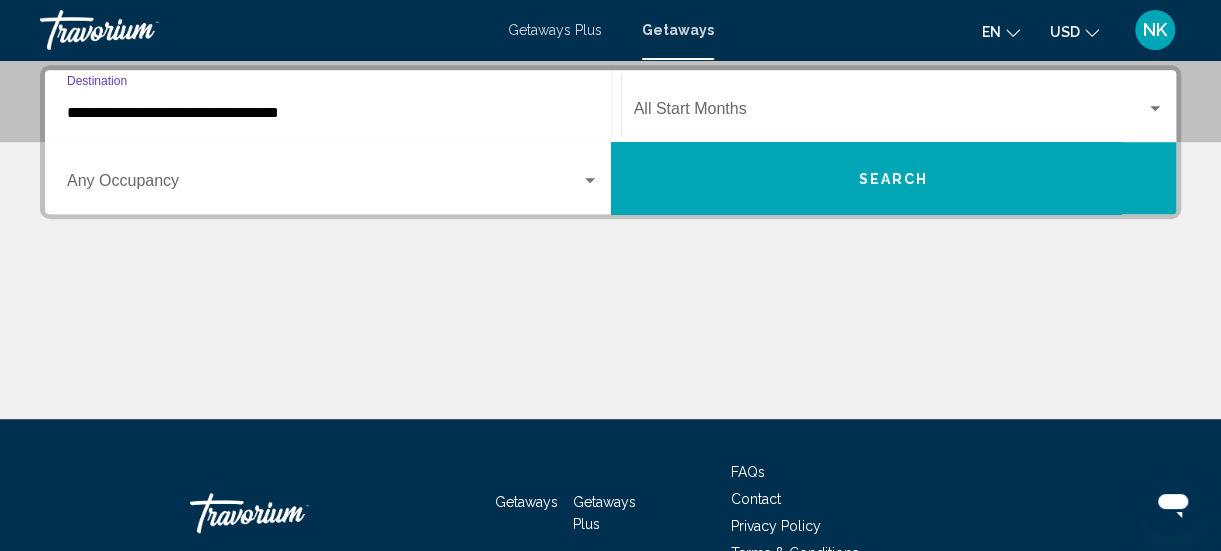 click on "**********" at bounding box center (333, 113) 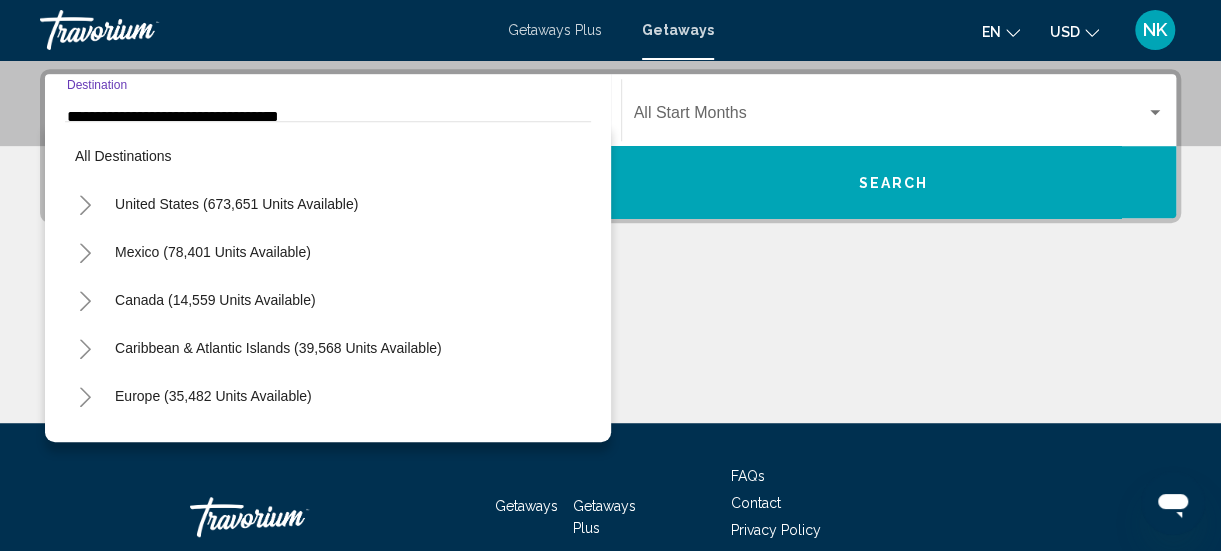 scroll, scrollTop: 455, scrollLeft: 0, axis: vertical 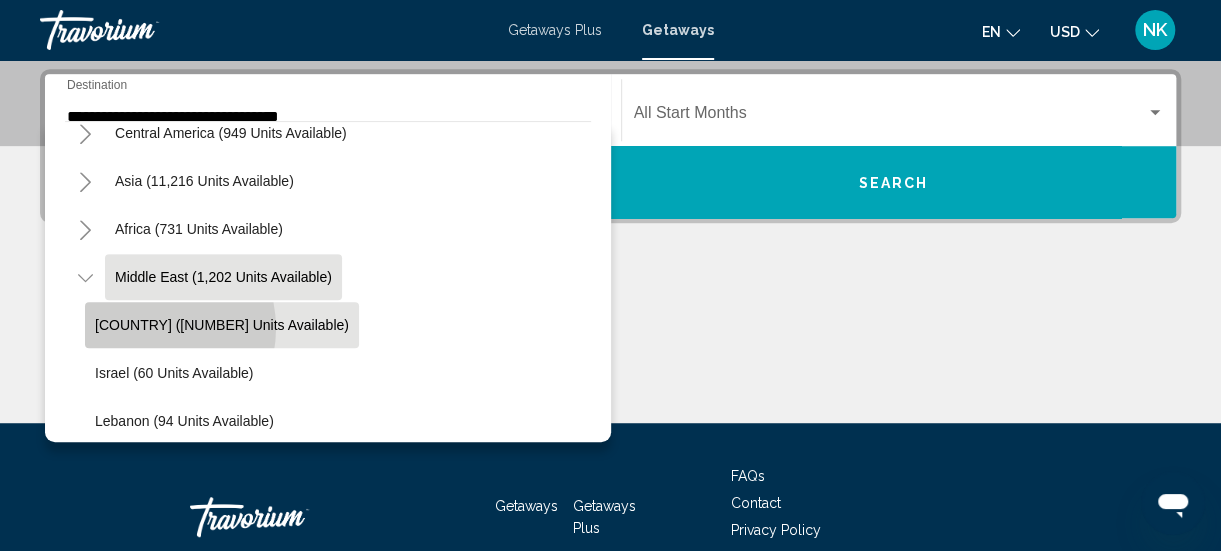 click on "Egypt (810 units available)" 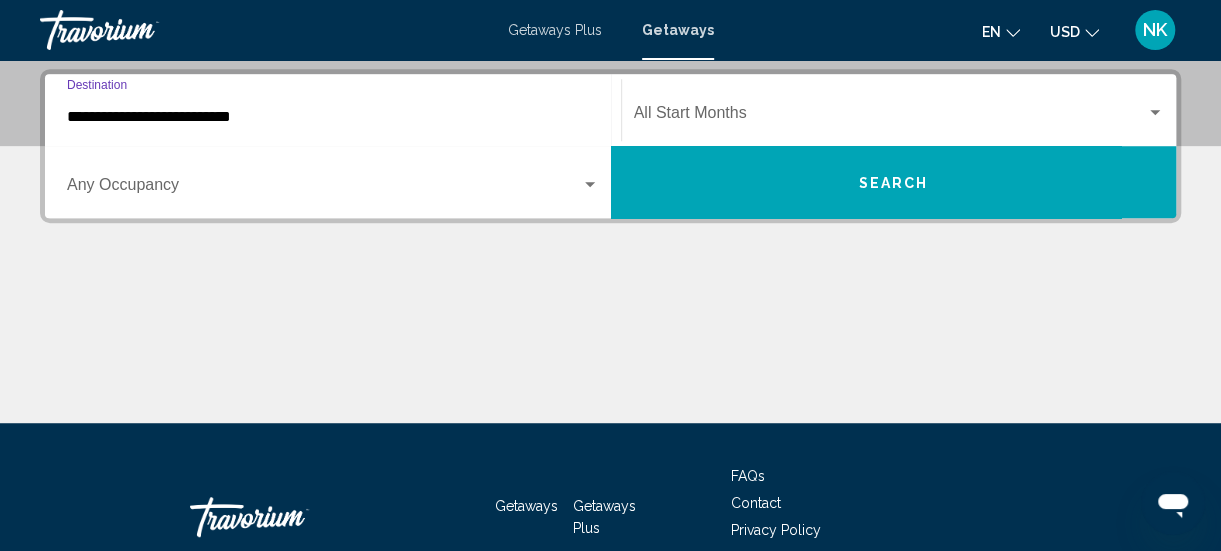scroll, scrollTop: 458, scrollLeft: 0, axis: vertical 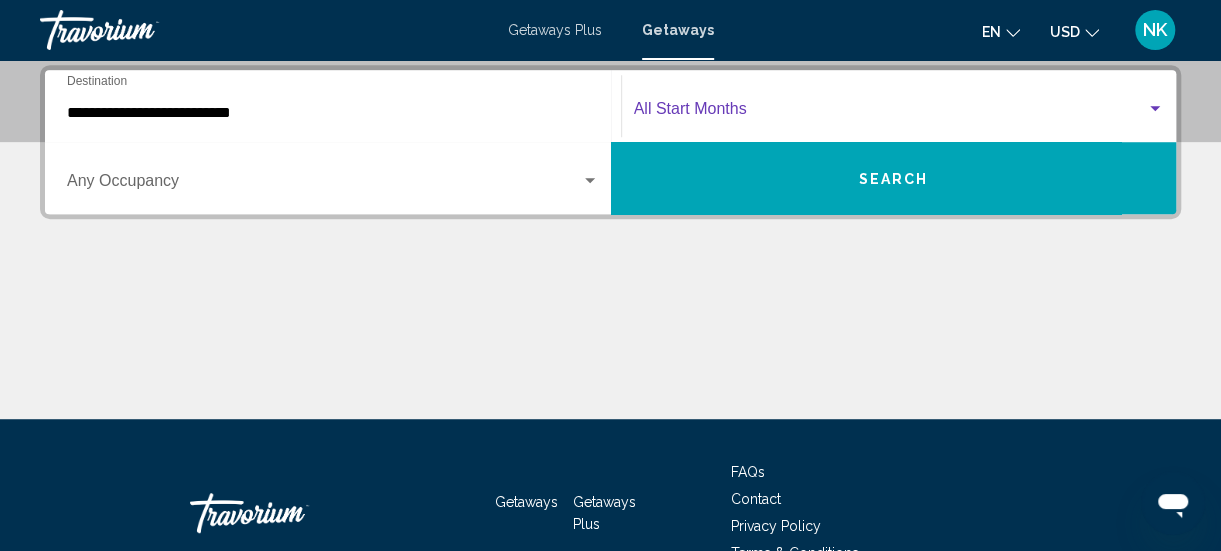 click at bounding box center (1155, 108) 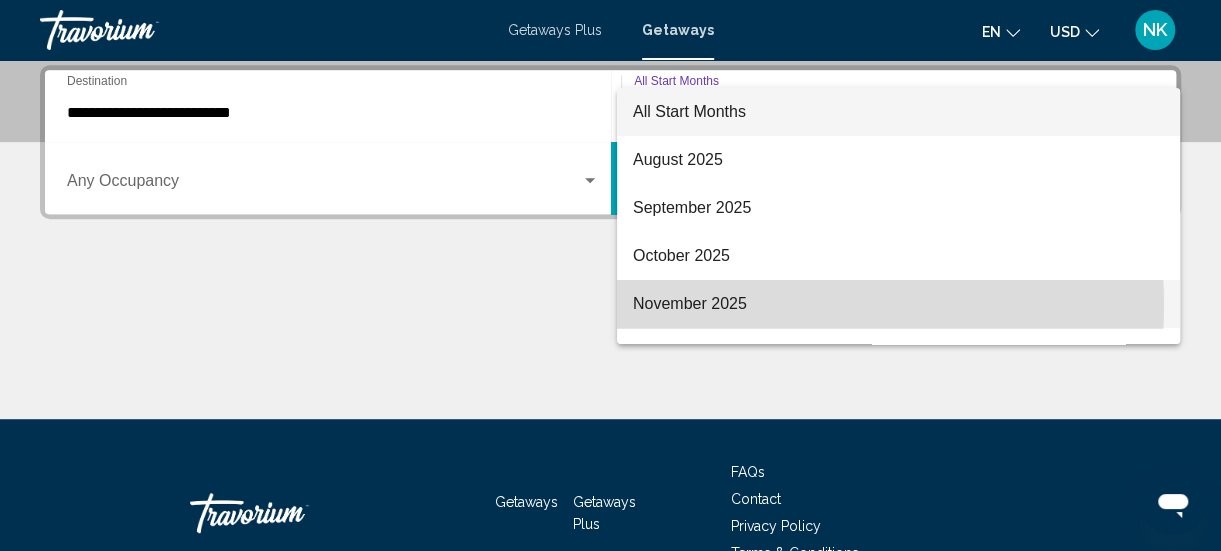 click on "November 2025" at bounding box center [898, 304] 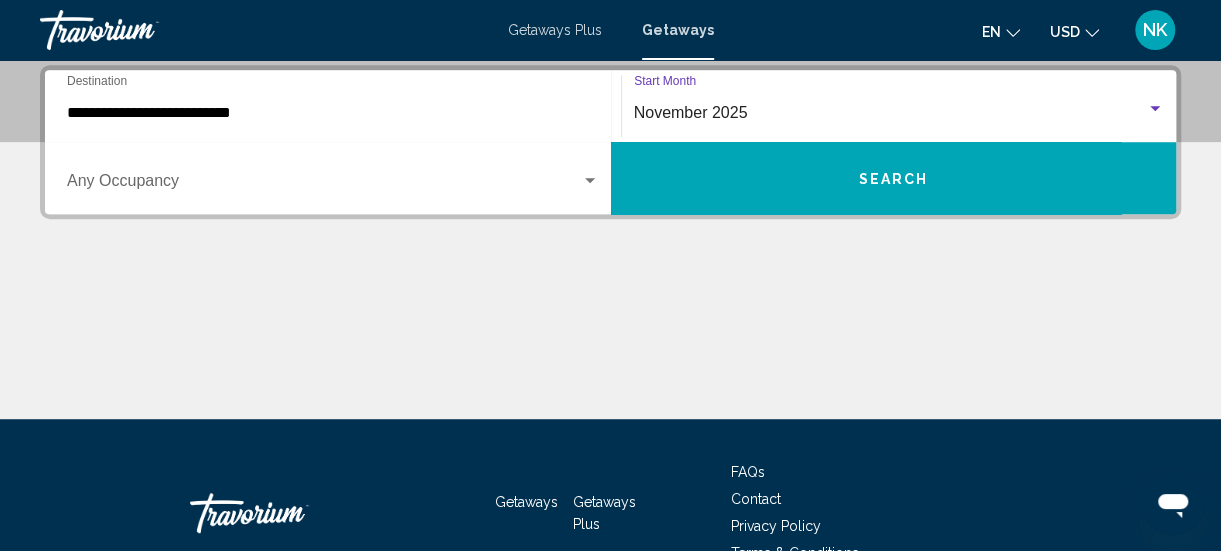 click on "Search" at bounding box center (893, 179) 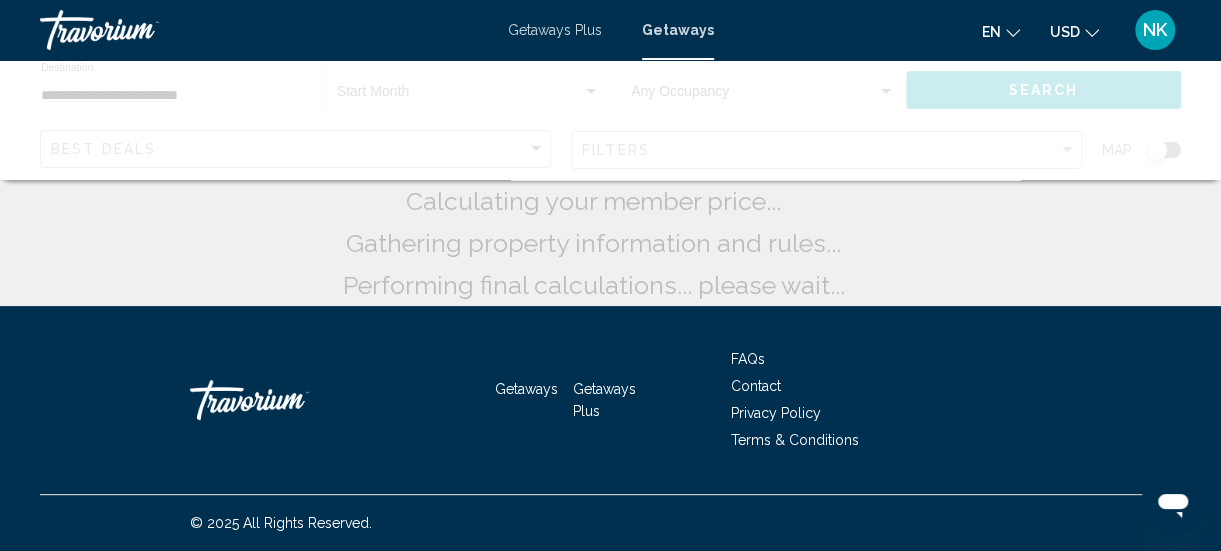 scroll, scrollTop: 0, scrollLeft: 0, axis: both 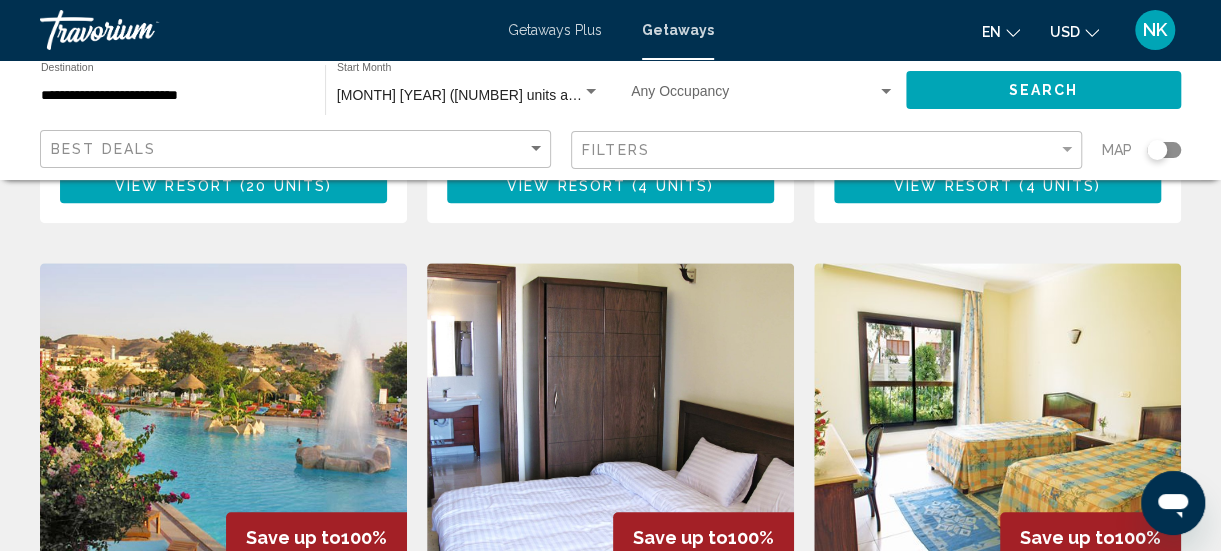 click on "**********" at bounding box center (173, 96) 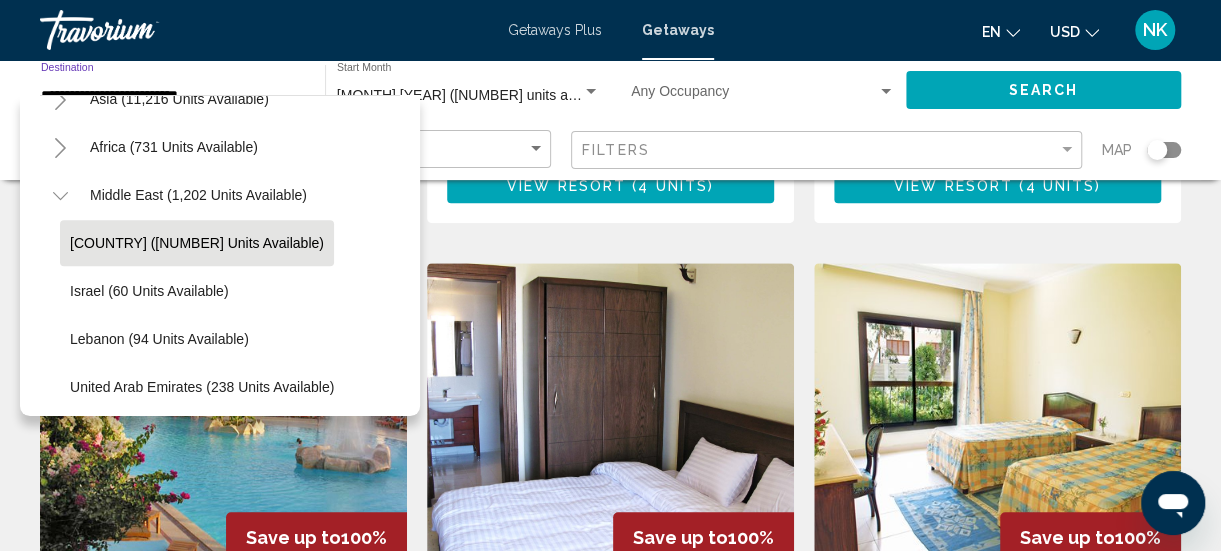 scroll, scrollTop: 532, scrollLeft: 0, axis: vertical 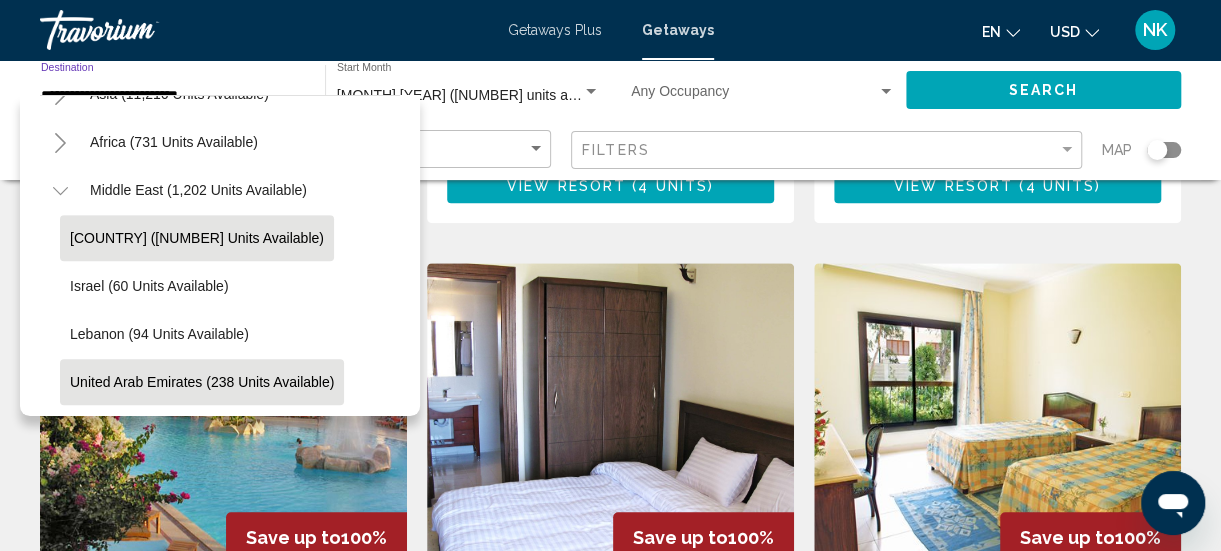 click on "United Arab Emirates (238 units available)" 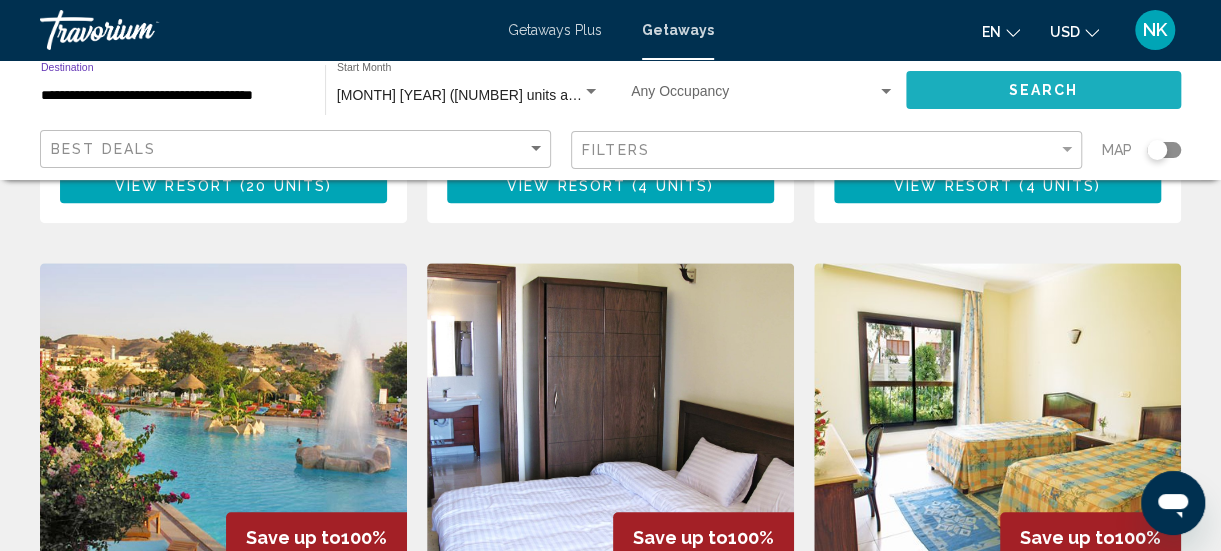 click on "Search" 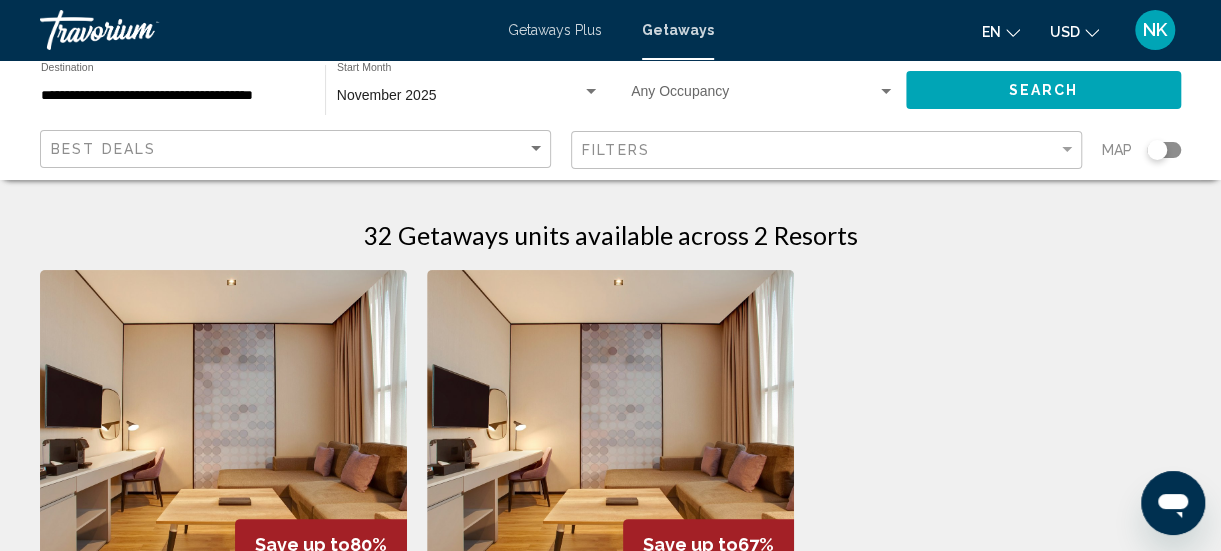 click on "November 2025" at bounding box center (387, 95) 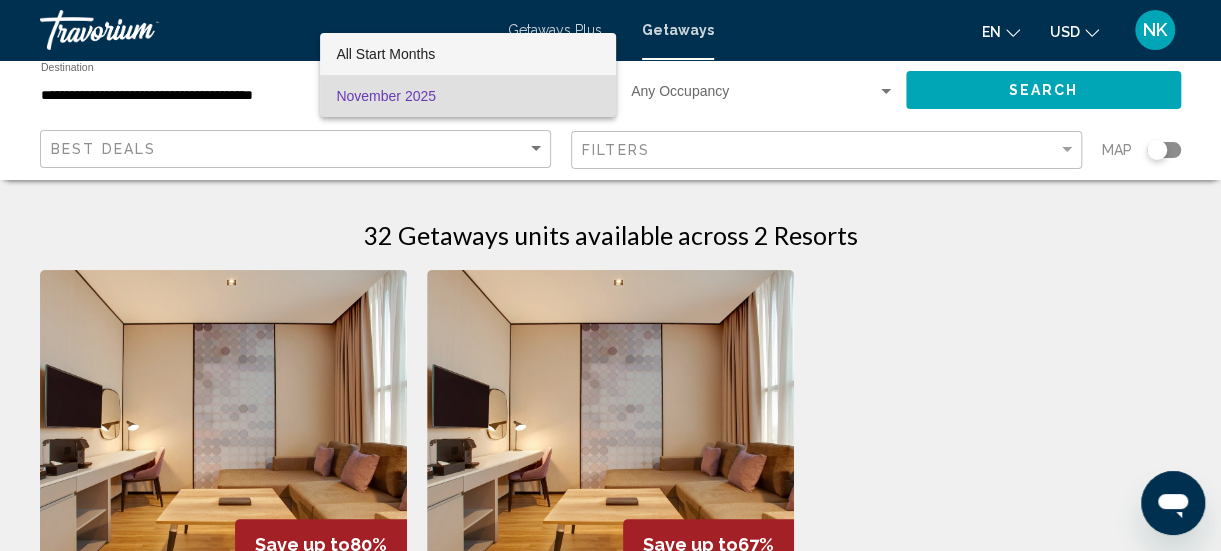 click on "All Start Months" at bounding box center [385, 54] 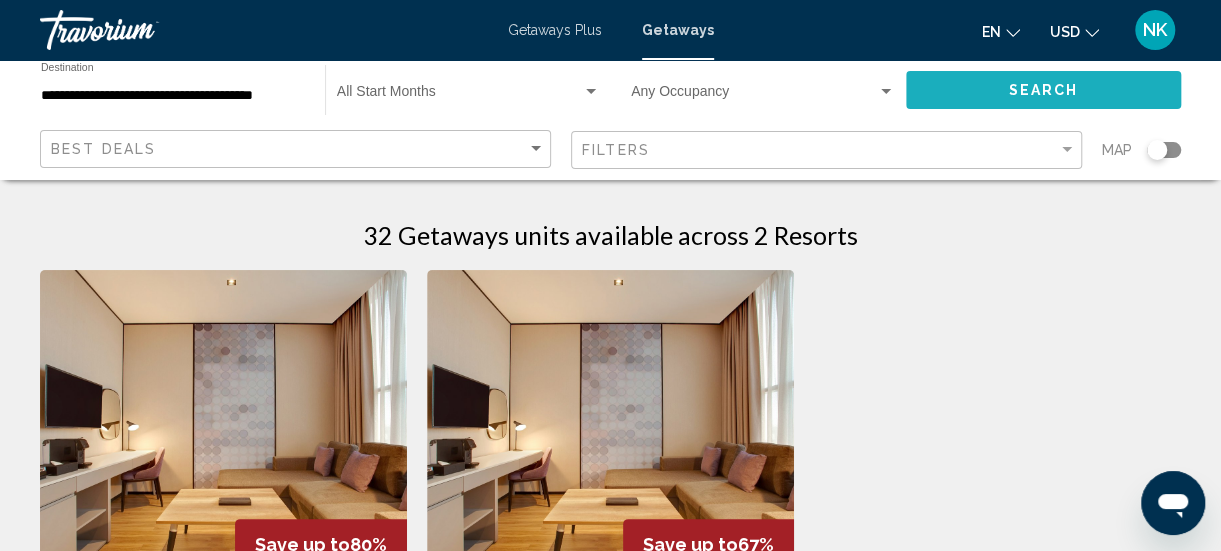 click on "Search" 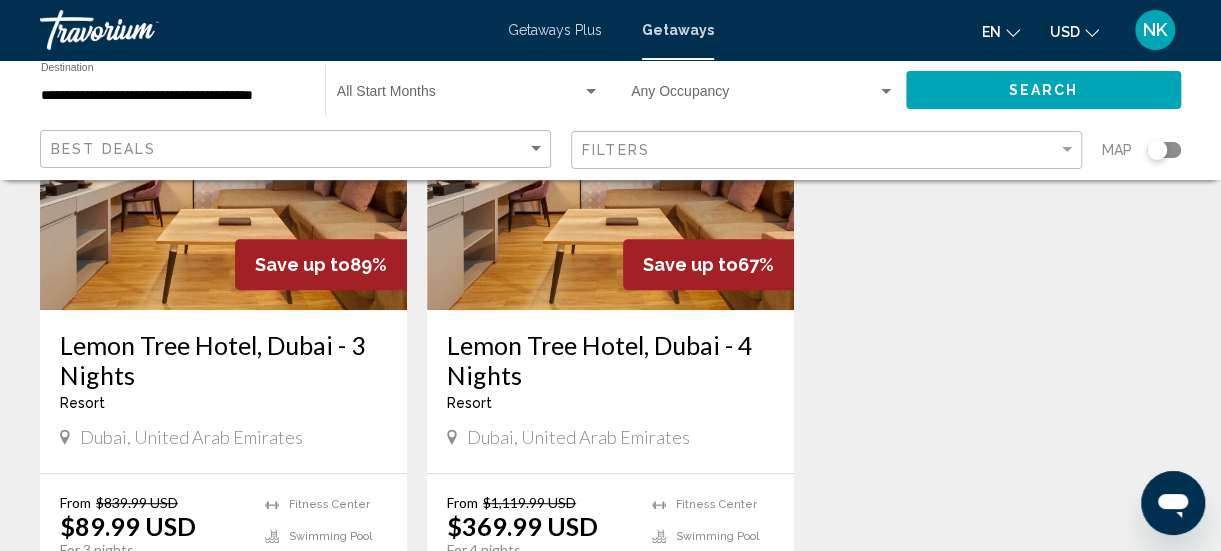 scroll, scrollTop: 320, scrollLeft: 0, axis: vertical 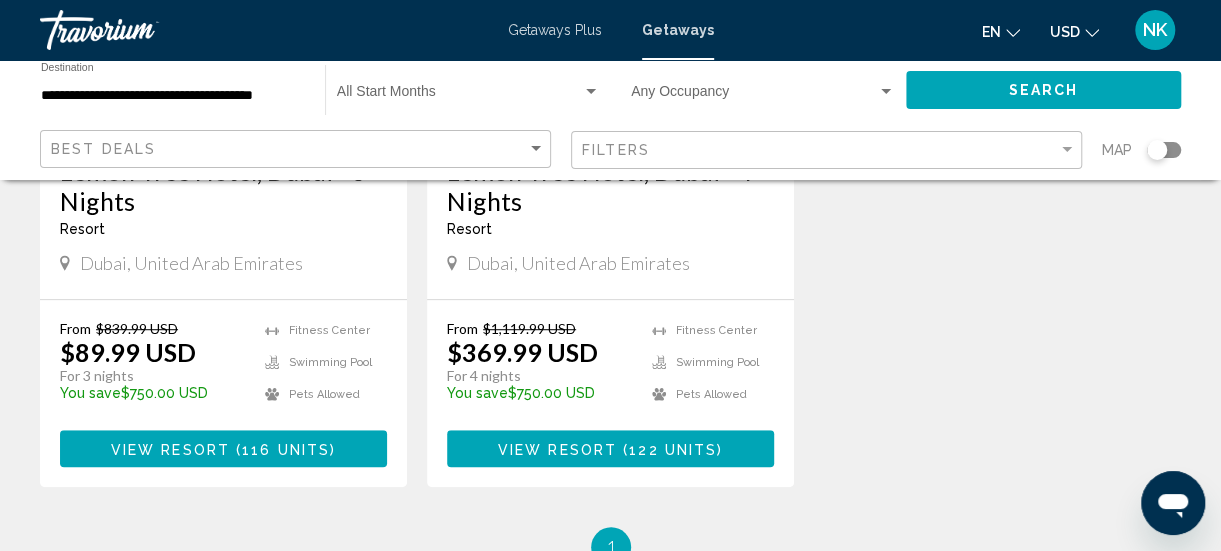 click on "122 units" at bounding box center [673, 449] 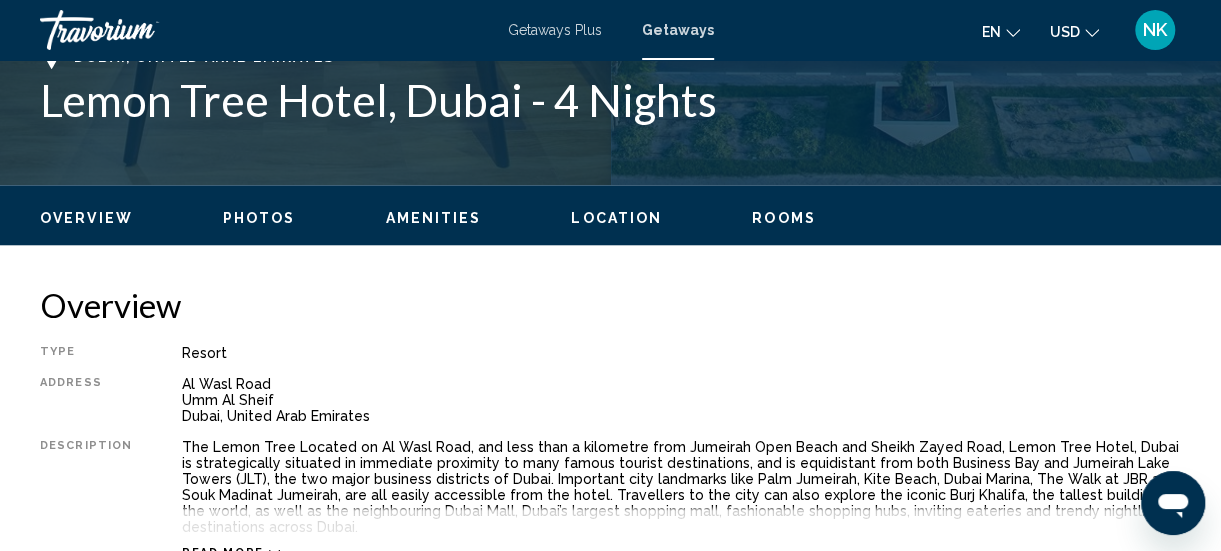 scroll, scrollTop: 828, scrollLeft: 0, axis: vertical 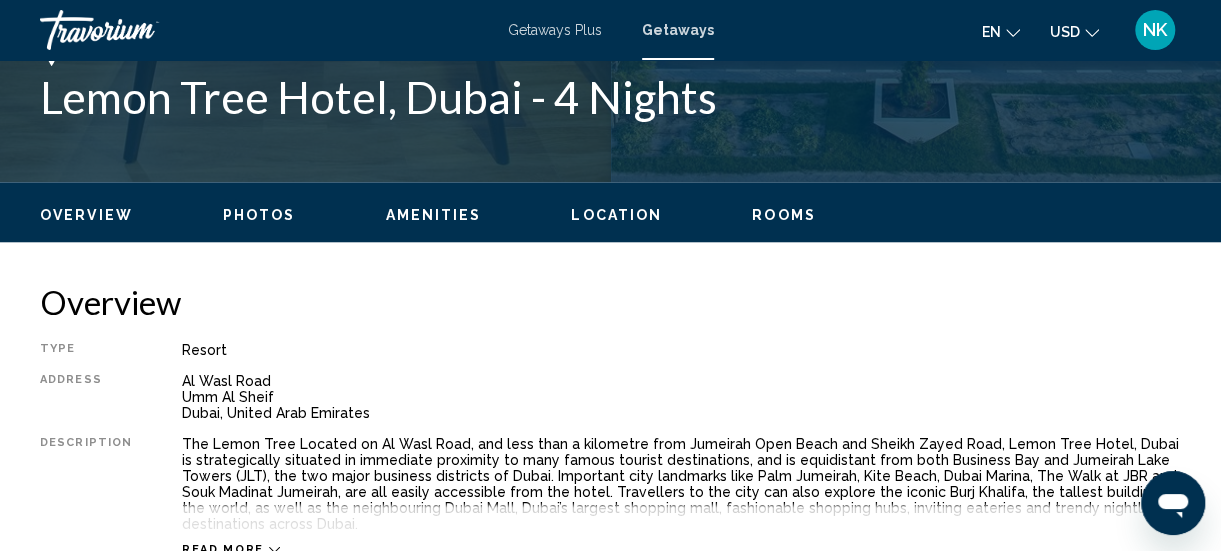 click on "Location" at bounding box center [616, 215] 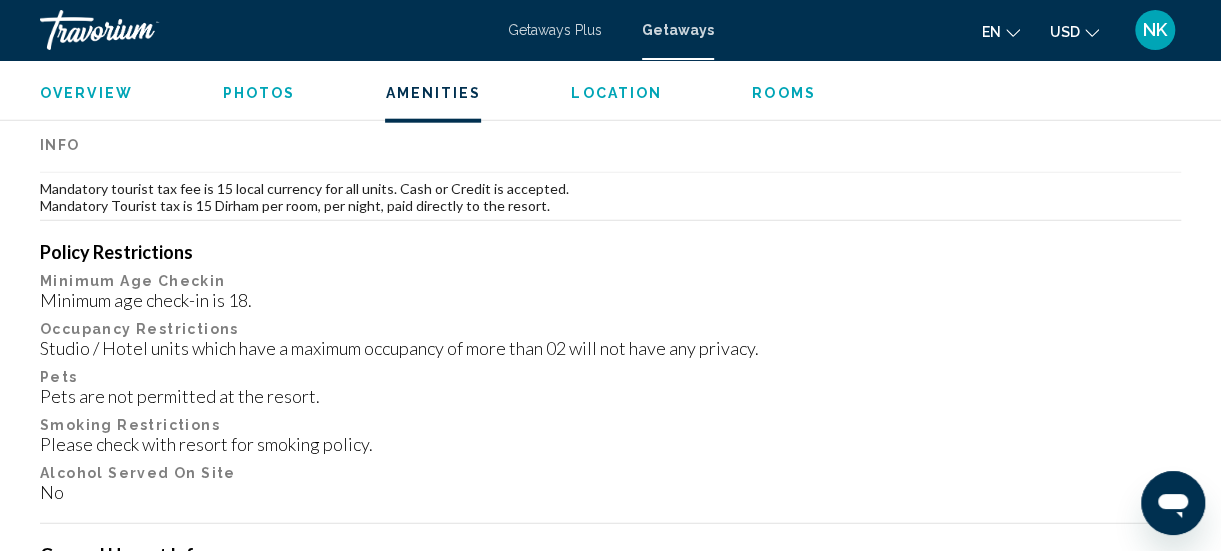scroll, scrollTop: 2380, scrollLeft: 0, axis: vertical 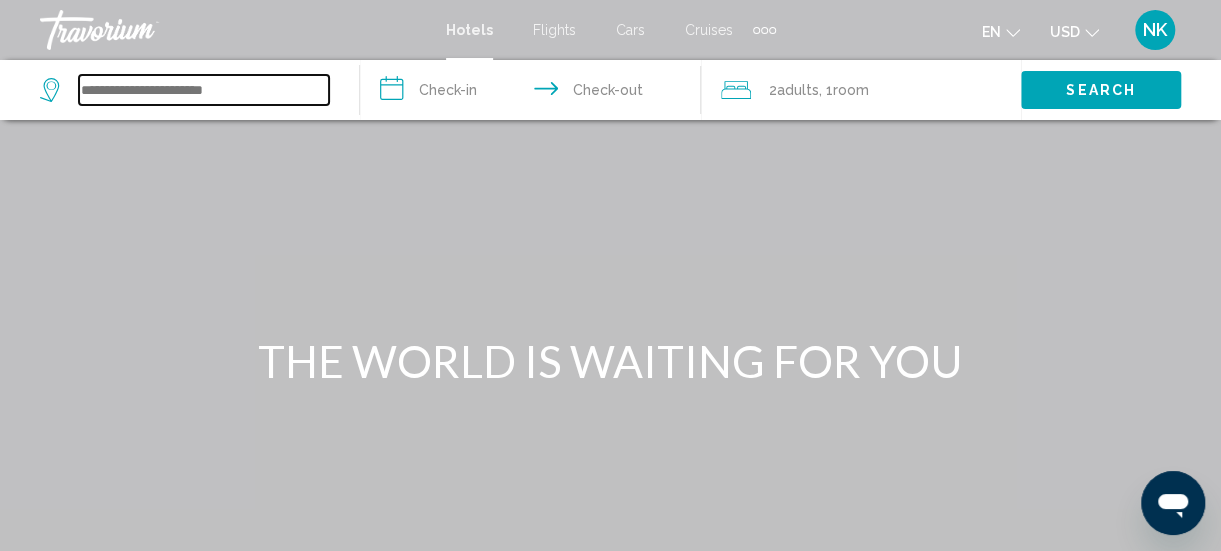 click at bounding box center [204, 90] 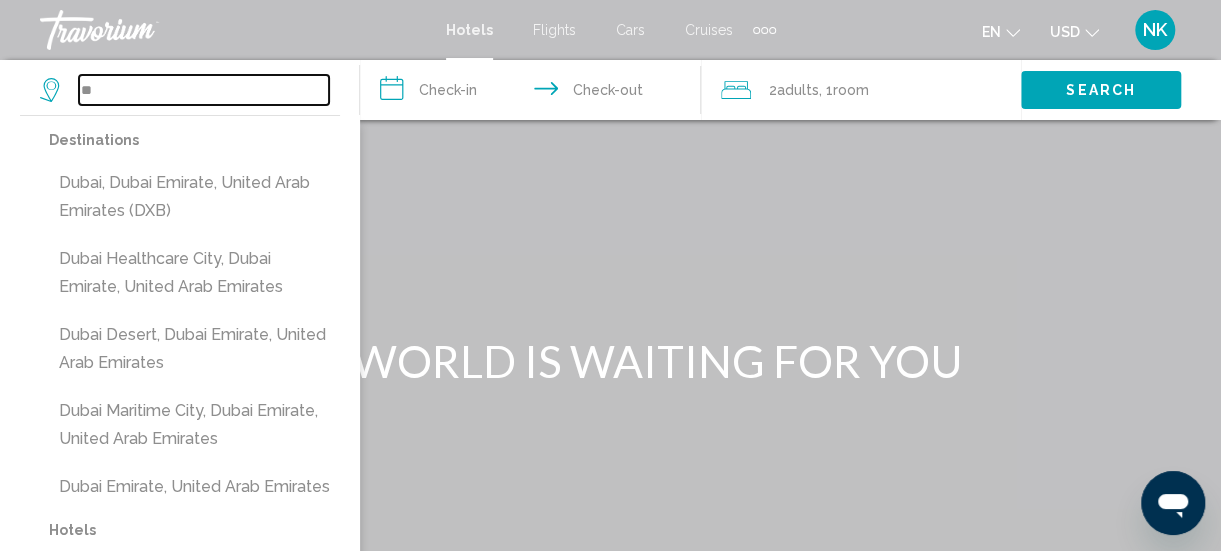 type on "*" 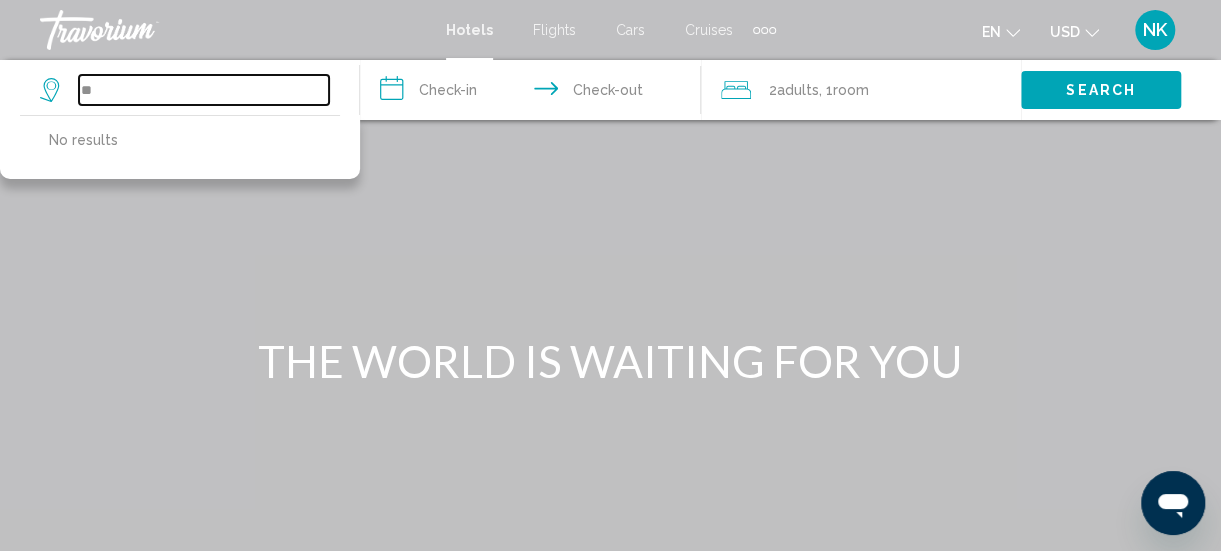 type on "*" 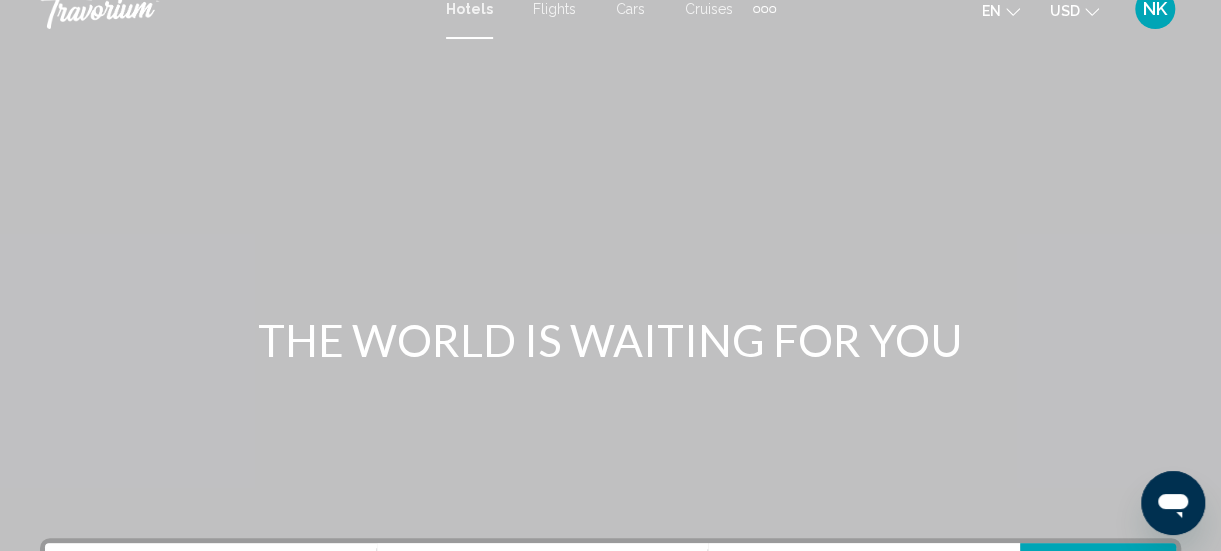 scroll, scrollTop: 0, scrollLeft: 0, axis: both 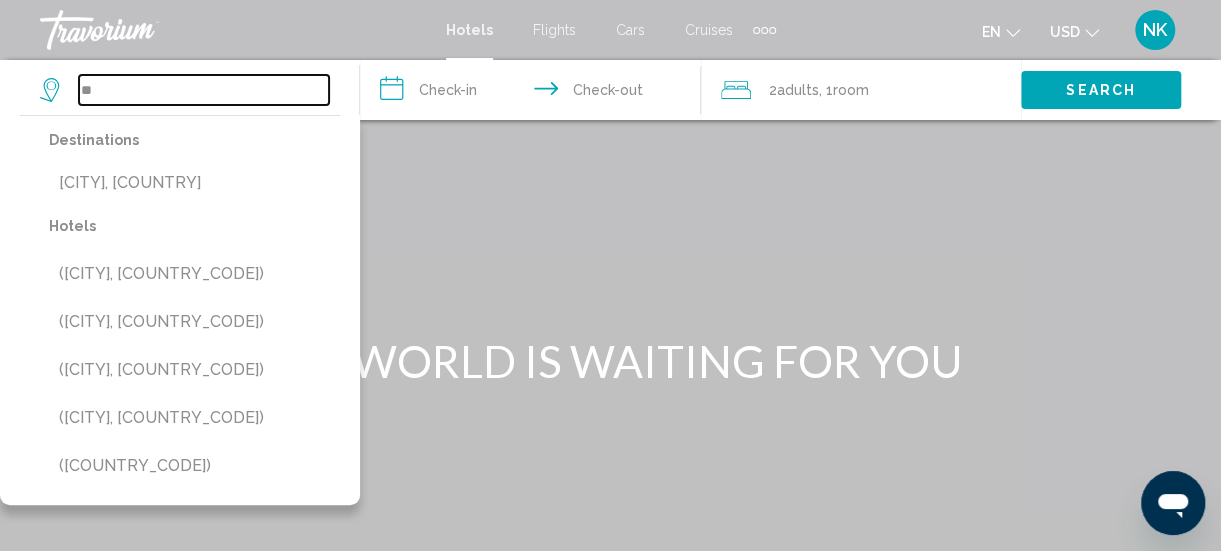 type on "*" 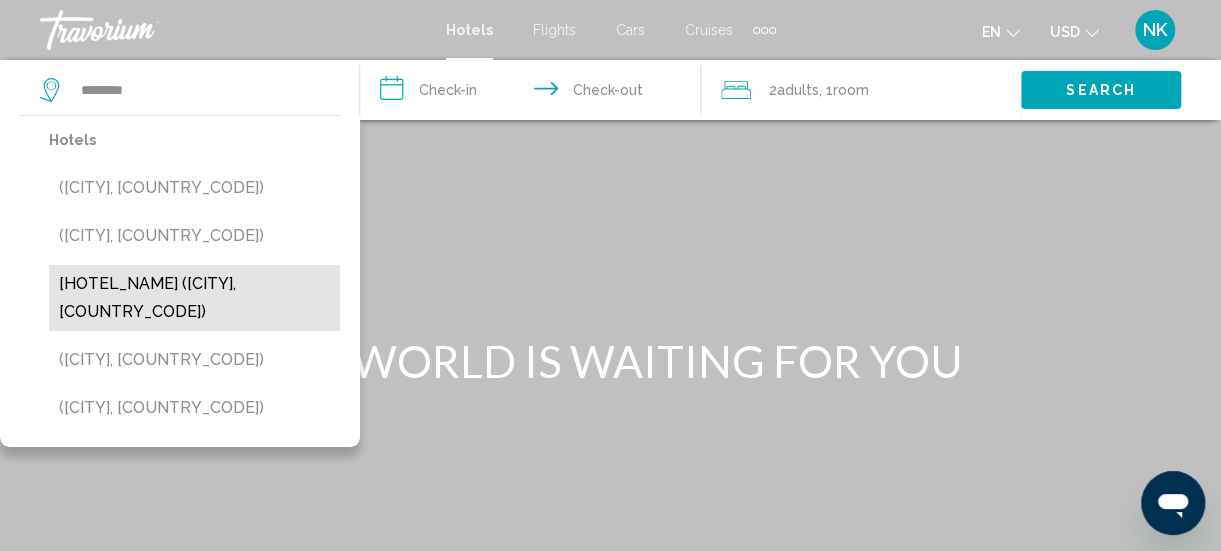 click on "[HOTEL_NAME] ([CITY], [COUNTRY_CODE])" at bounding box center (194, 298) 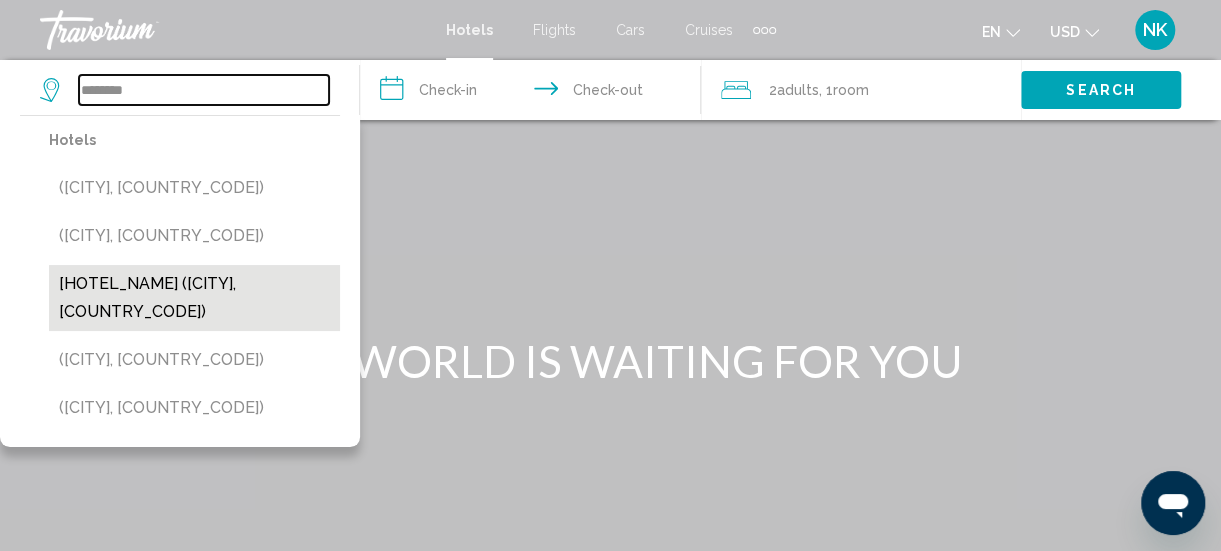 type on "**********" 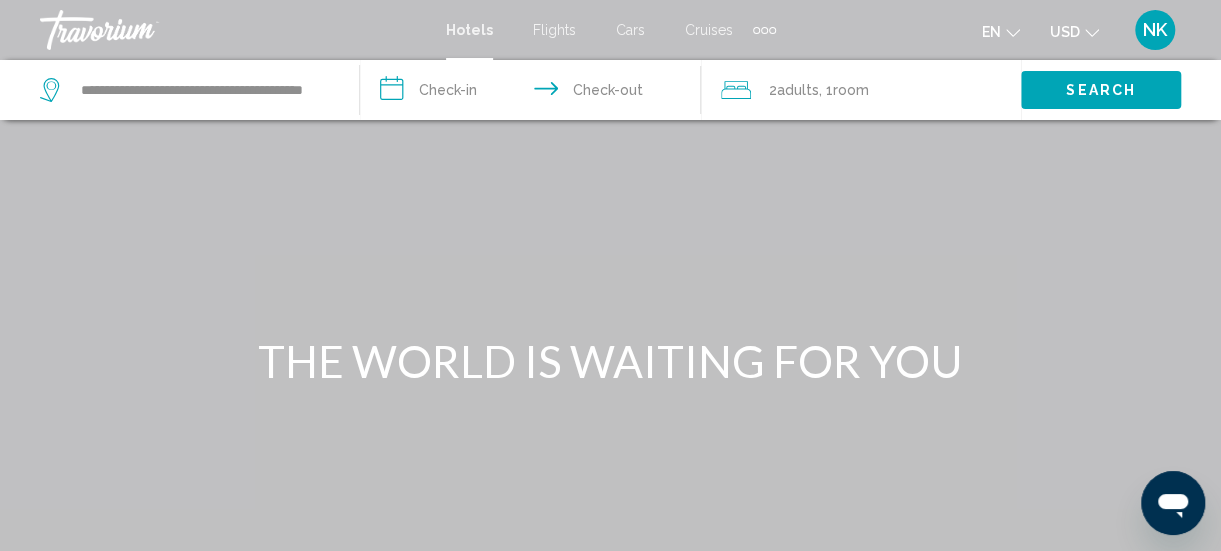 click on "**********" at bounding box center [534, 93] 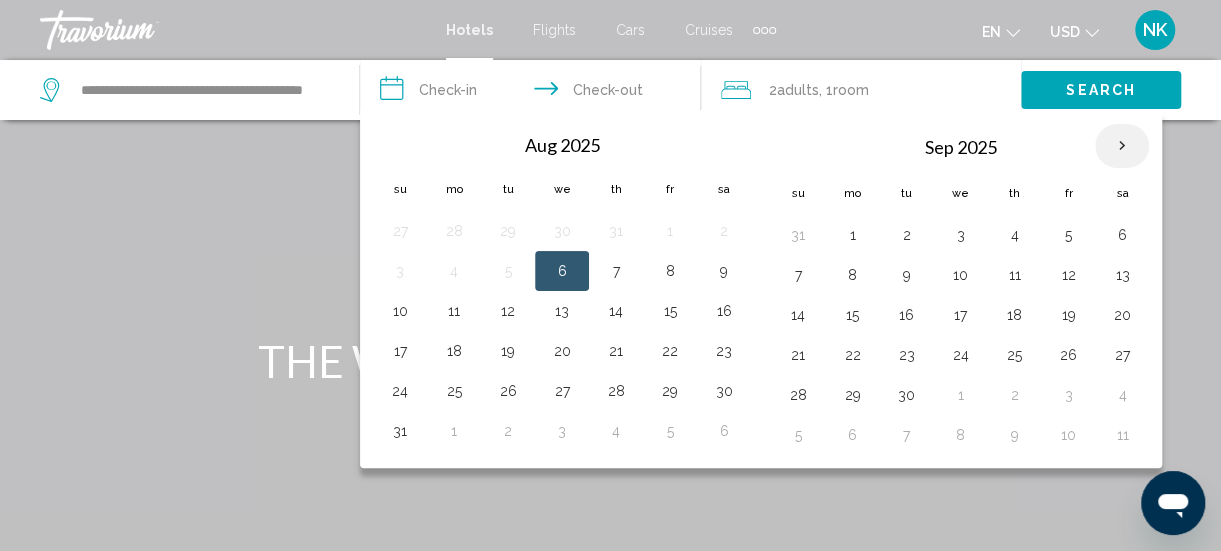 click at bounding box center [1122, 146] 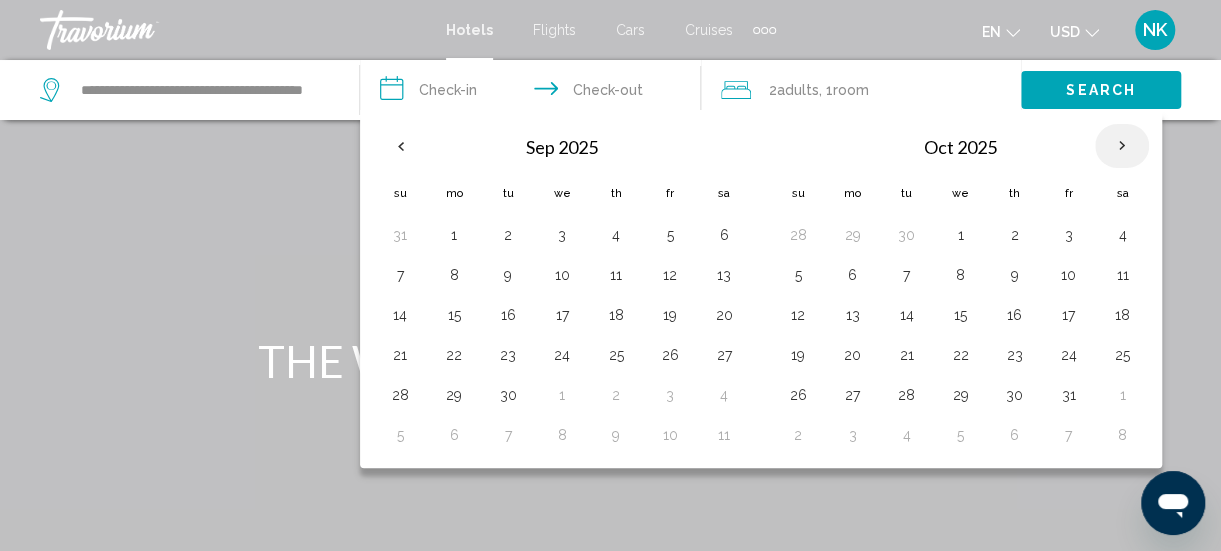 click at bounding box center [1122, 146] 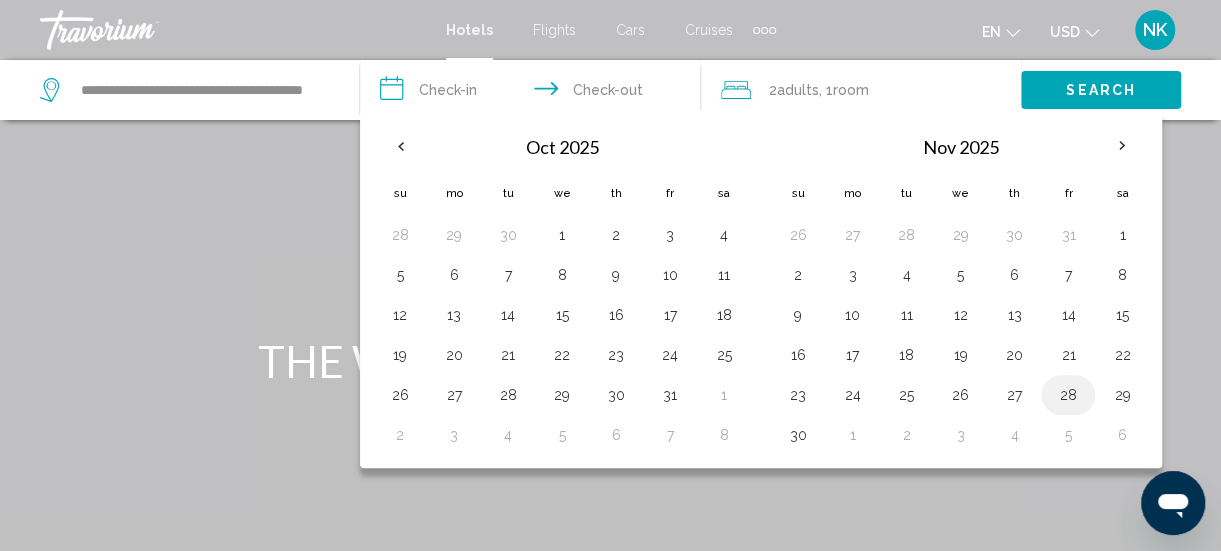 click on "28" at bounding box center (1068, 395) 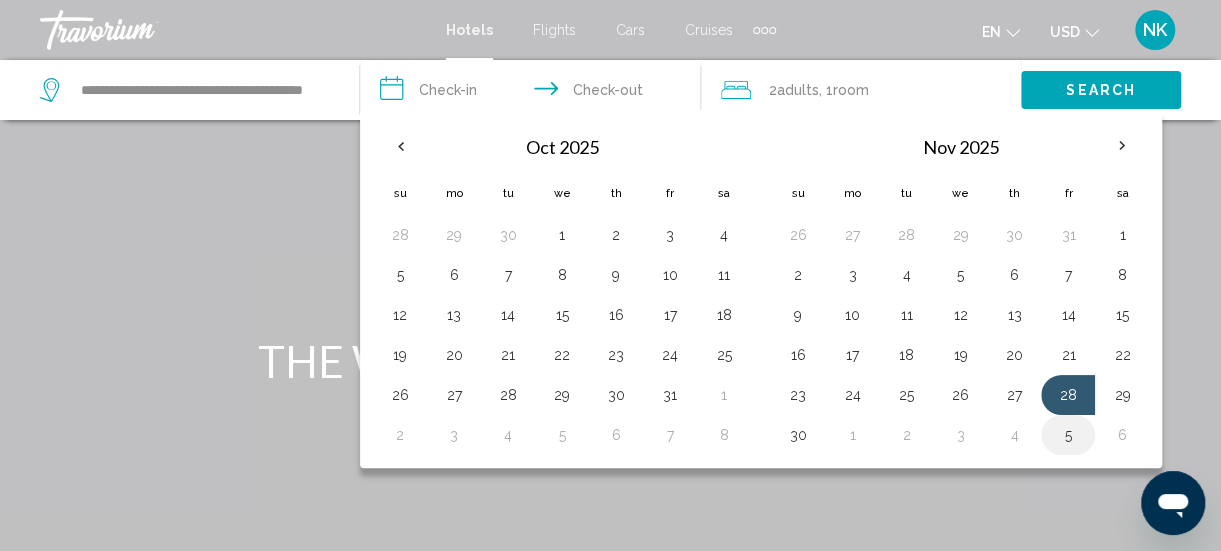 click on "5" at bounding box center [1068, 435] 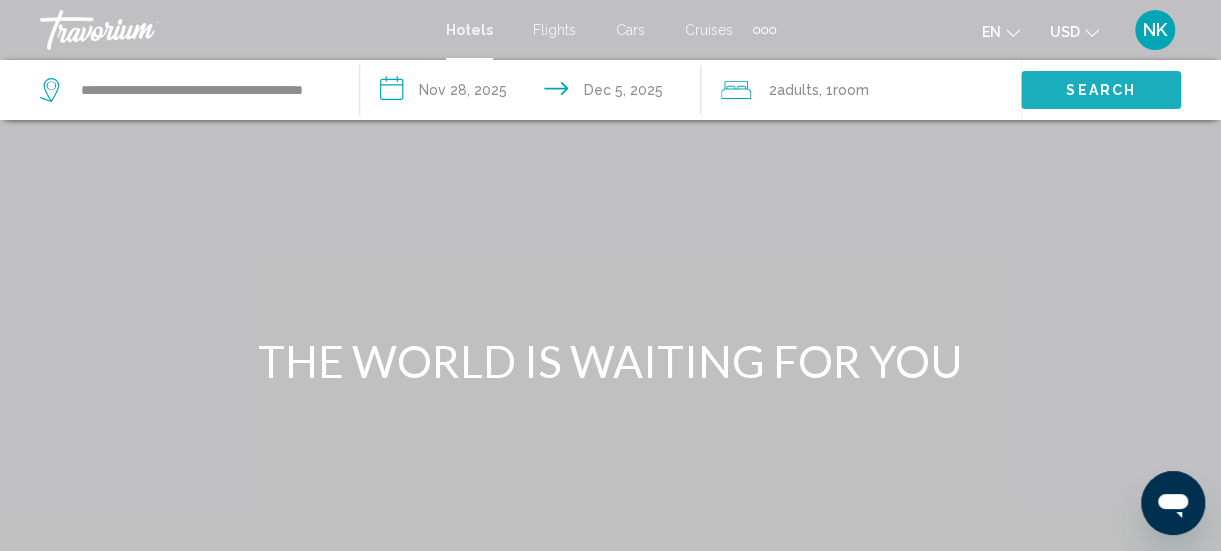 click on "Search" at bounding box center (1101, 91) 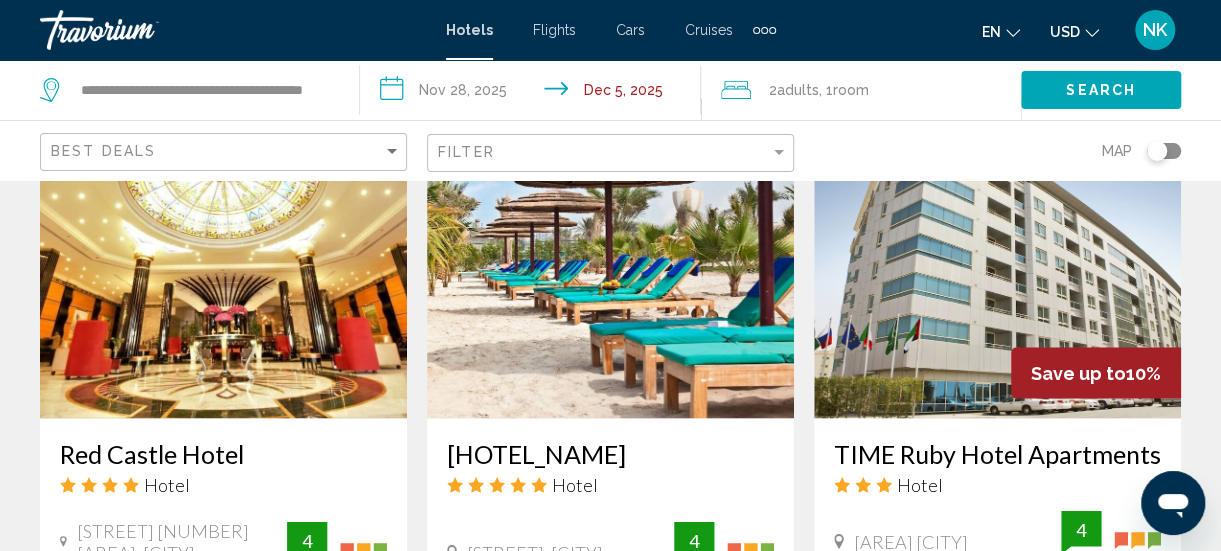 scroll, scrollTop: 1697, scrollLeft: 0, axis: vertical 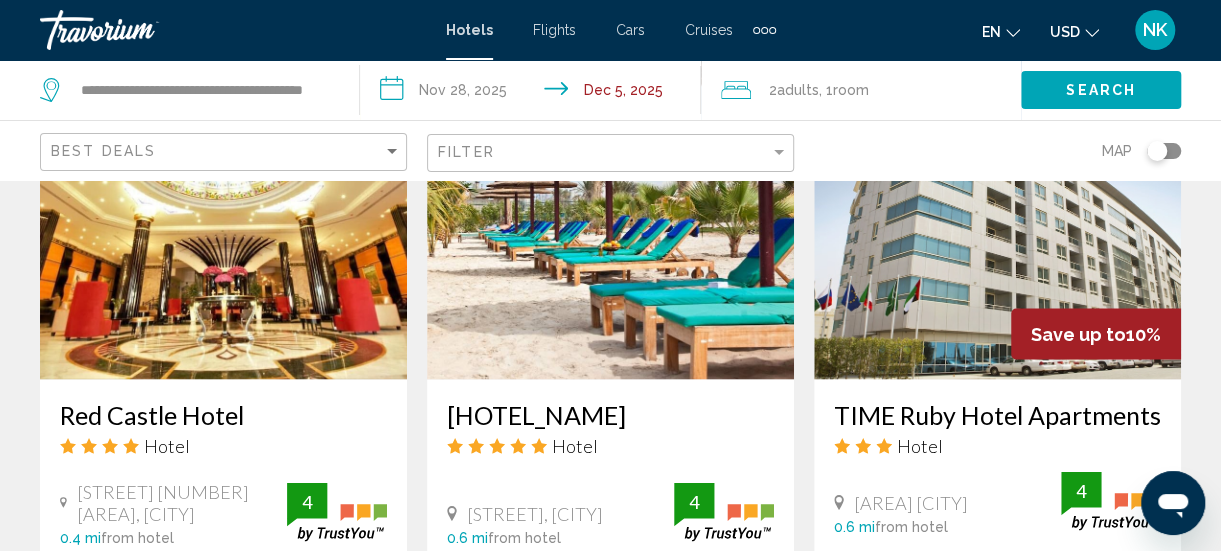 click at bounding box center (610, 219) 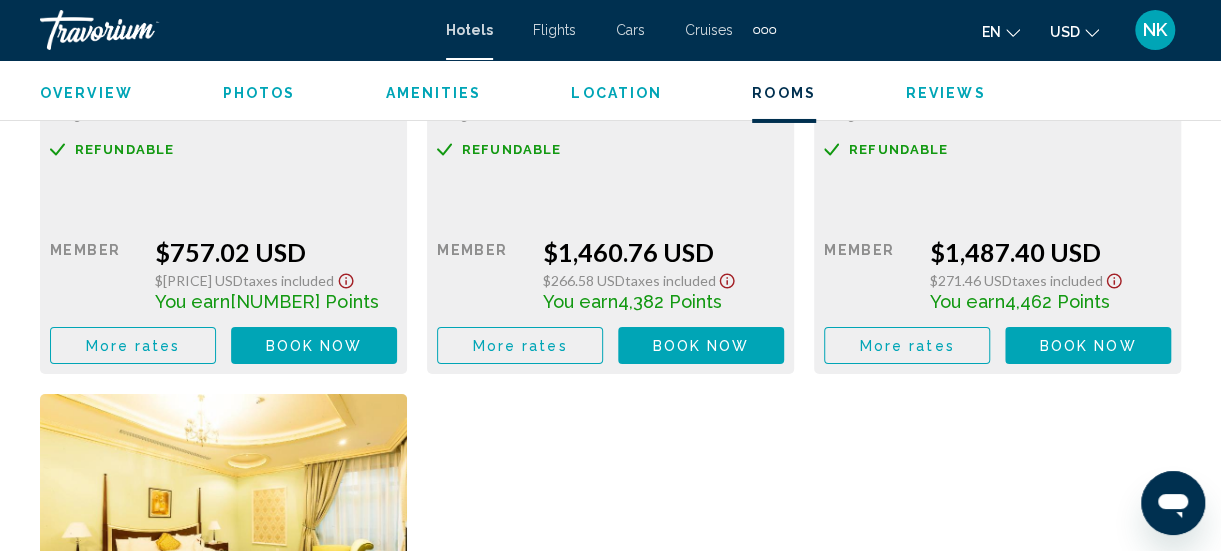 scroll, scrollTop: 3407, scrollLeft: 0, axis: vertical 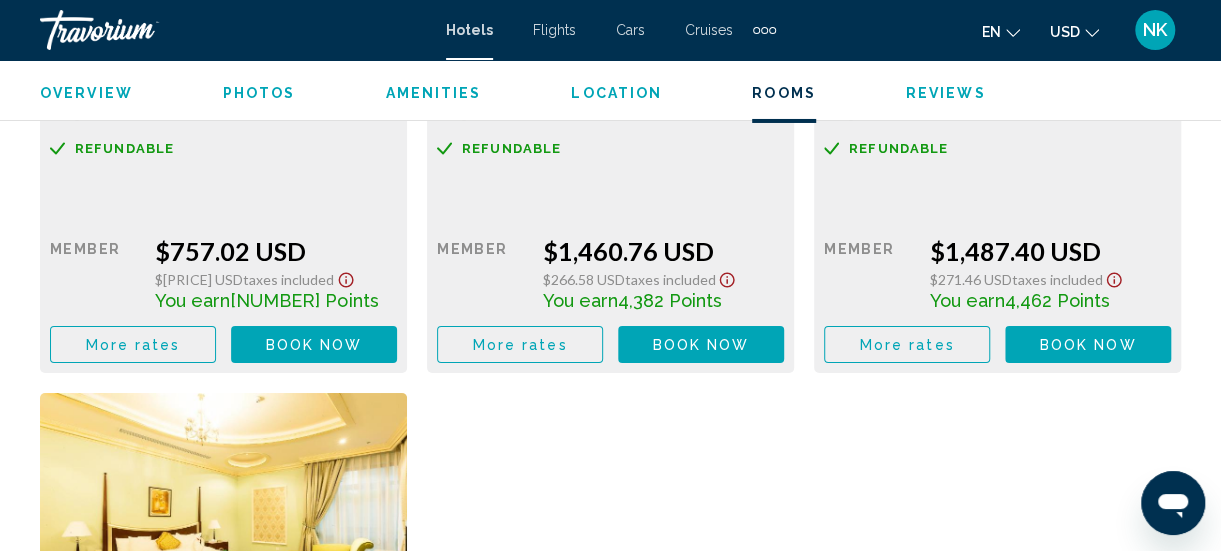 click on "Book now No longer available" at bounding box center (314, 344) 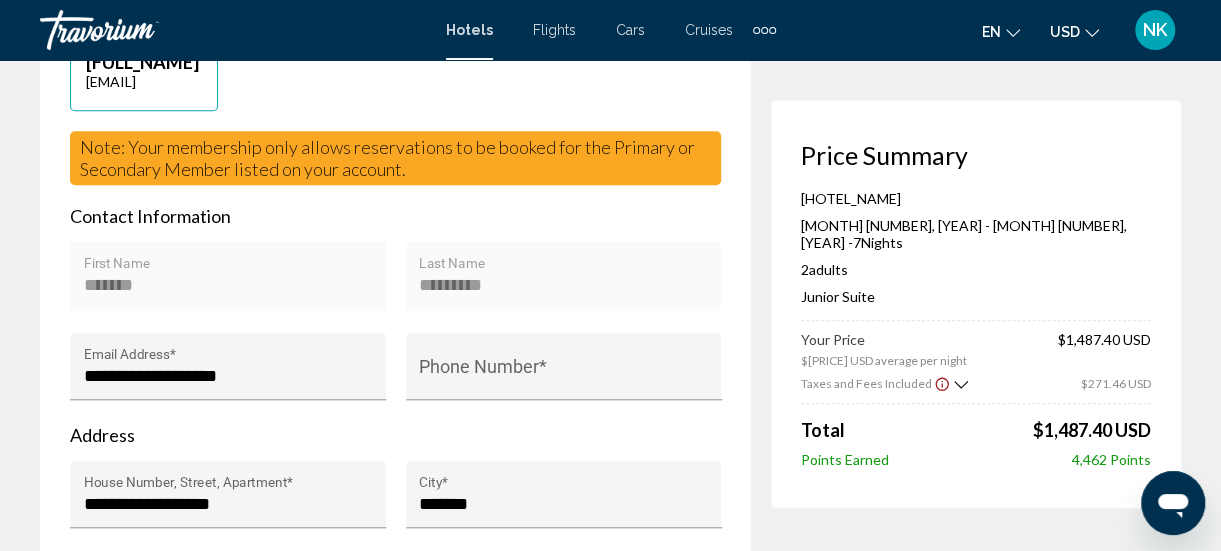 scroll, scrollTop: 580, scrollLeft: 0, axis: vertical 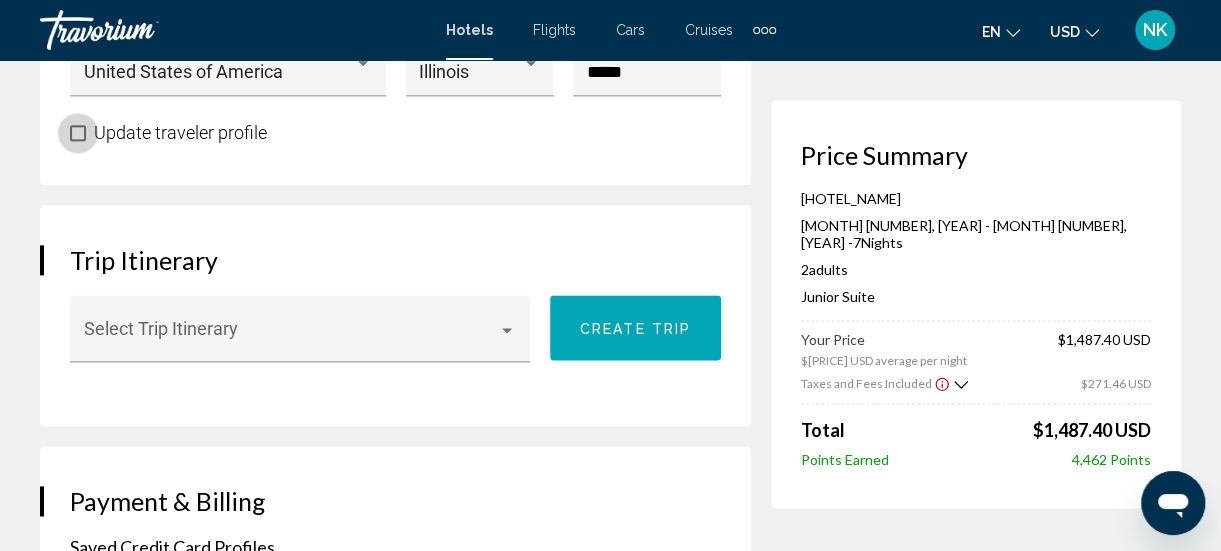 click at bounding box center [78, 133] 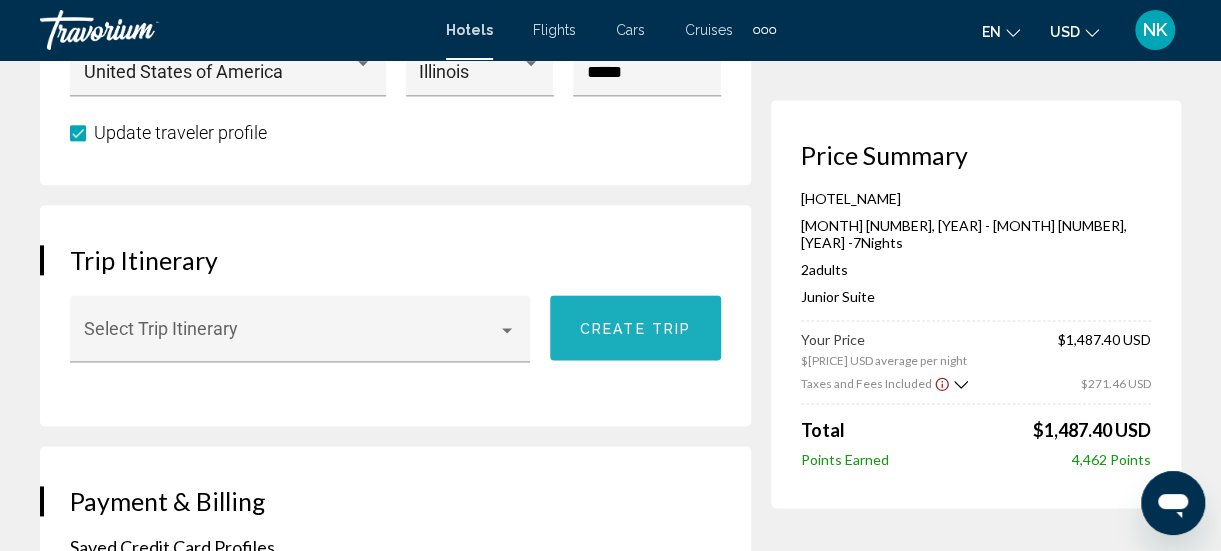 click on "Create trip" at bounding box center [635, 328] 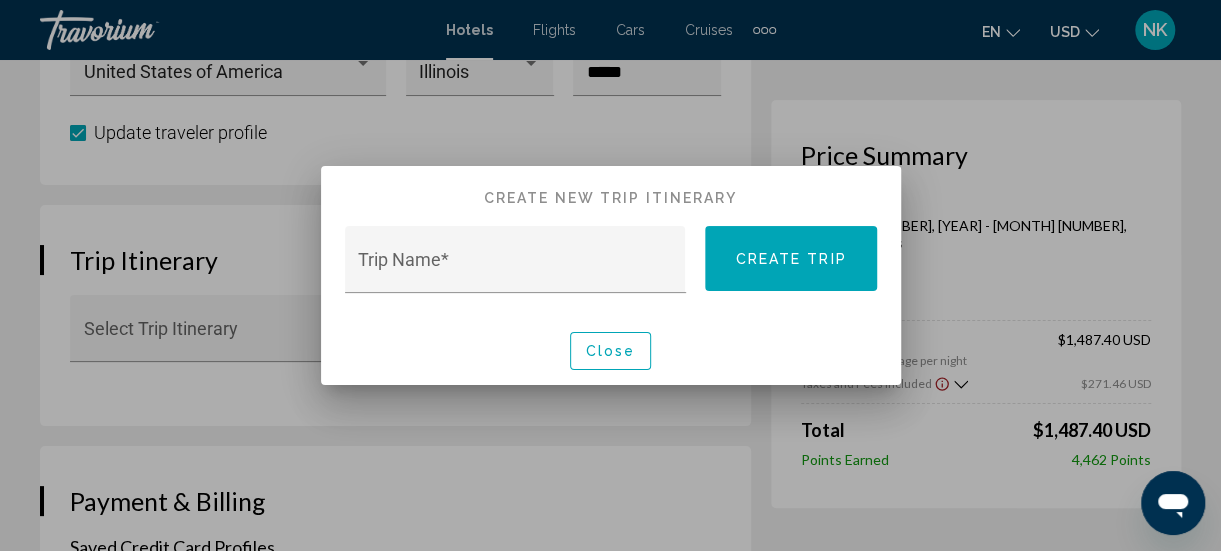 click on "Close" at bounding box center (611, 352) 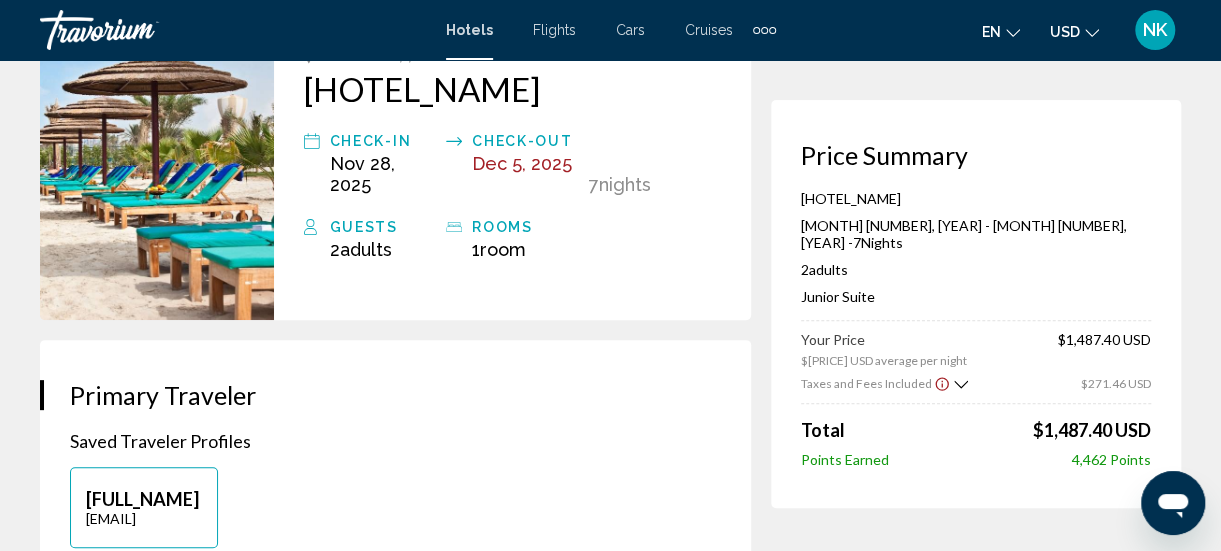 scroll, scrollTop: 0, scrollLeft: 0, axis: both 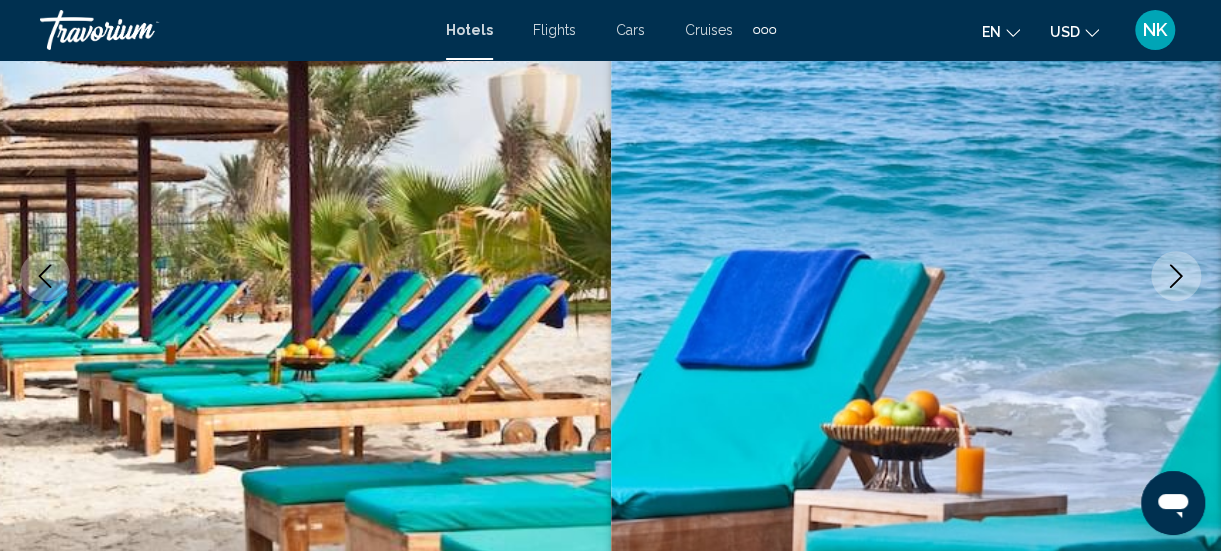 click on "Hotels" at bounding box center (469, 30) 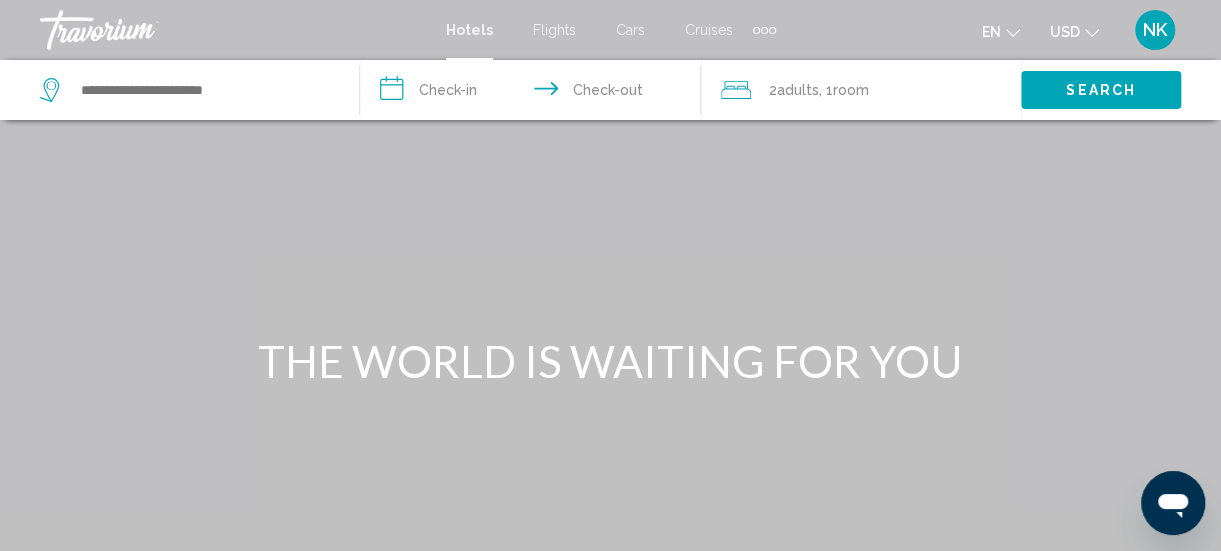 click on "2  Adult Adults , 1  Room rooms" 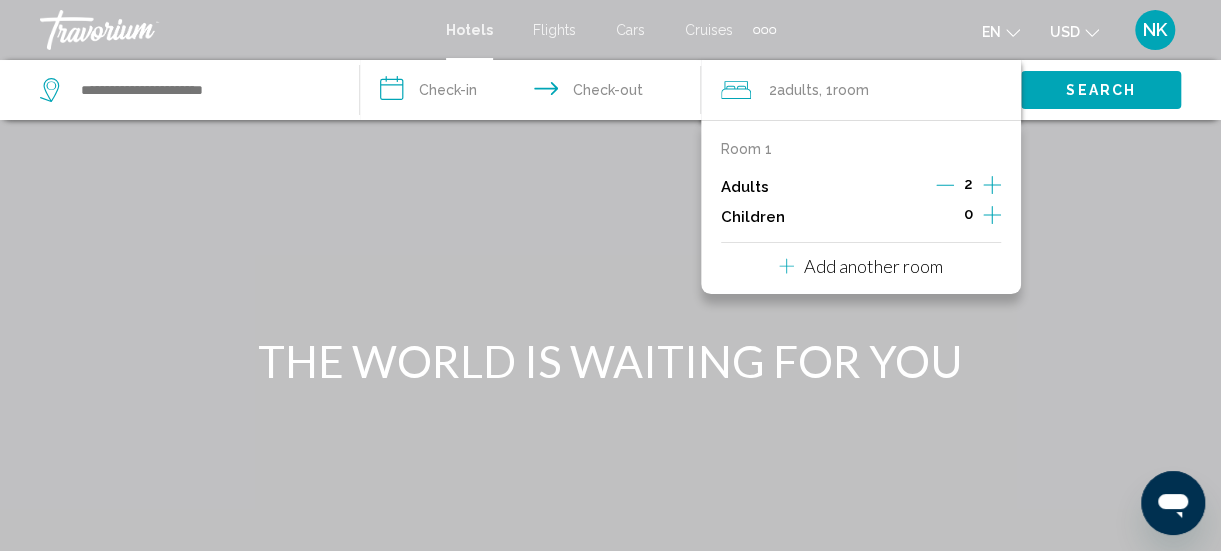 click 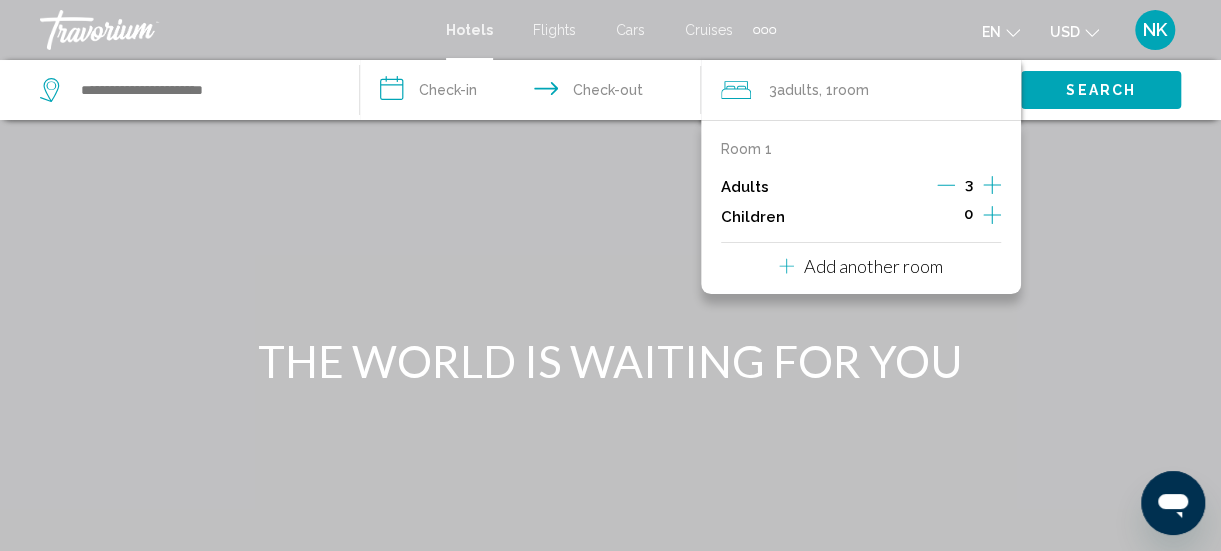 click 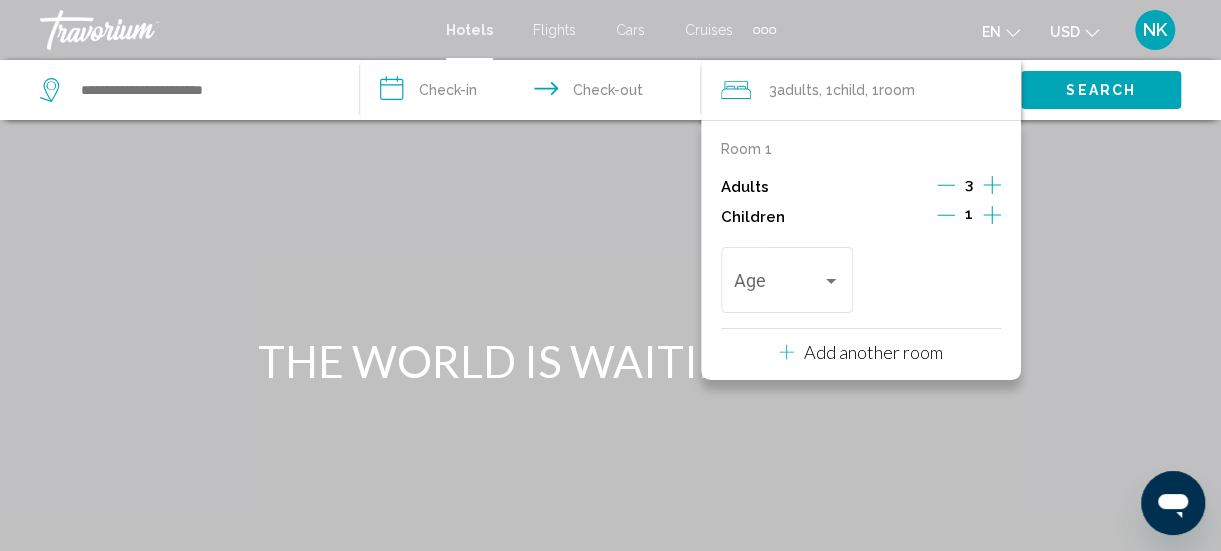 click 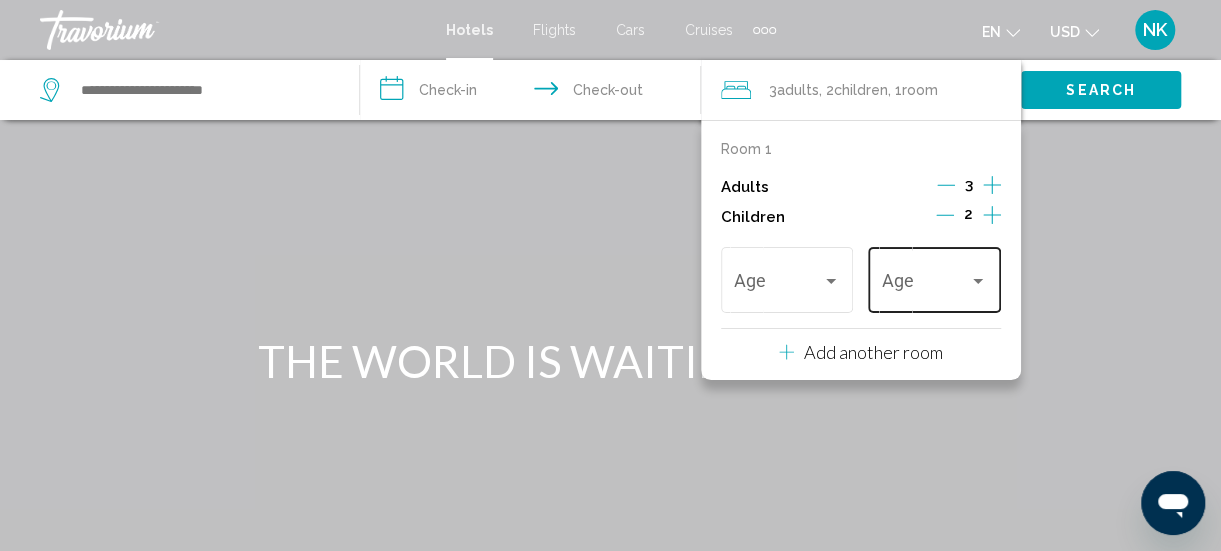 click at bounding box center [978, 281] 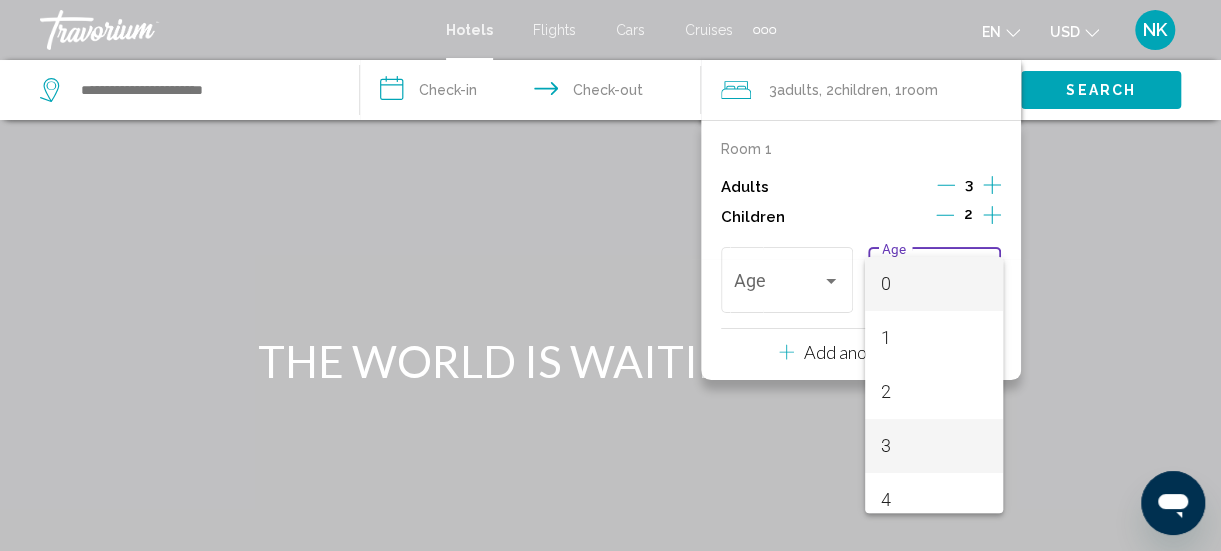 click on "3" at bounding box center [934, 446] 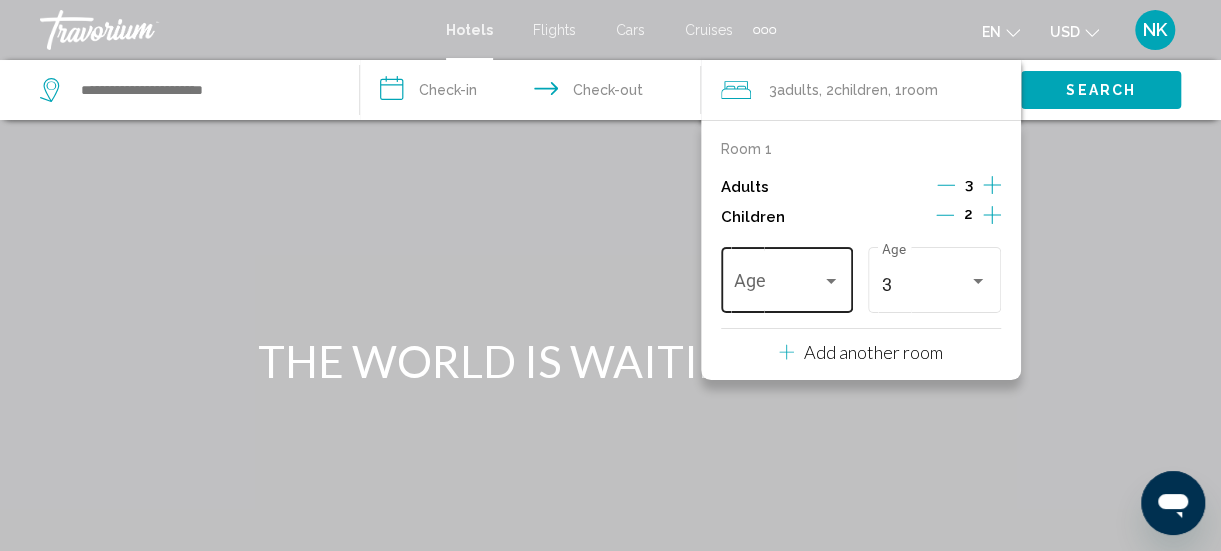 click at bounding box center (787, 285) 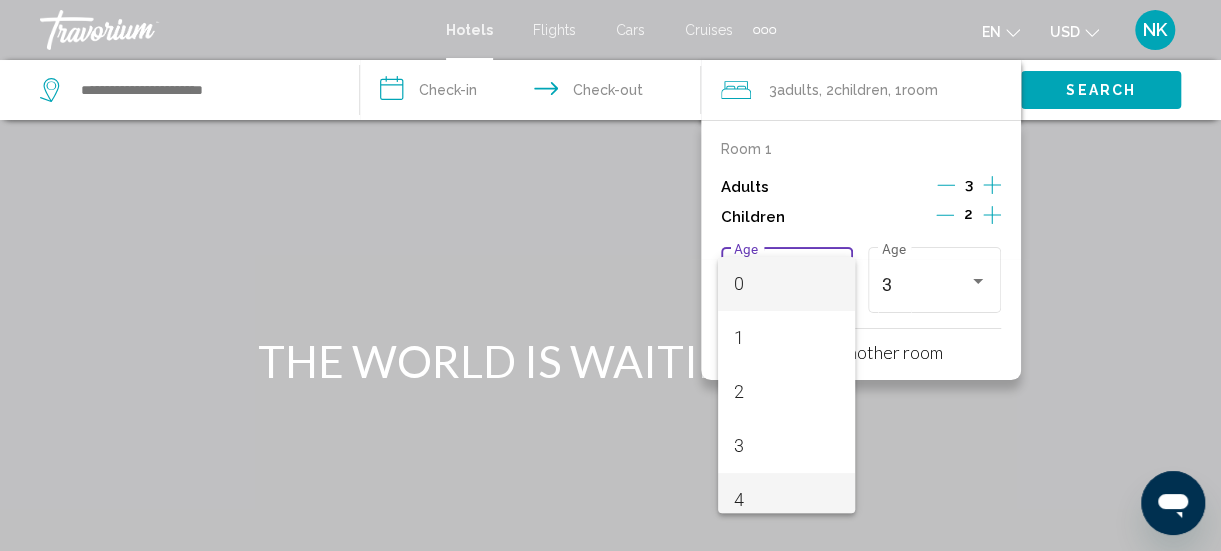 click on "4" at bounding box center (787, 500) 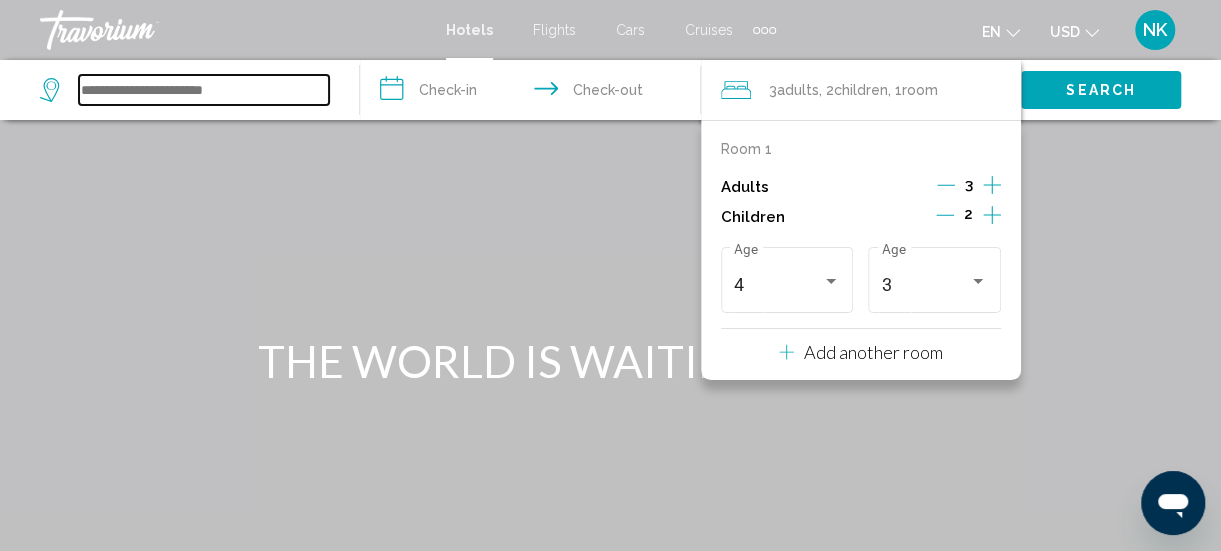 click at bounding box center (204, 90) 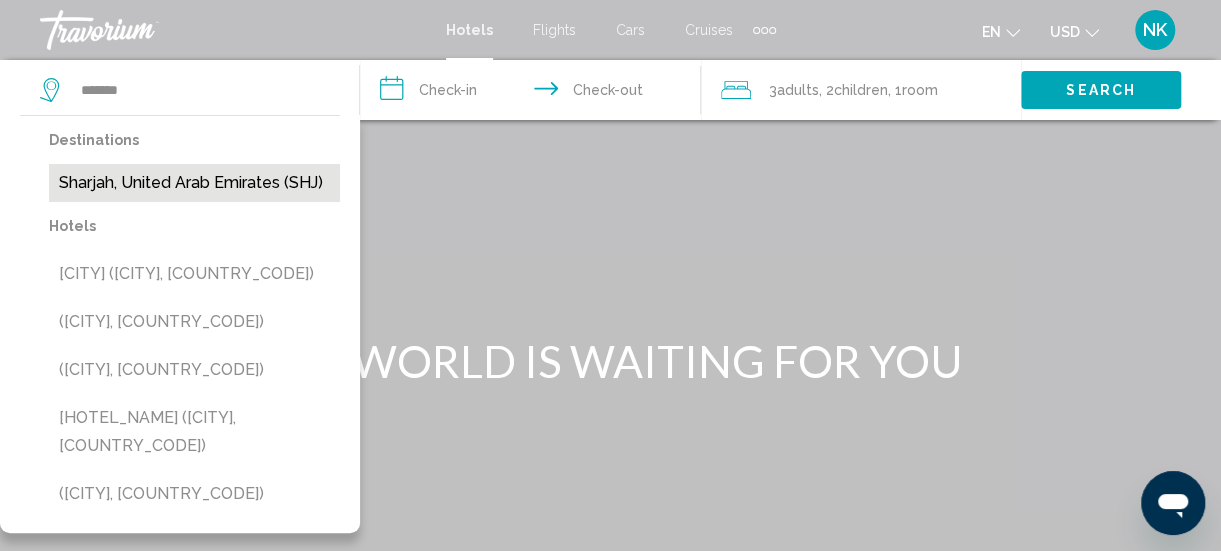 click on "Sharjah, United Arab Emirates (SHJ)" at bounding box center (194, 183) 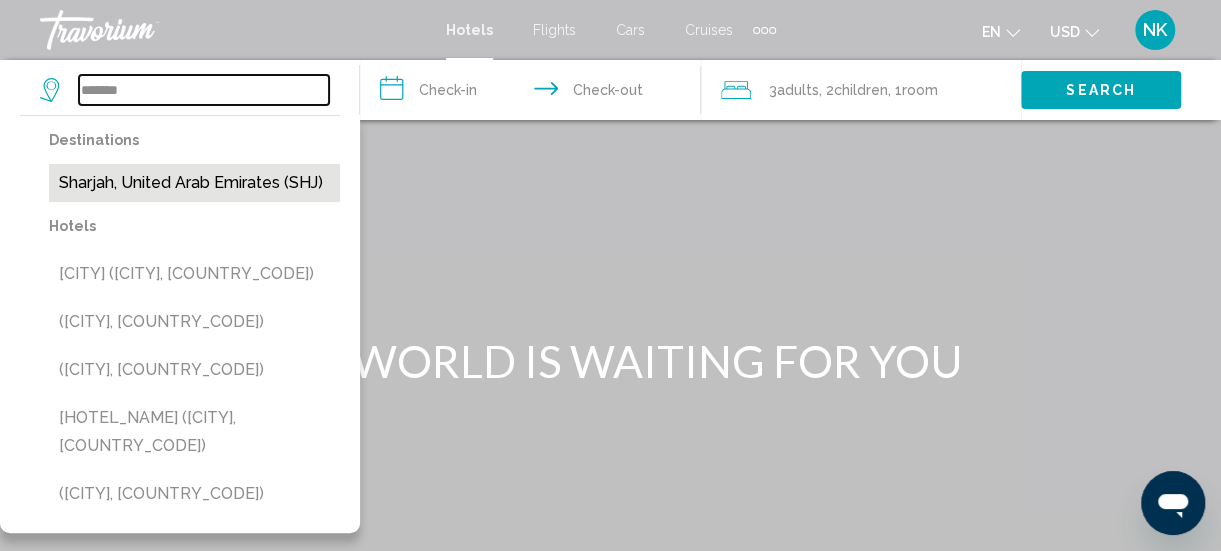 type on "**********" 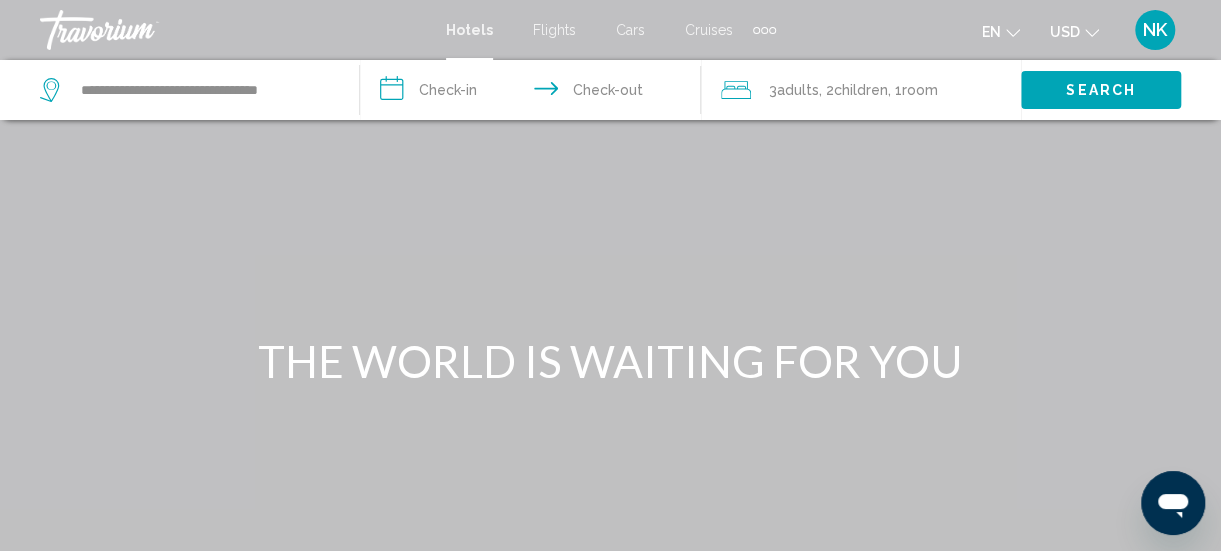 click on "**********" at bounding box center [534, 93] 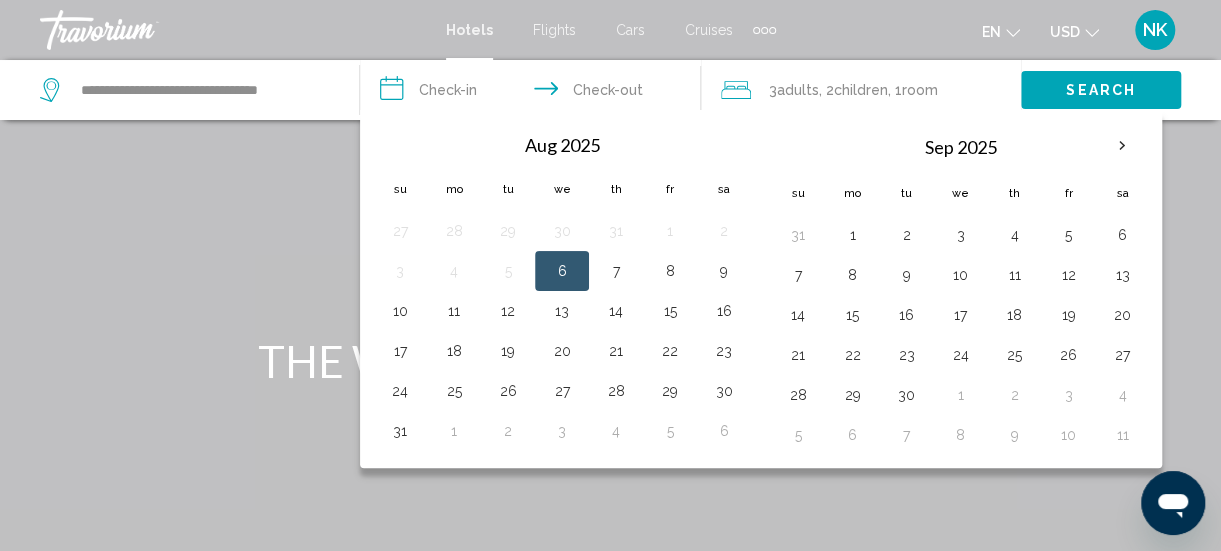 click at bounding box center (1122, 146) 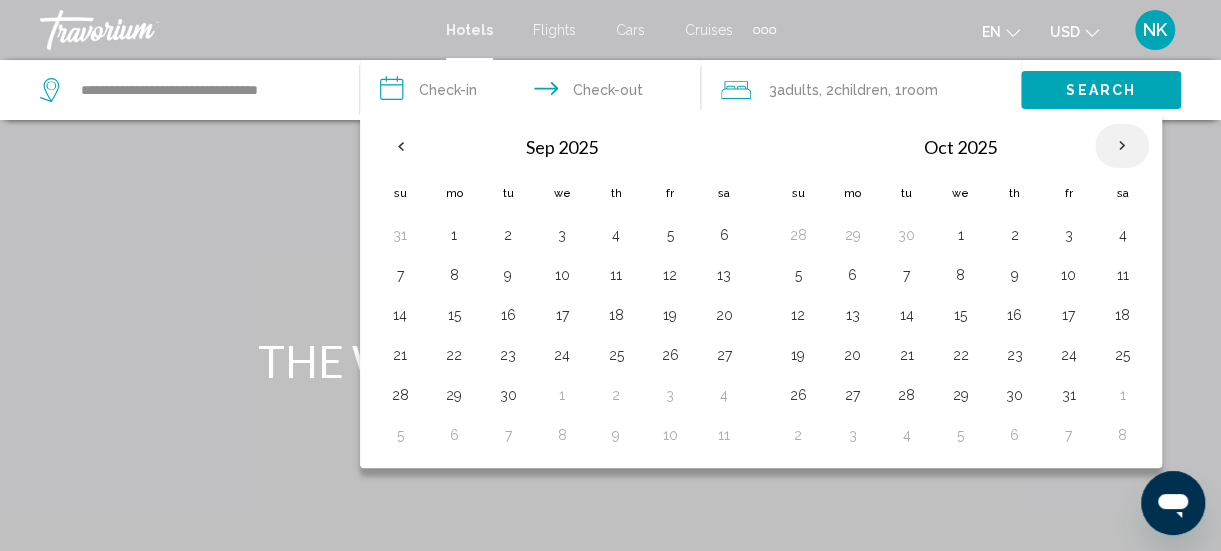 click at bounding box center [1122, 146] 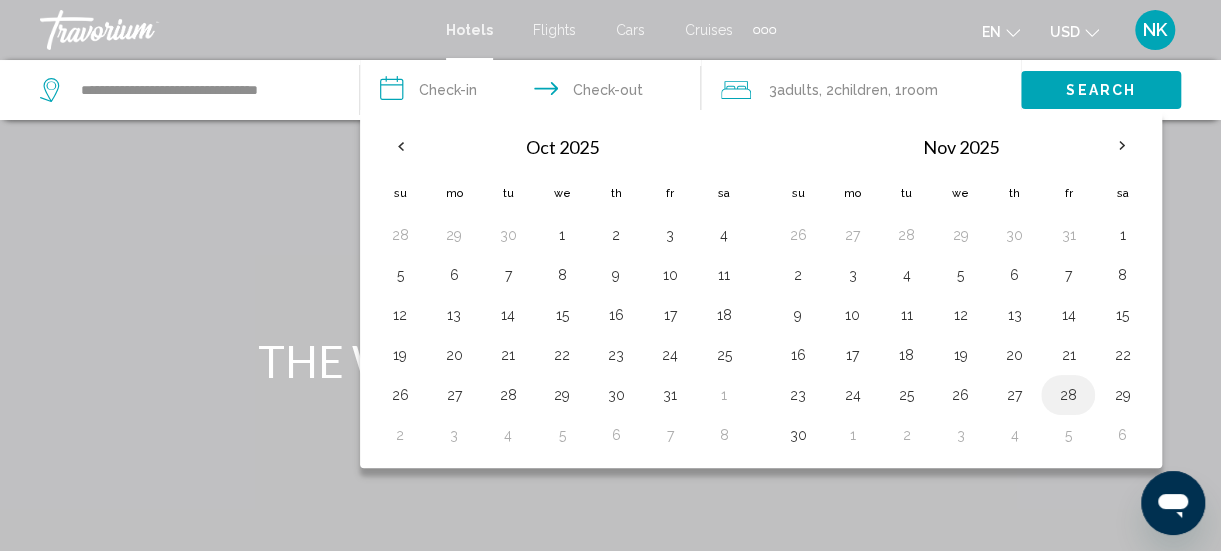 click on "28" at bounding box center [1068, 395] 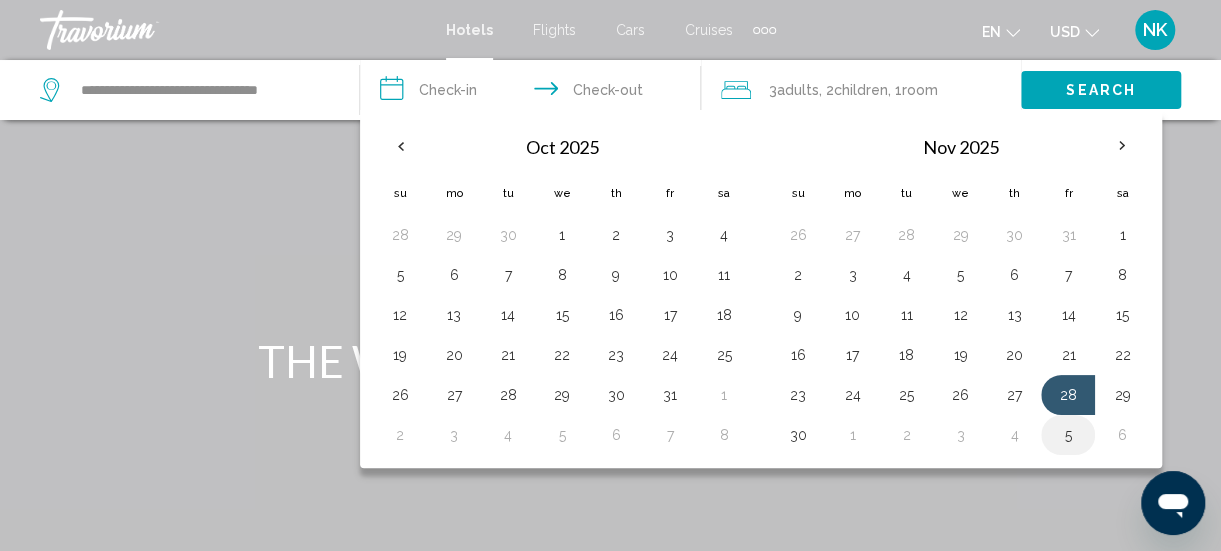 click on "5" at bounding box center [1068, 435] 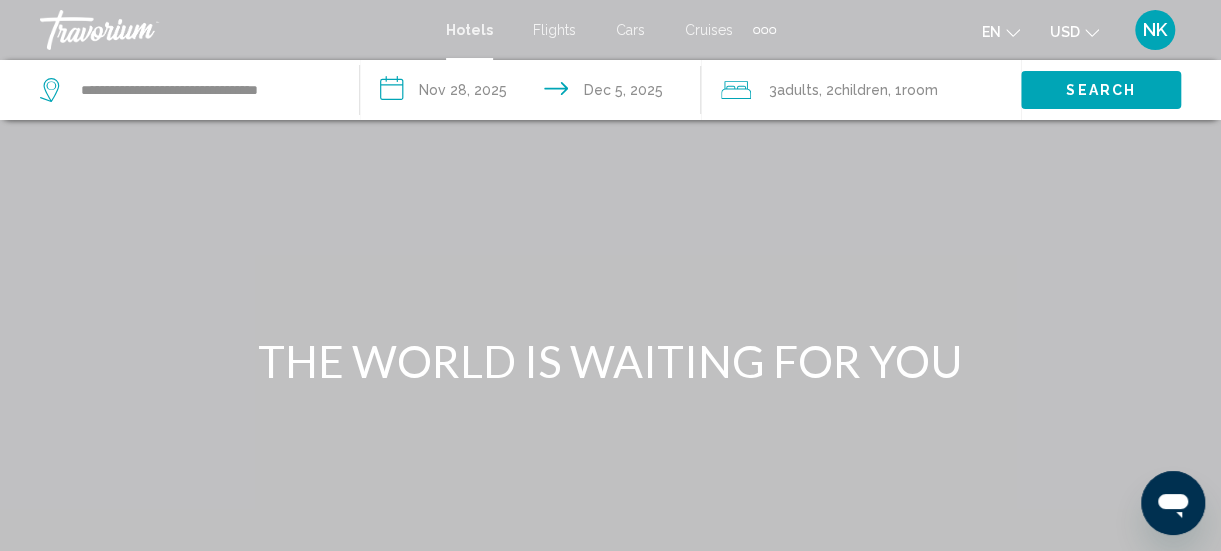 click on "Search" at bounding box center [1101, 91] 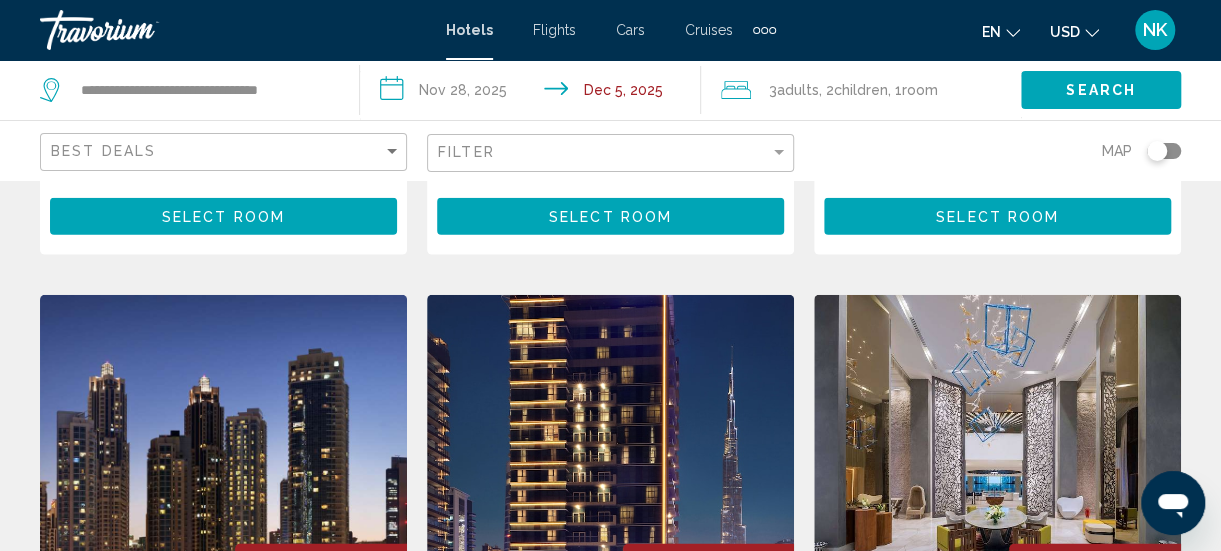 scroll, scrollTop: 2296, scrollLeft: 0, axis: vertical 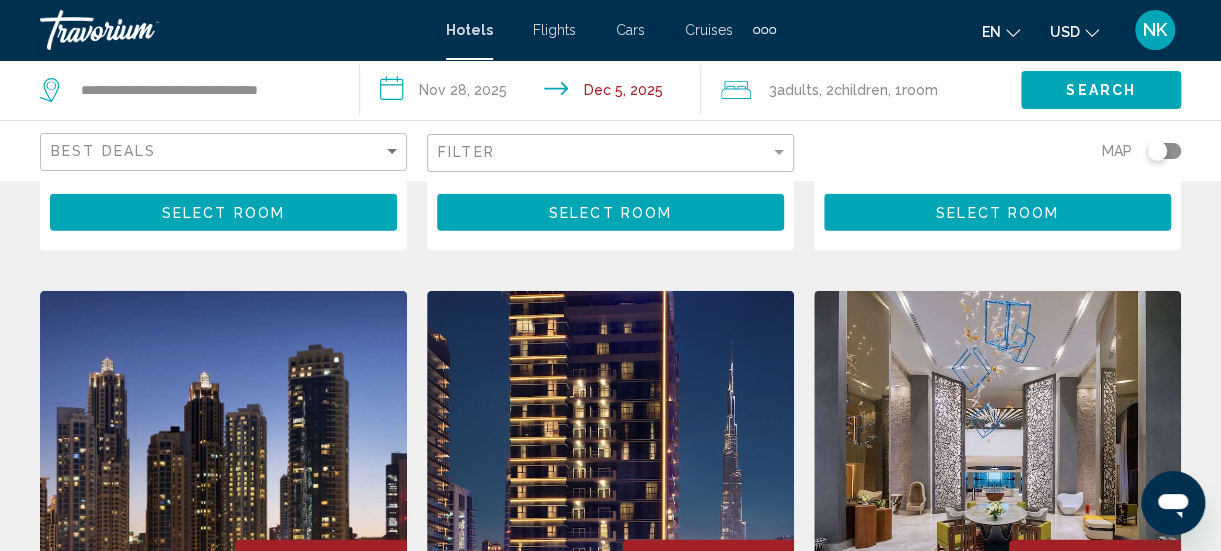 click on "Select Room" at bounding box center (223, 212) 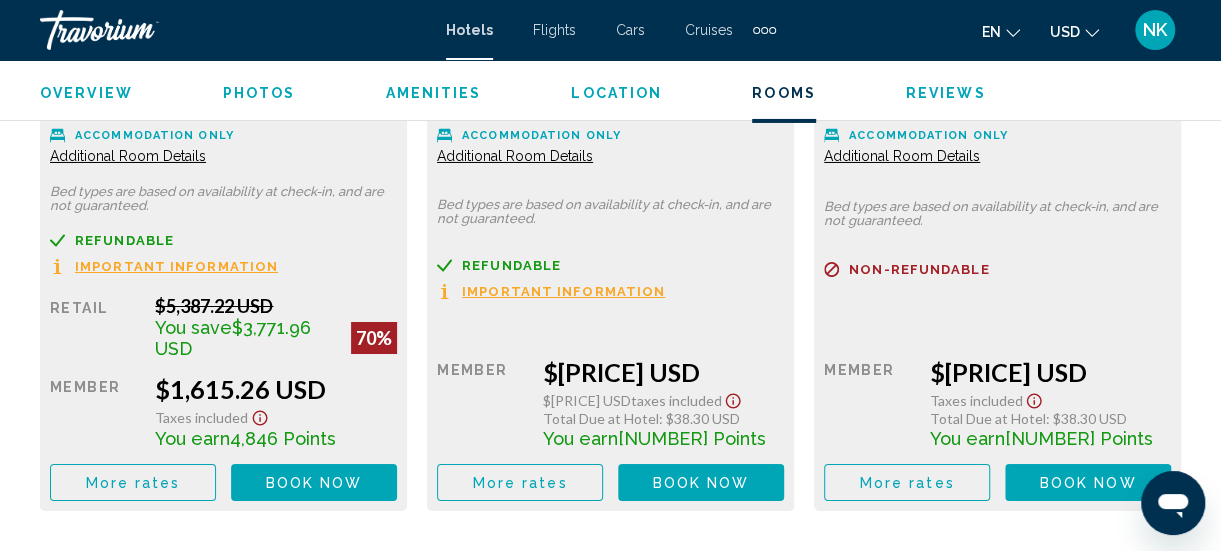 scroll, scrollTop: 3357, scrollLeft: 0, axis: vertical 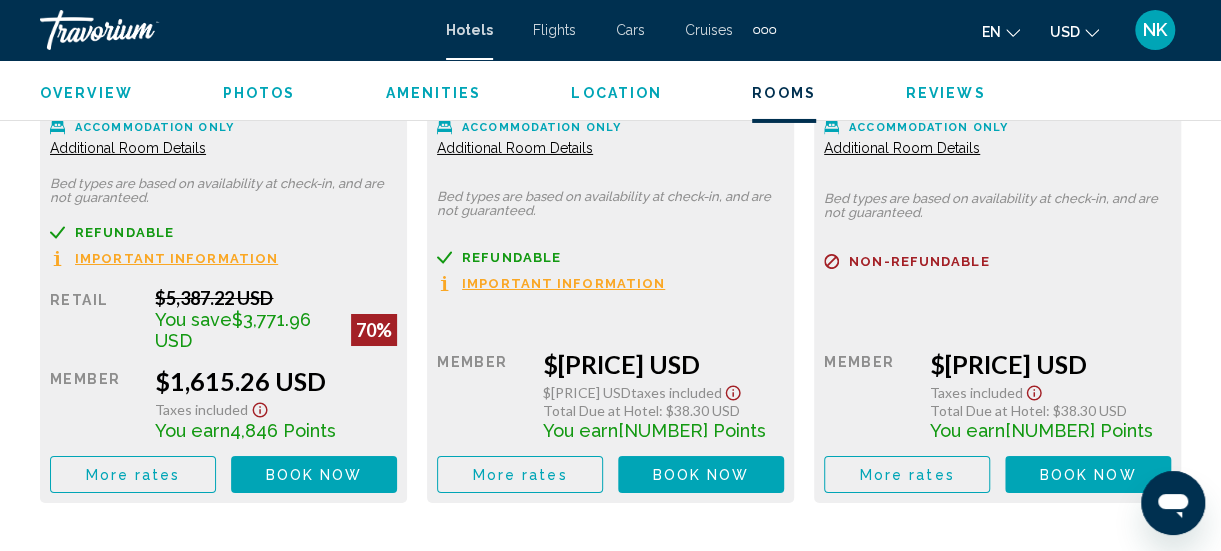 click on "Book now No longer available" at bounding box center [314, 474] 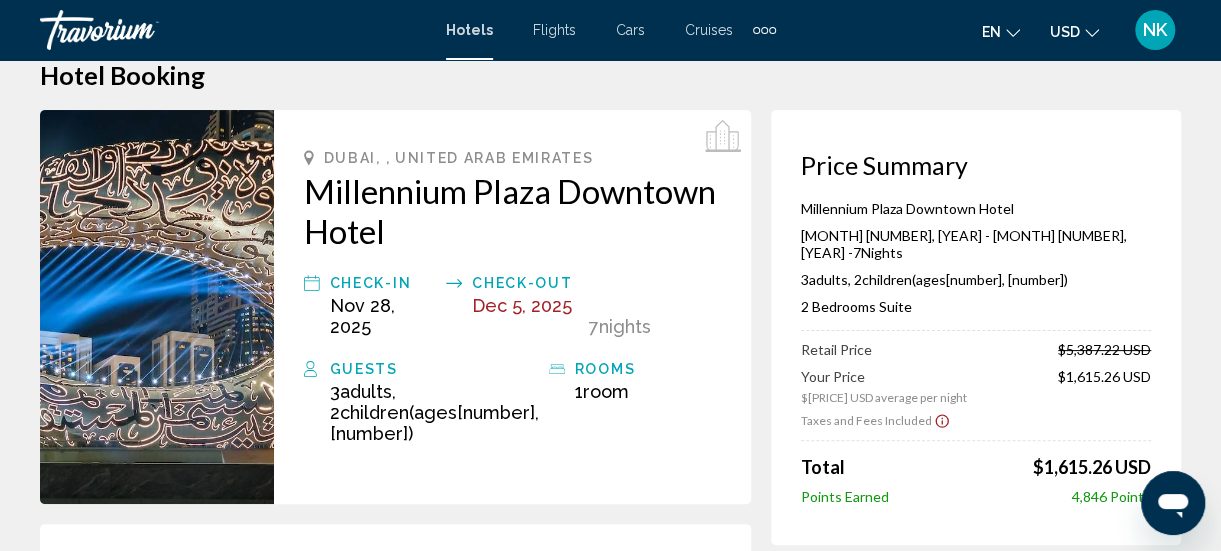 scroll, scrollTop: 0, scrollLeft: 0, axis: both 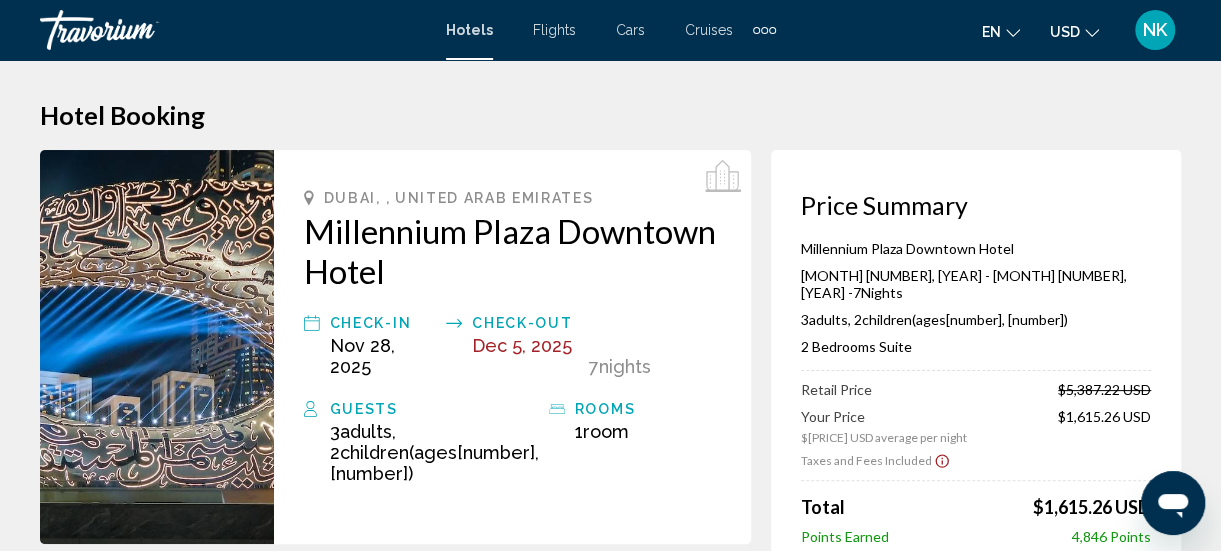click on "[HOTEL_NAME] [MONTH] [NUMBER], [YEAR] - [MONTH] [NUMBER], [YEAR] - [NUMBER] Night Nights [NUMBER] Adult Adults , [NUMBER] Child Children ( ages [NUMBER], [NUMBER]) [NUMBER] Bedrooms Suite" at bounding box center [976, 305] 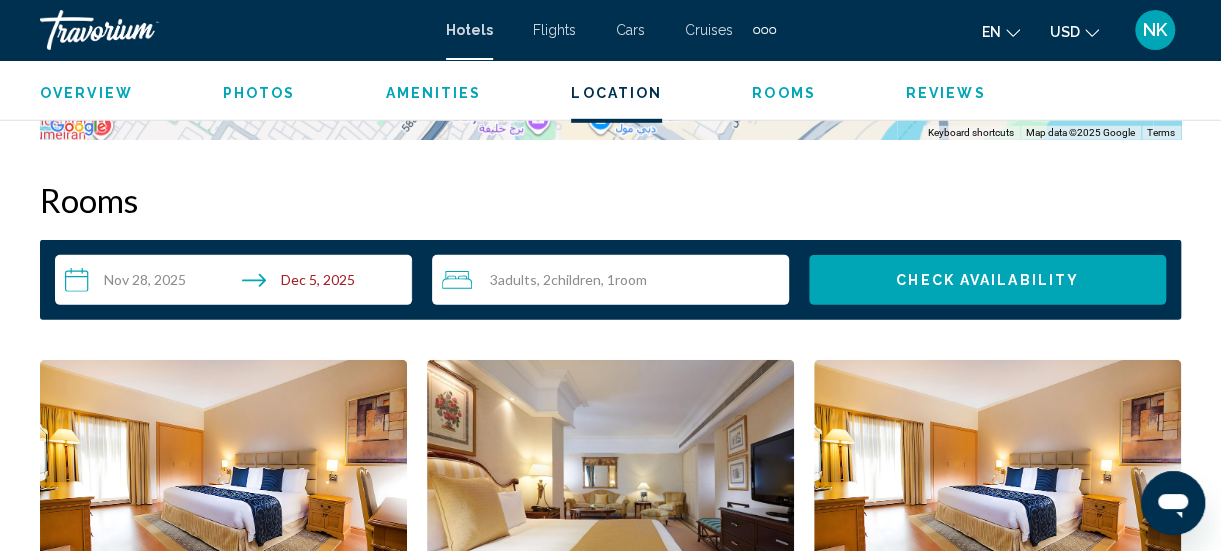 scroll, scrollTop: 2823, scrollLeft: 0, axis: vertical 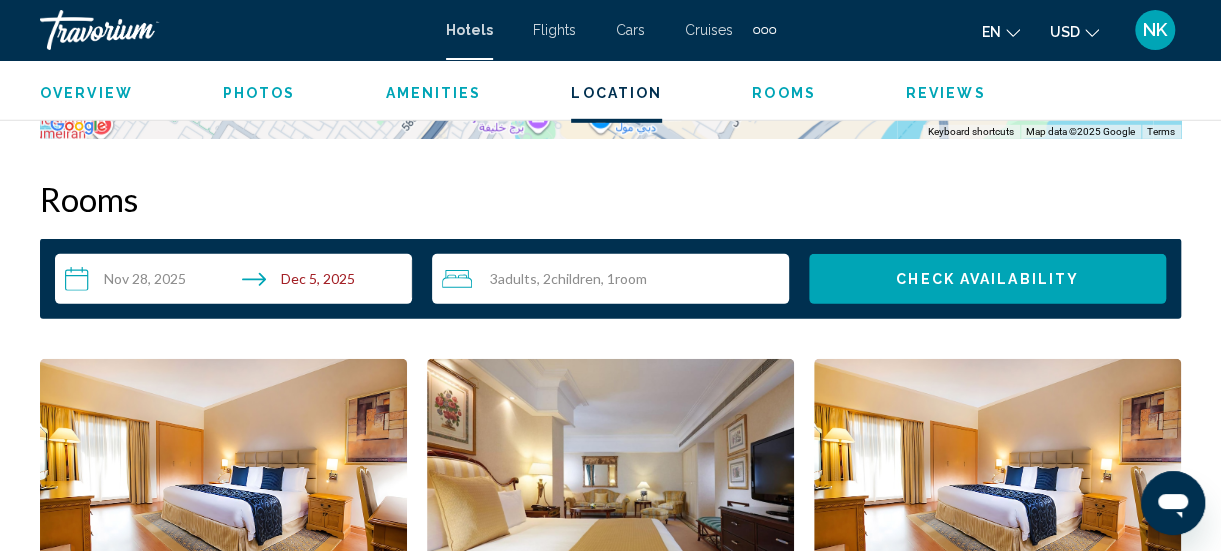 click on "3  Adult Adults , 2  Child Children , 1  Room rooms" at bounding box center (615, 279) 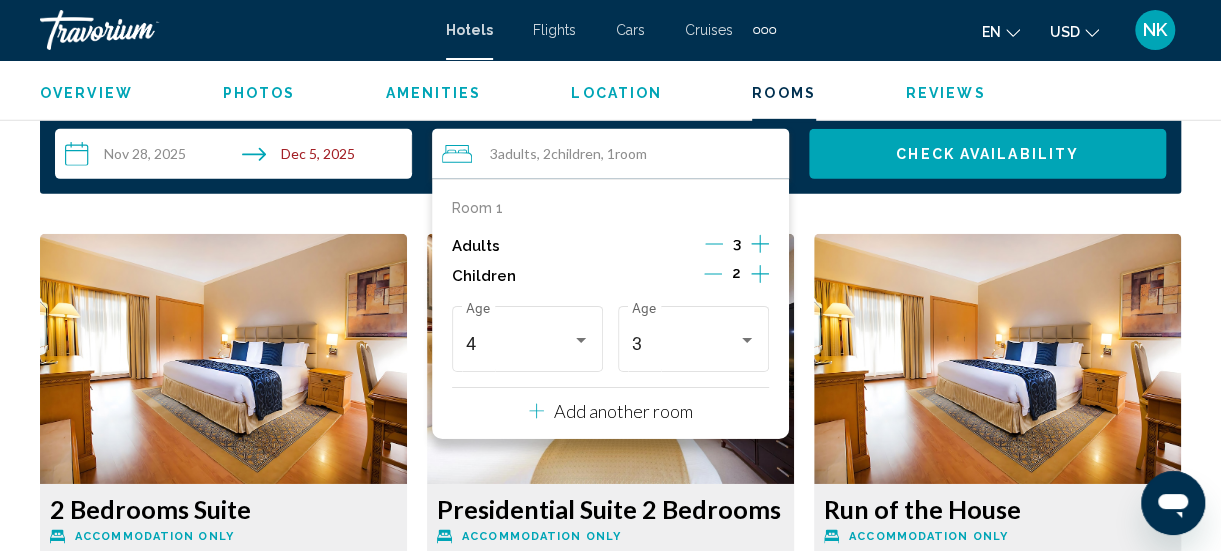 scroll, scrollTop: 2956, scrollLeft: 0, axis: vertical 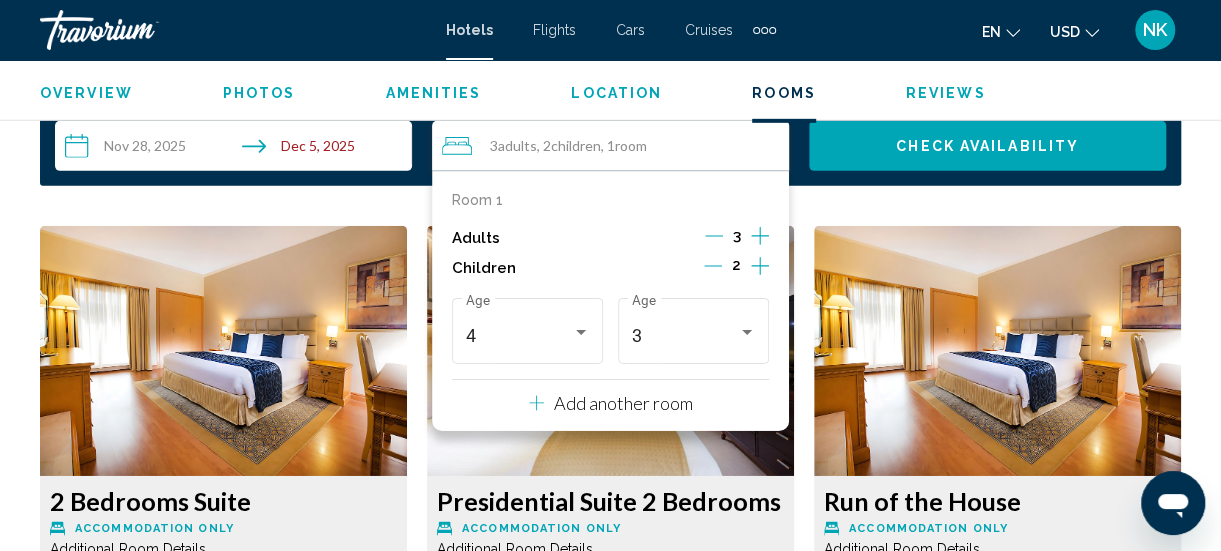 click on "Add another room" at bounding box center [611, 403] 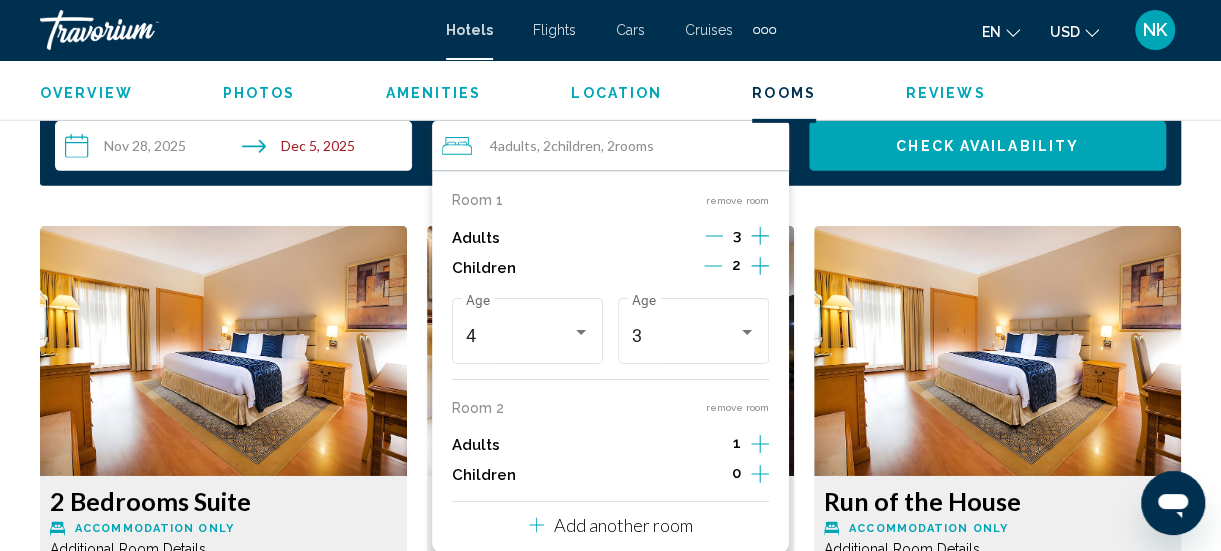 click 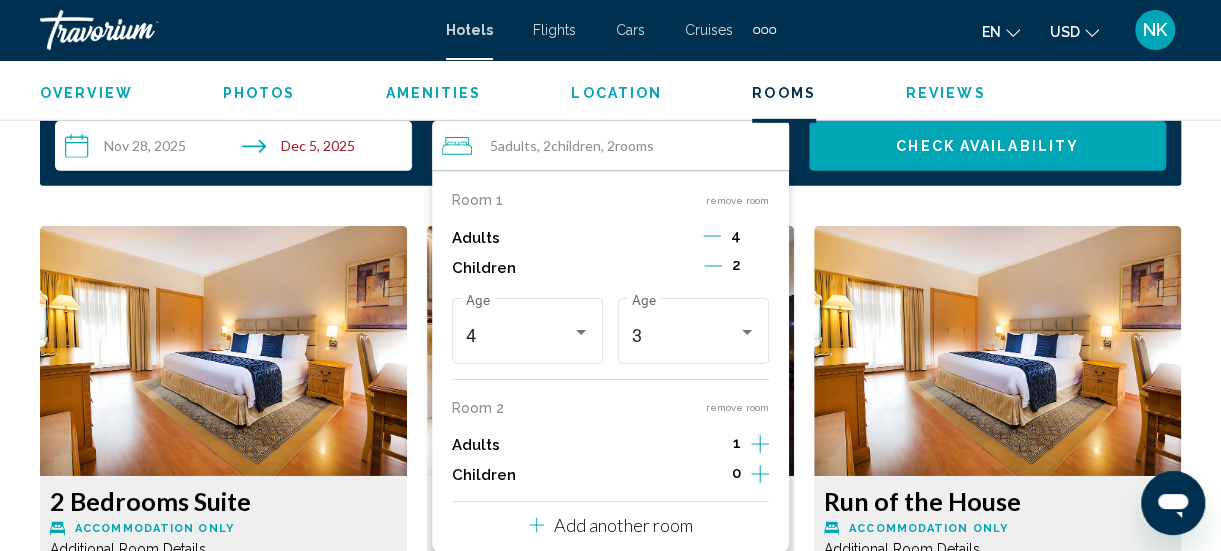 click 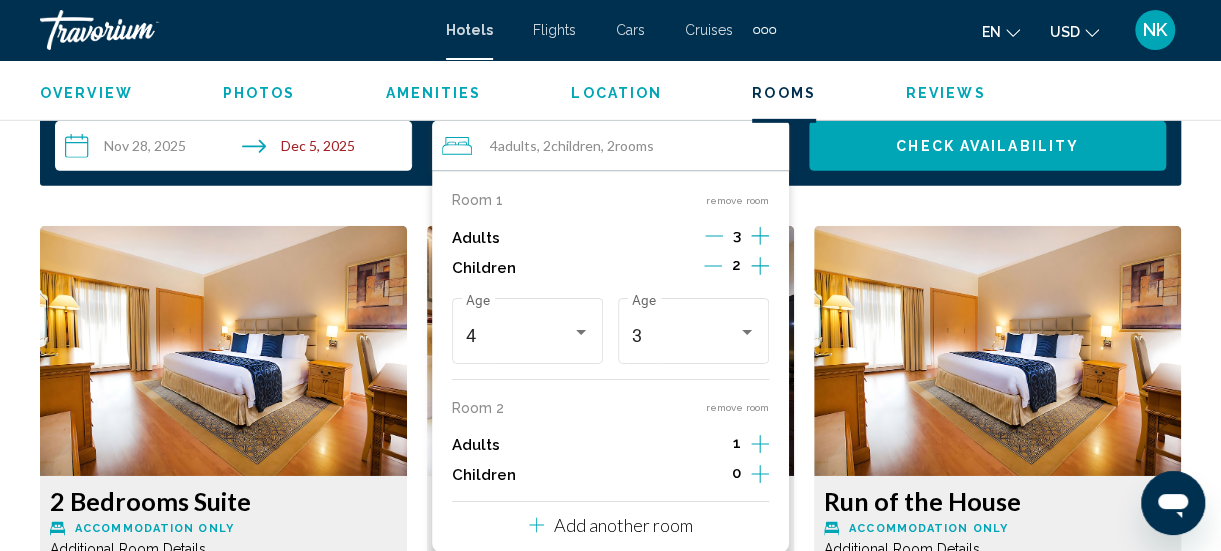 click 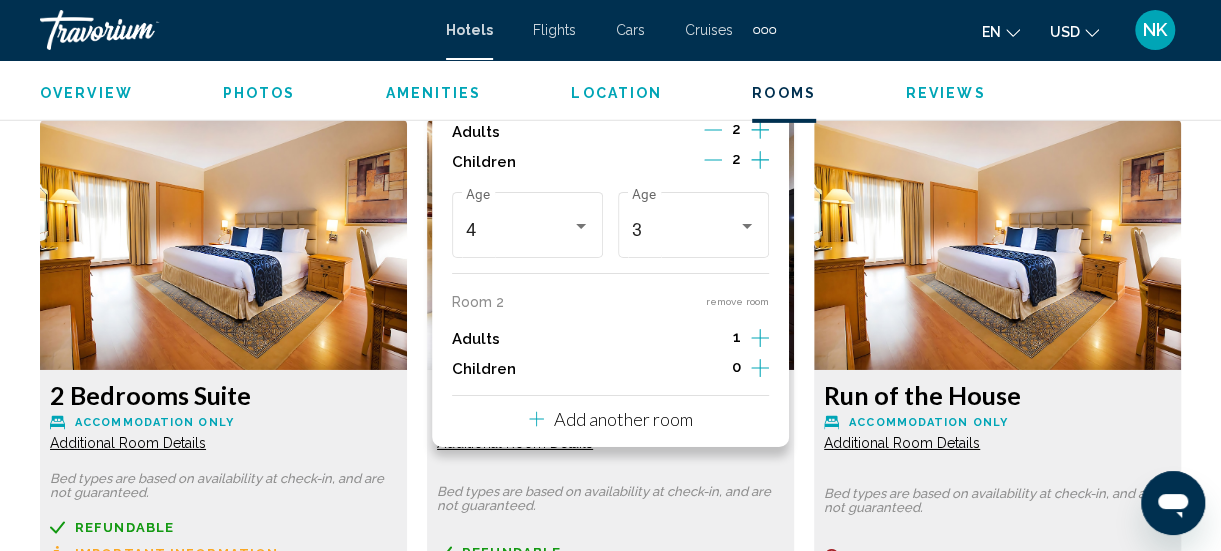 scroll, scrollTop: 3063, scrollLeft: 0, axis: vertical 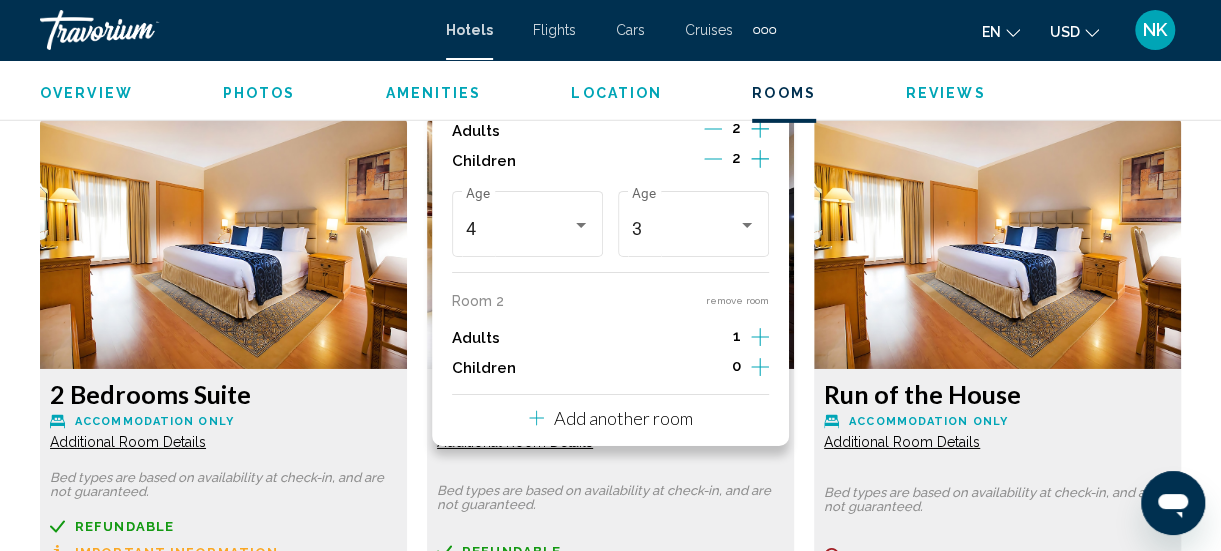 click 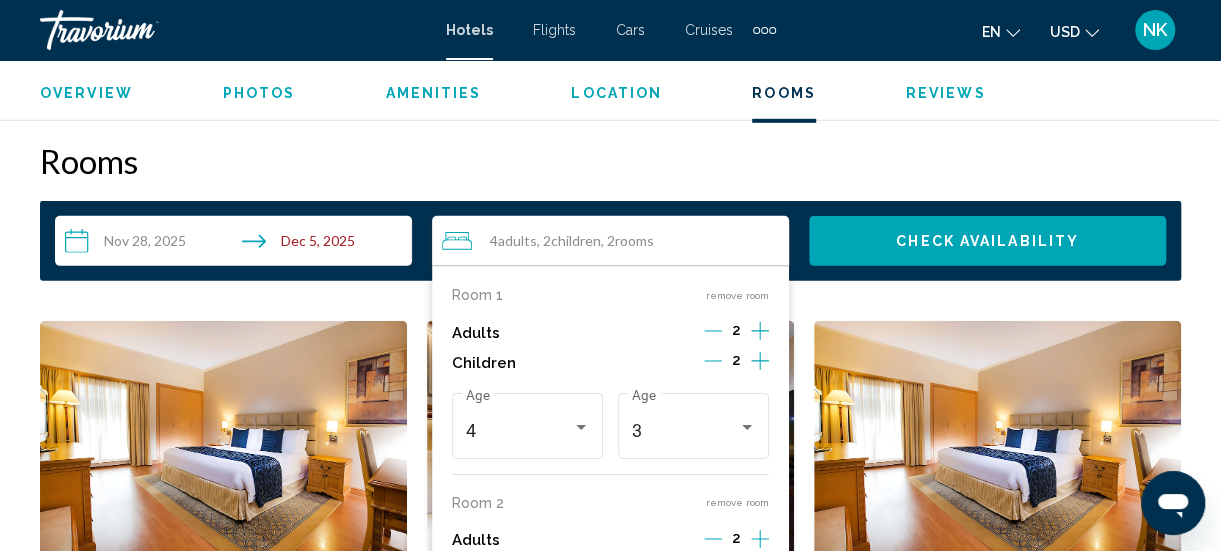 scroll, scrollTop: 2856, scrollLeft: 0, axis: vertical 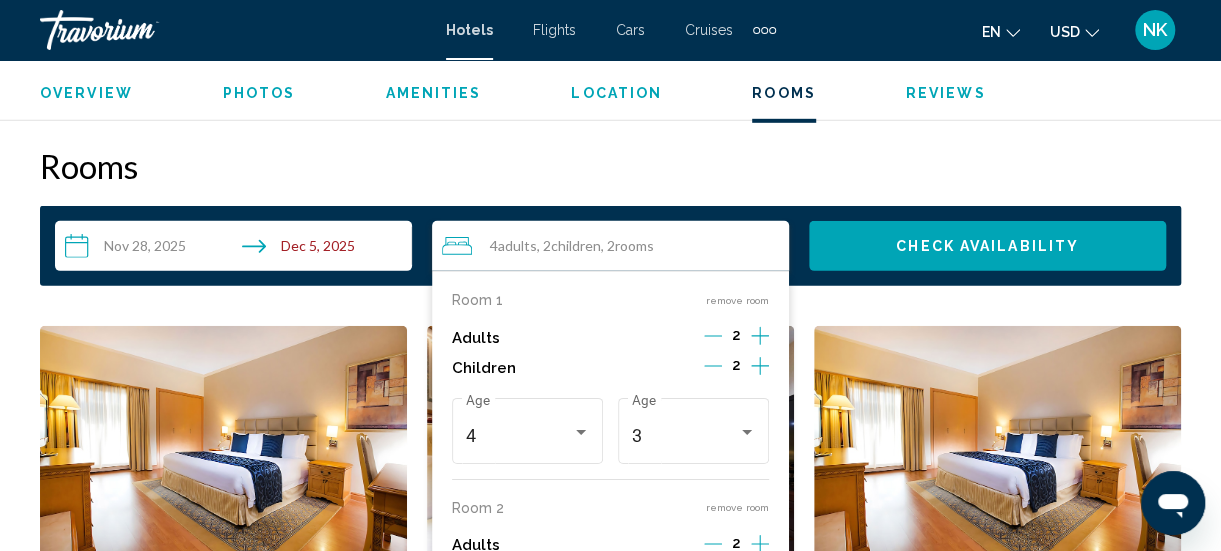 click on "Check Availability" at bounding box center (987, 247) 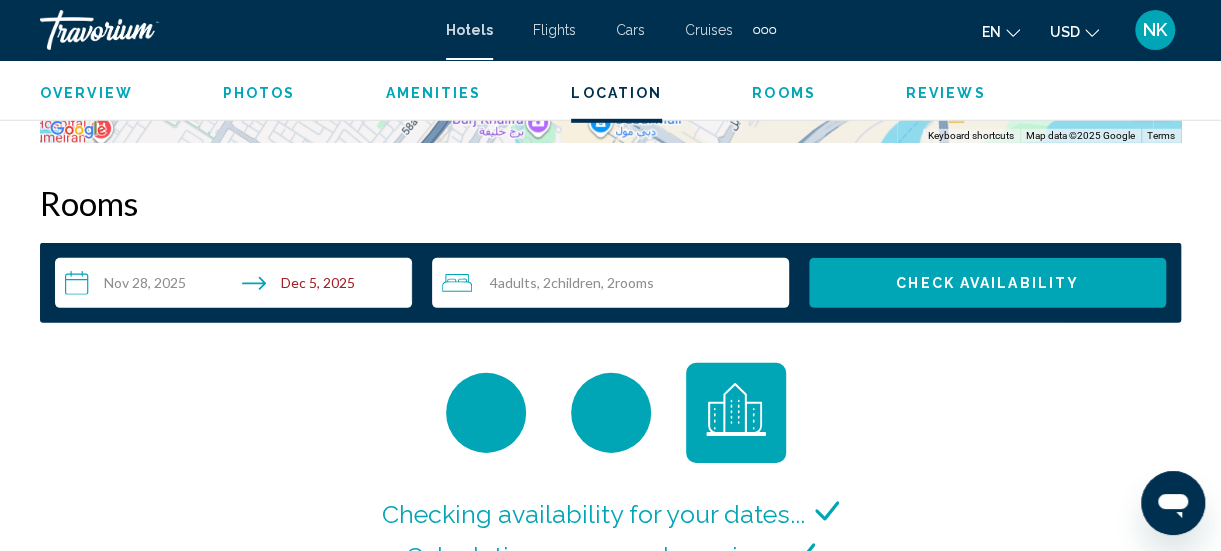 scroll, scrollTop: 2801, scrollLeft: 0, axis: vertical 